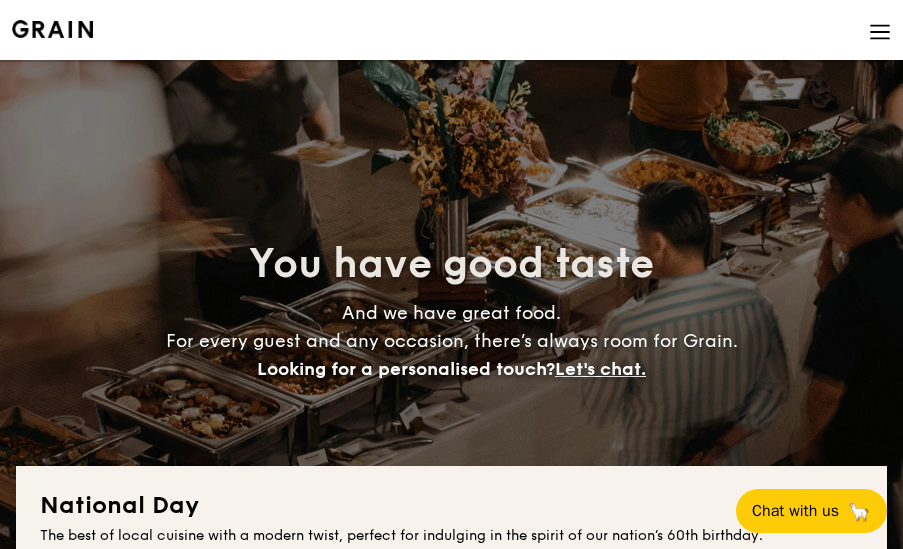 scroll, scrollTop: 933, scrollLeft: 0, axis: vertical 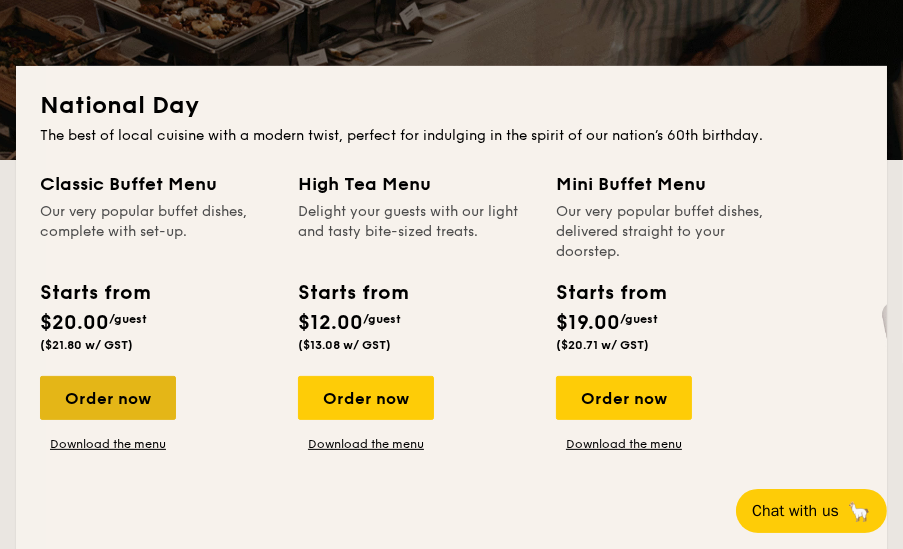 click on "Order now" at bounding box center [108, 398] 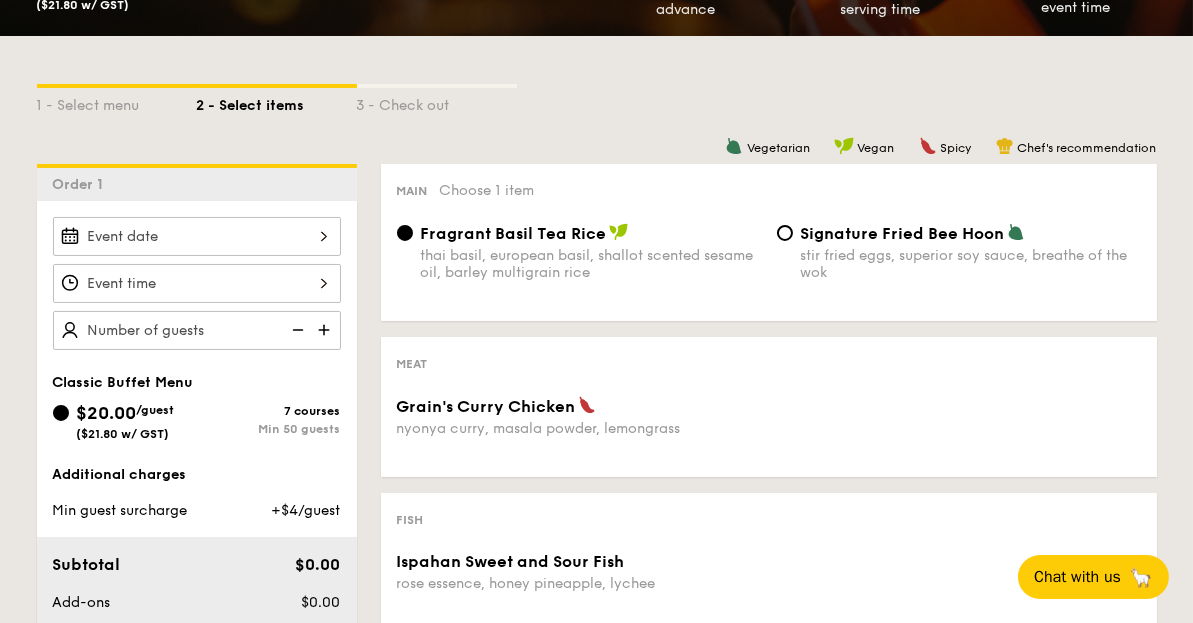 scroll, scrollTop: 533, scrollLeft: 0, axis: vertical 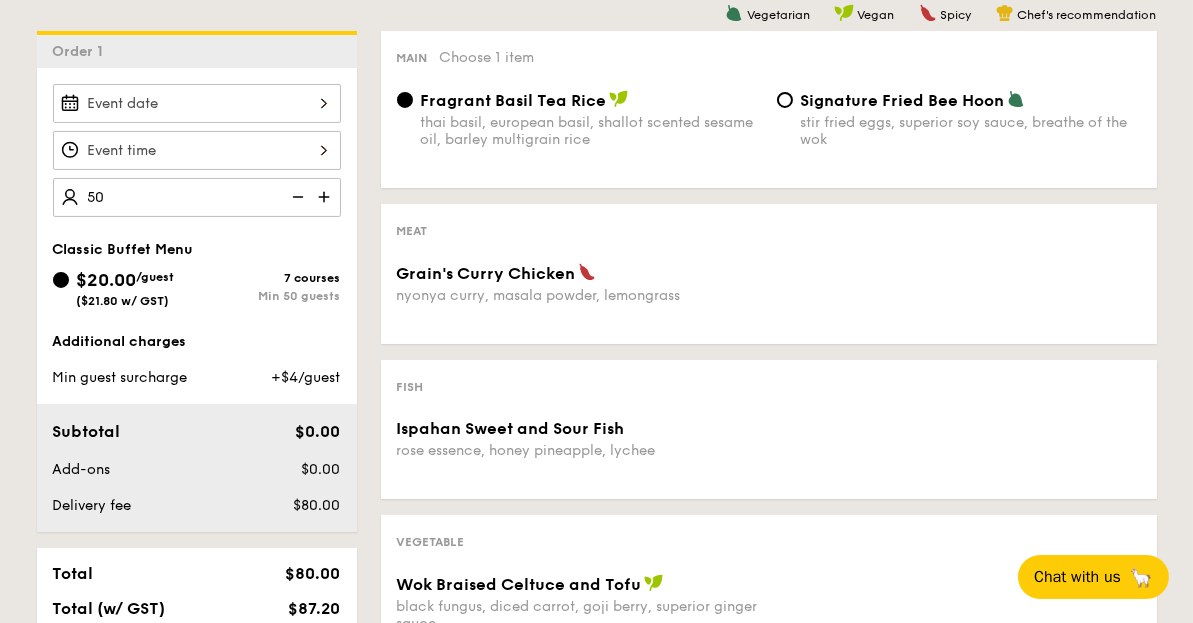 type on "50 guests" 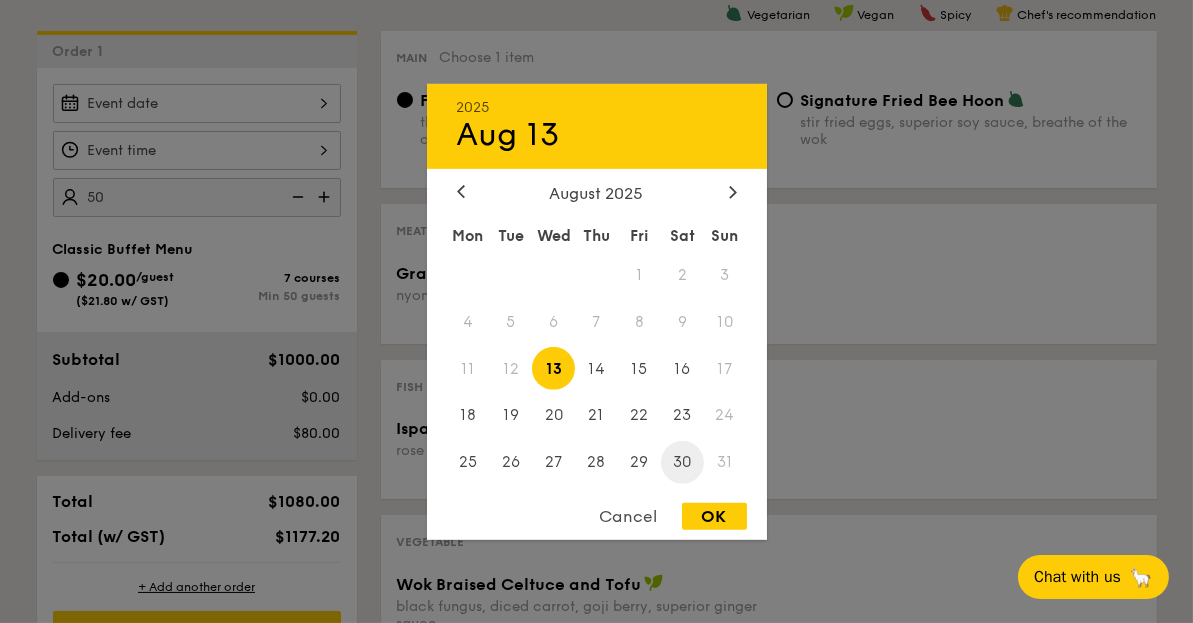 click on "30" at bounding box center [682, 462] 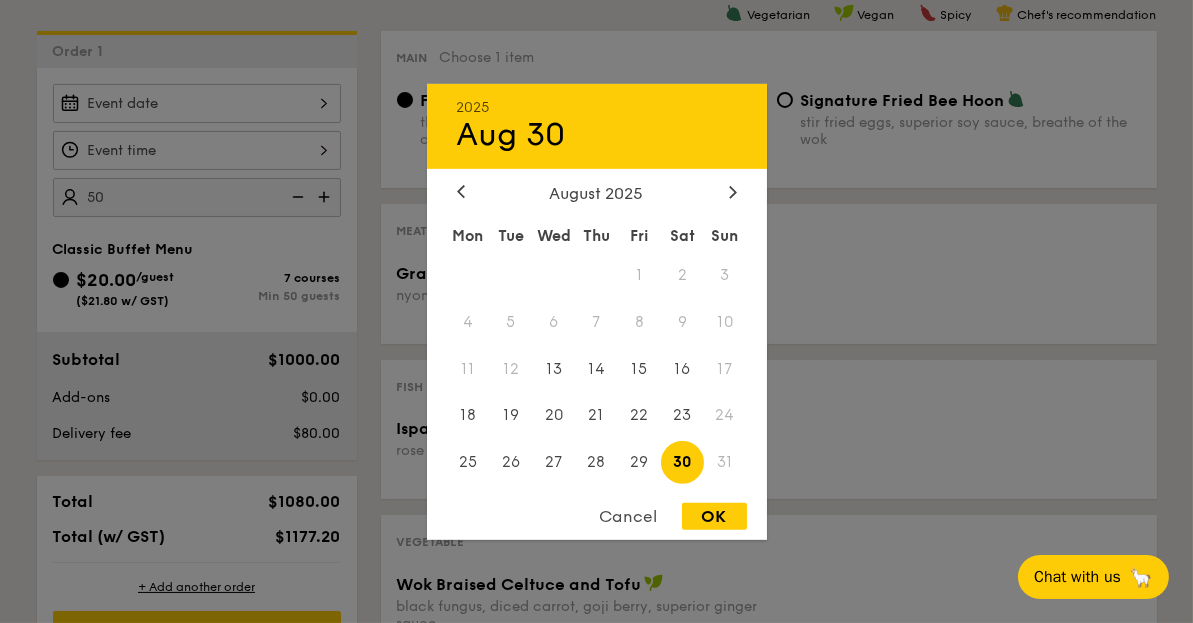 click on "OK" at bounding box center (714, 516) 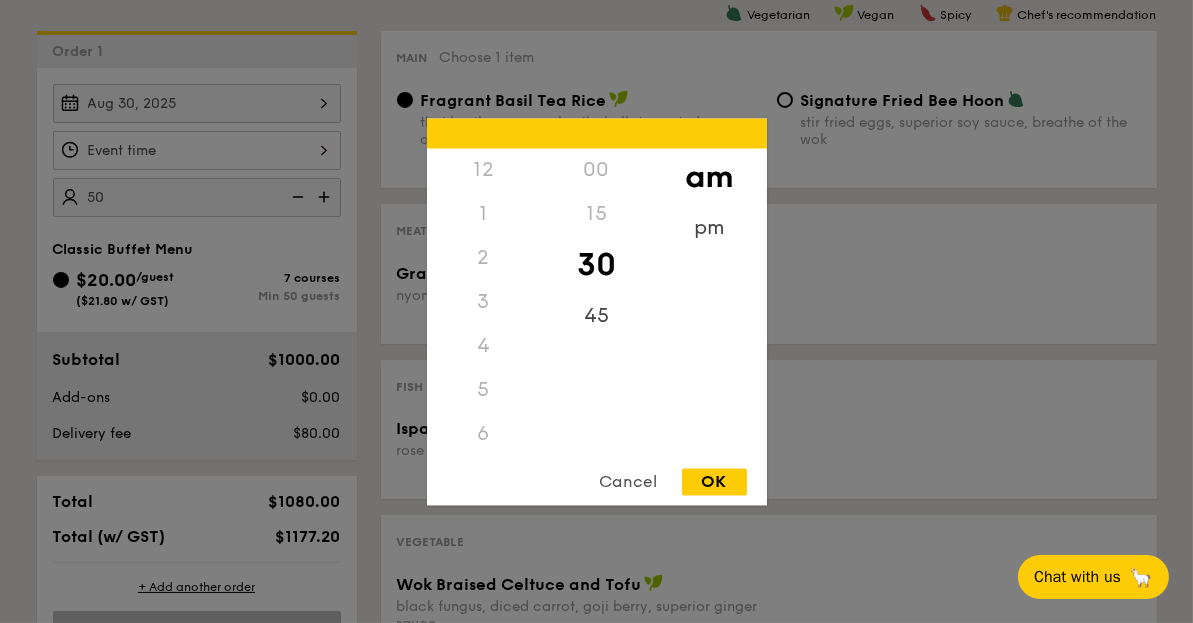 click on "12 1 2 3 4 5 6 7 8 9 10 11   00 15 30 45   am   pm   Cancel   OK" at bounding box center (197, 150) 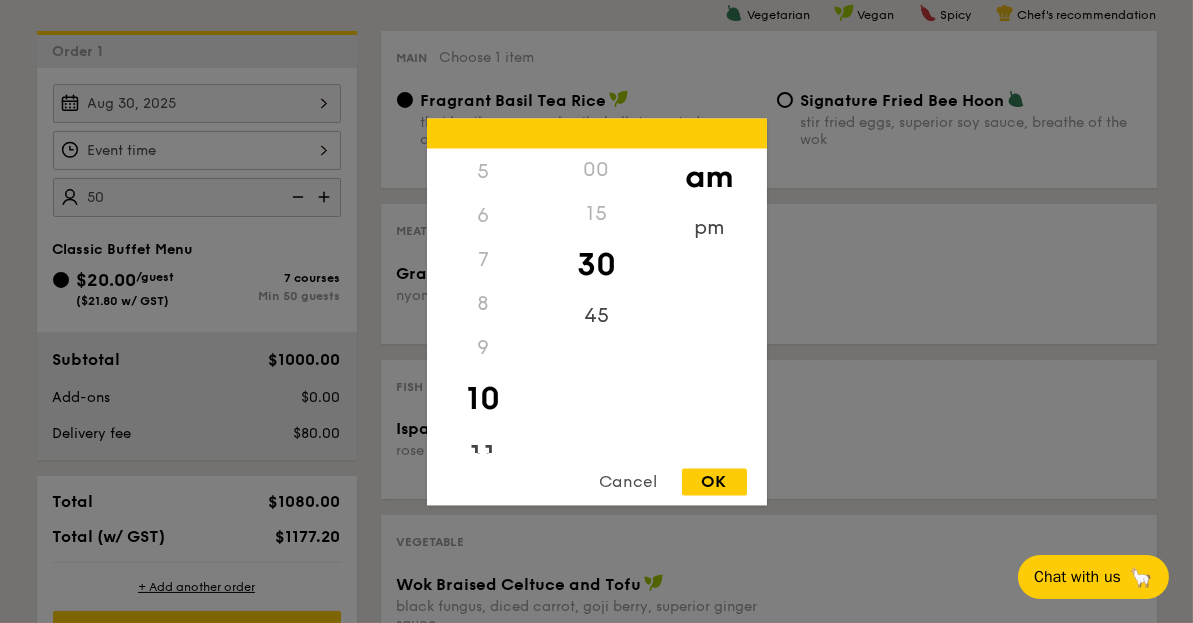 click on "11" at bounding box center [483, 457] 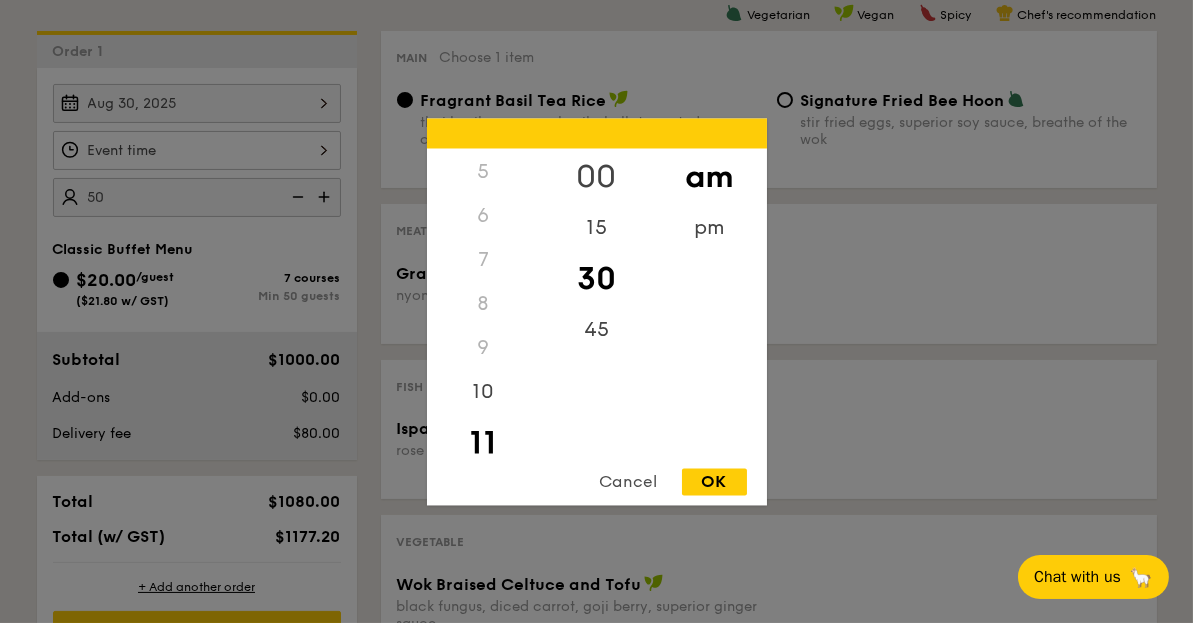 click on "00" at bounding box center [596, 177] 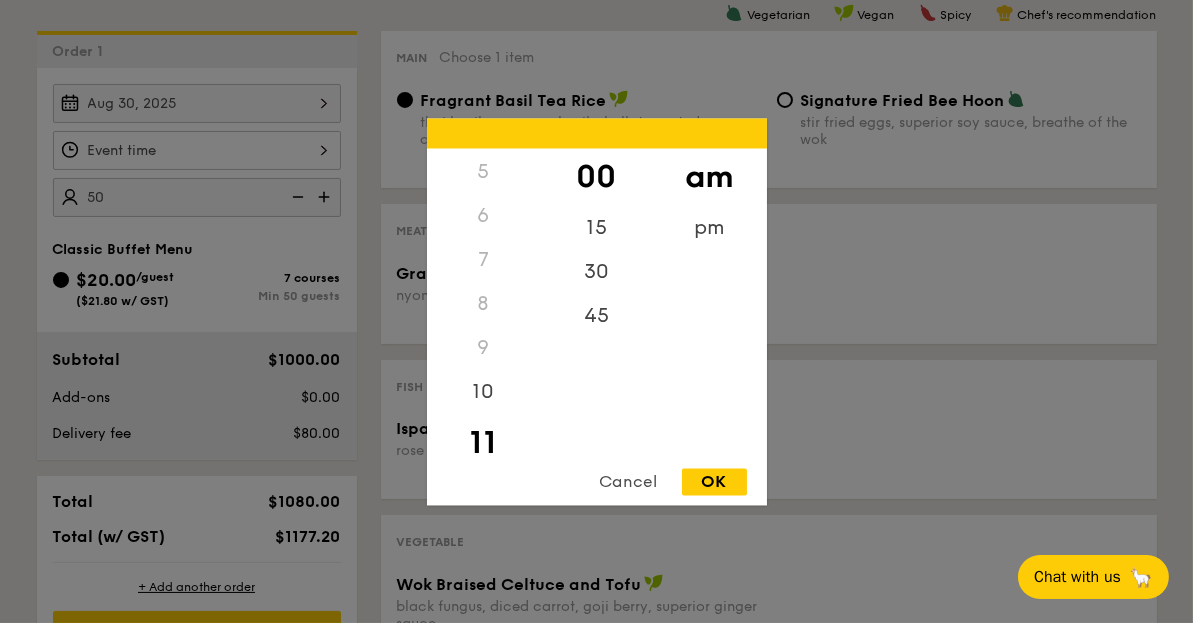 click on "OK" at bounding box center (714, 481) 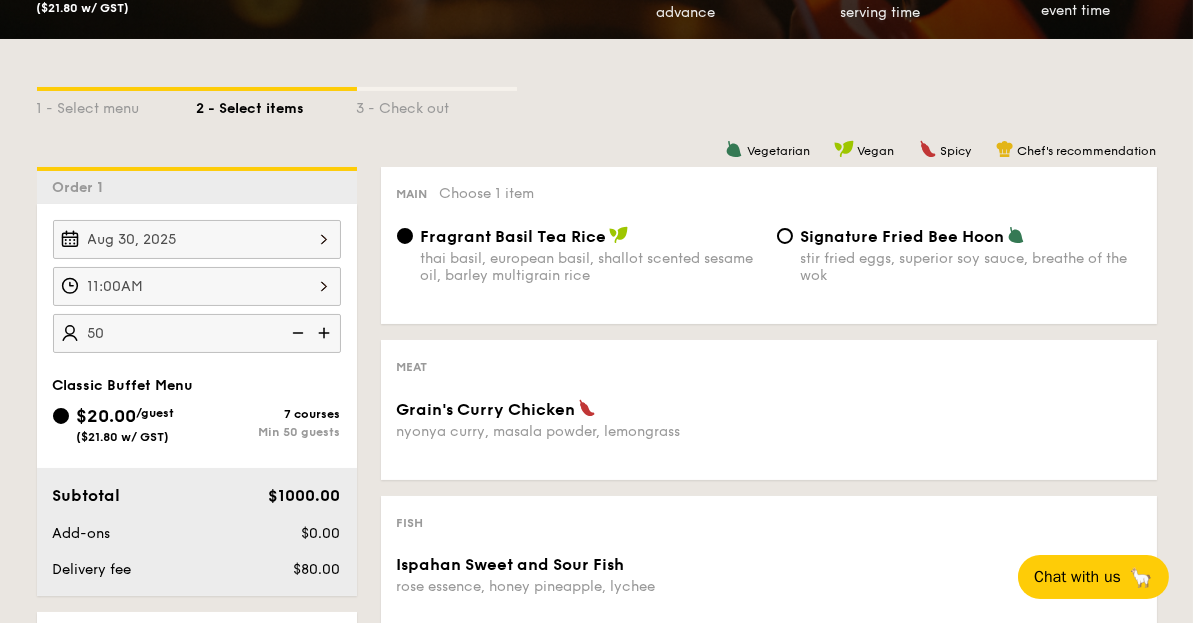 scroll, scrollTop: 264, scrollLeft: 0, axis: vertical 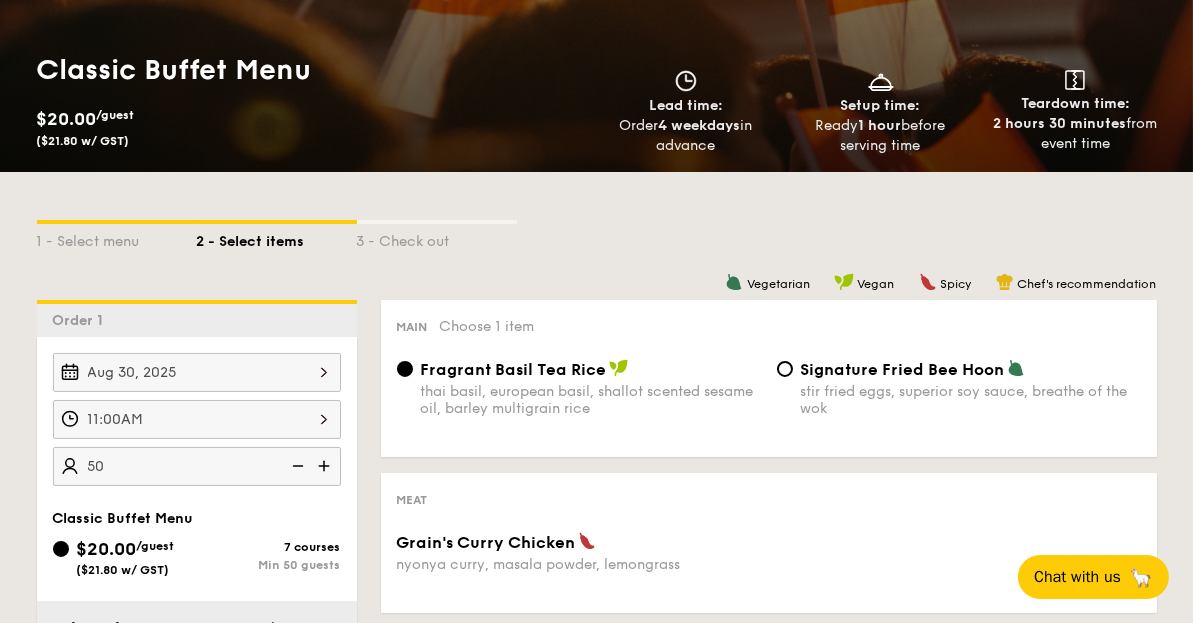 click on "Signature Fried Bee Hoon" at bounding box center [903, 369] 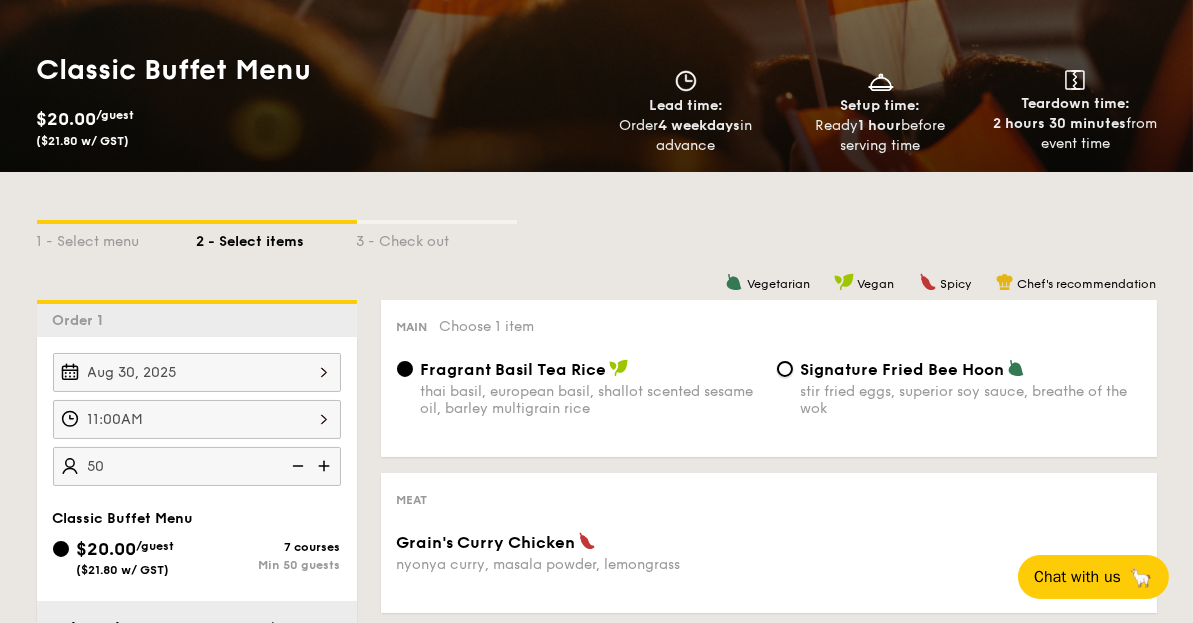 radio on "true" 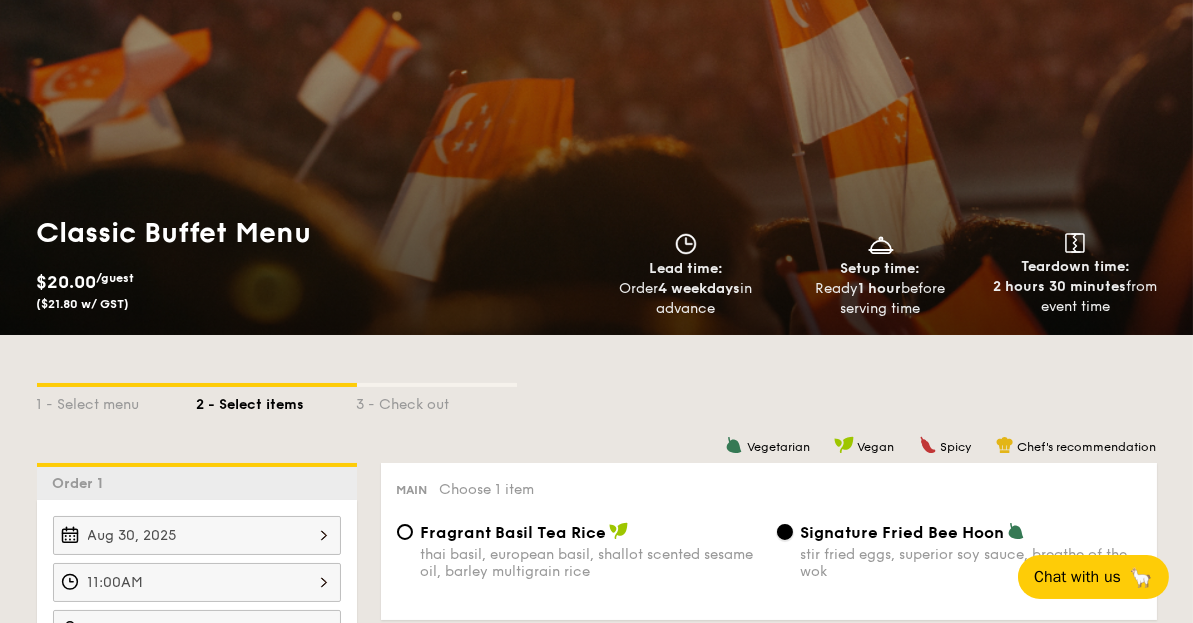 scroll, scrollTop: 0, scrollLeft: 0, axis: both 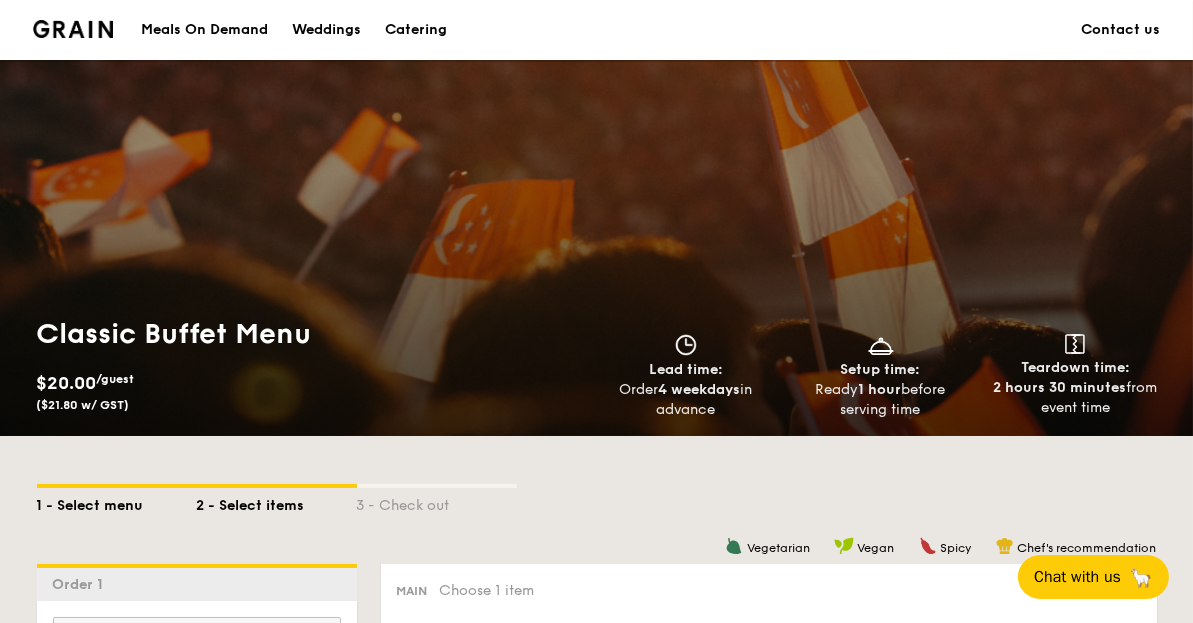 click on "1 - Select menu" at bounding box center [117, 502] 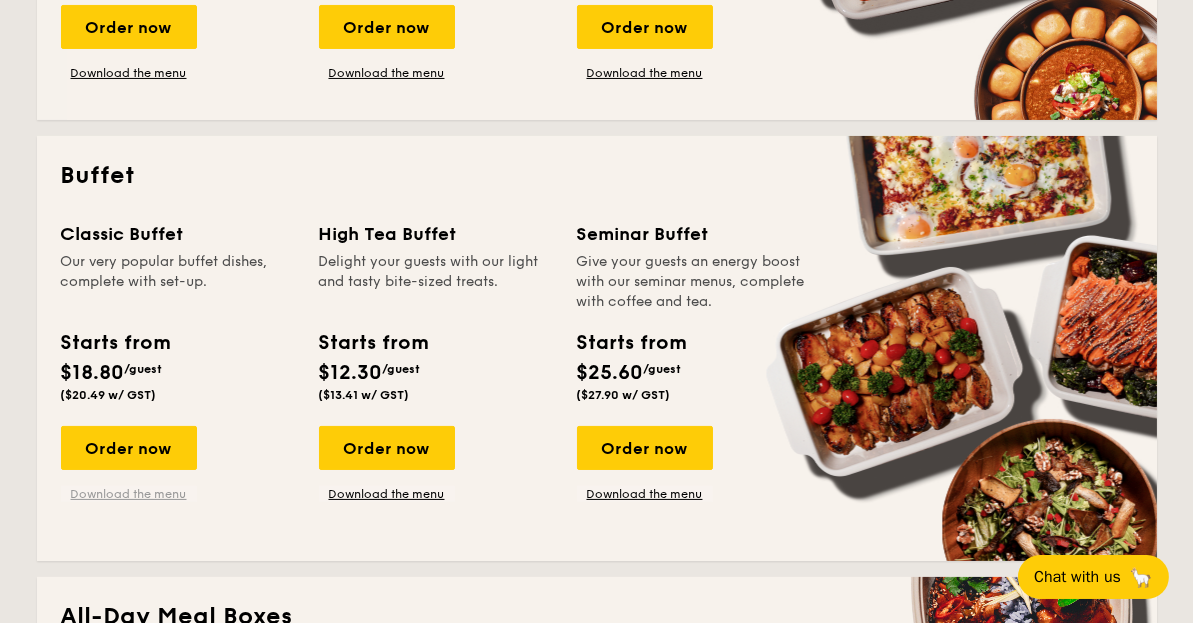 scroll, scrollTop: 800, scrollLeft: 0, axis: vertical 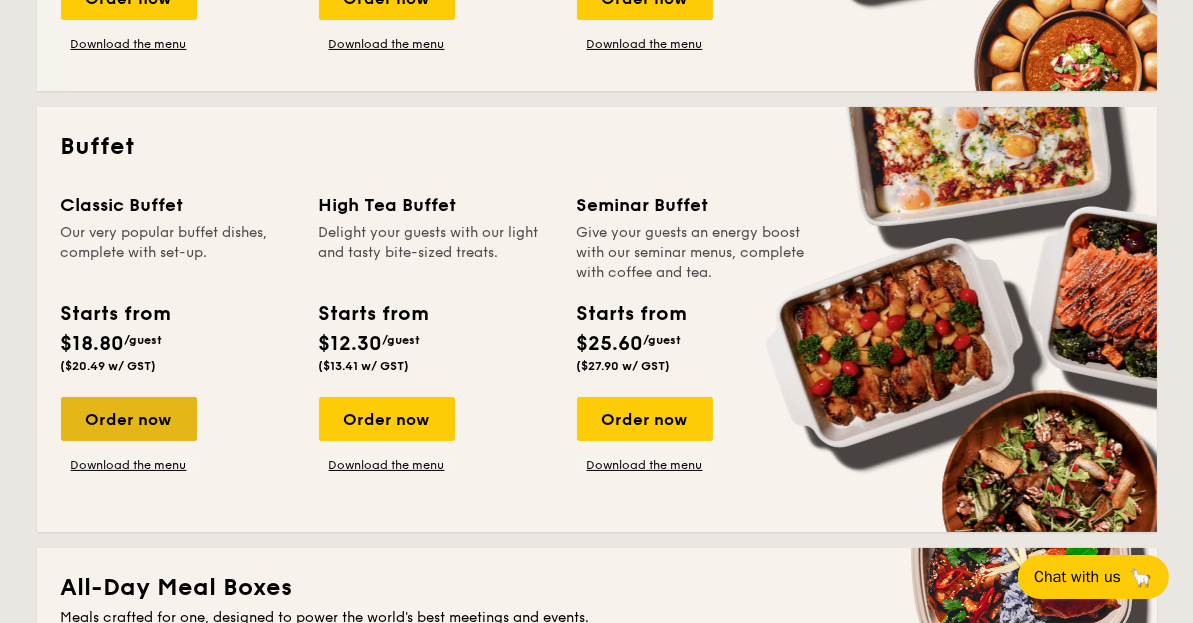 click on "Order now" at bounding box center (129, 419) 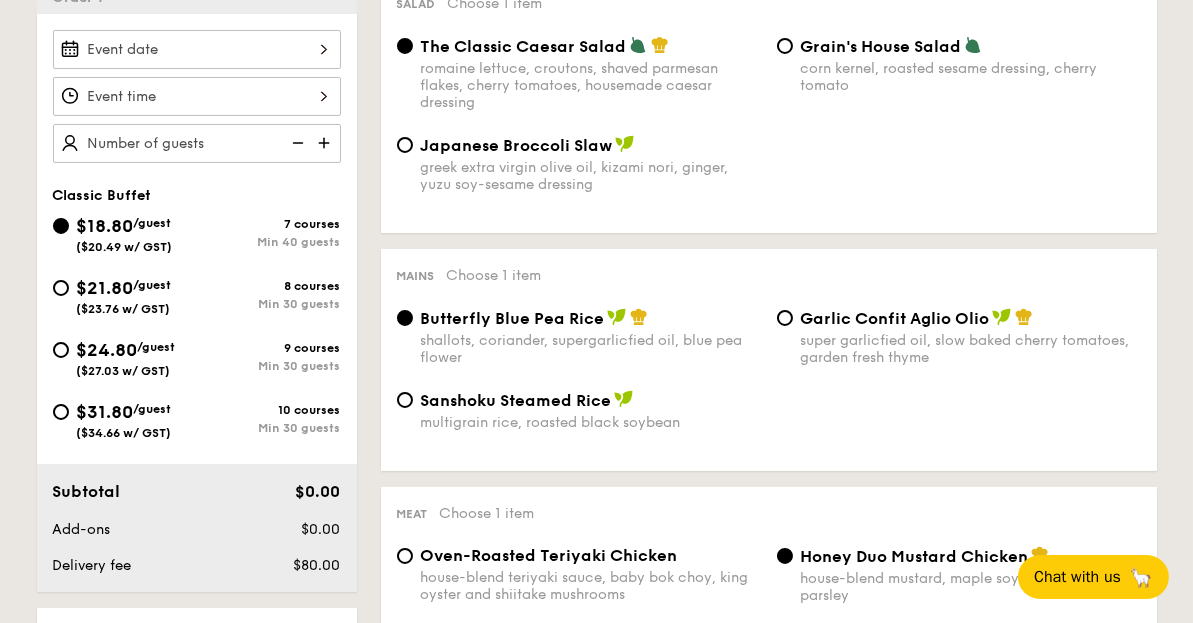 scroll, scrollTop: 666, scrollLeft: 0, axis: vertical 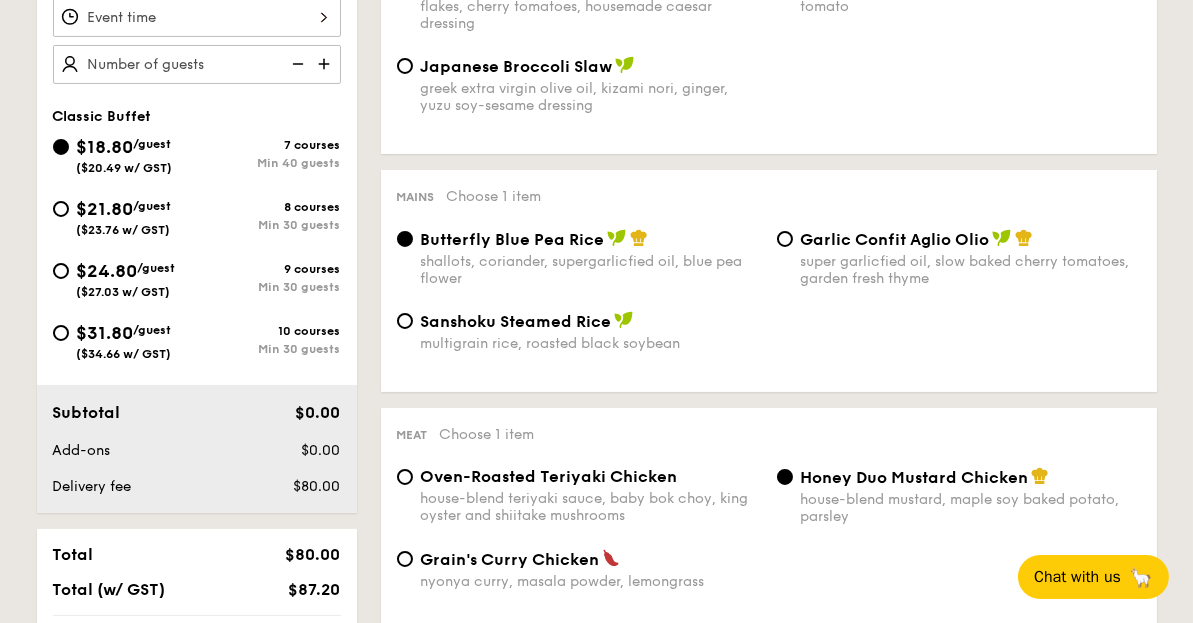 click on "$21.80" at bounding box center [105, 209] 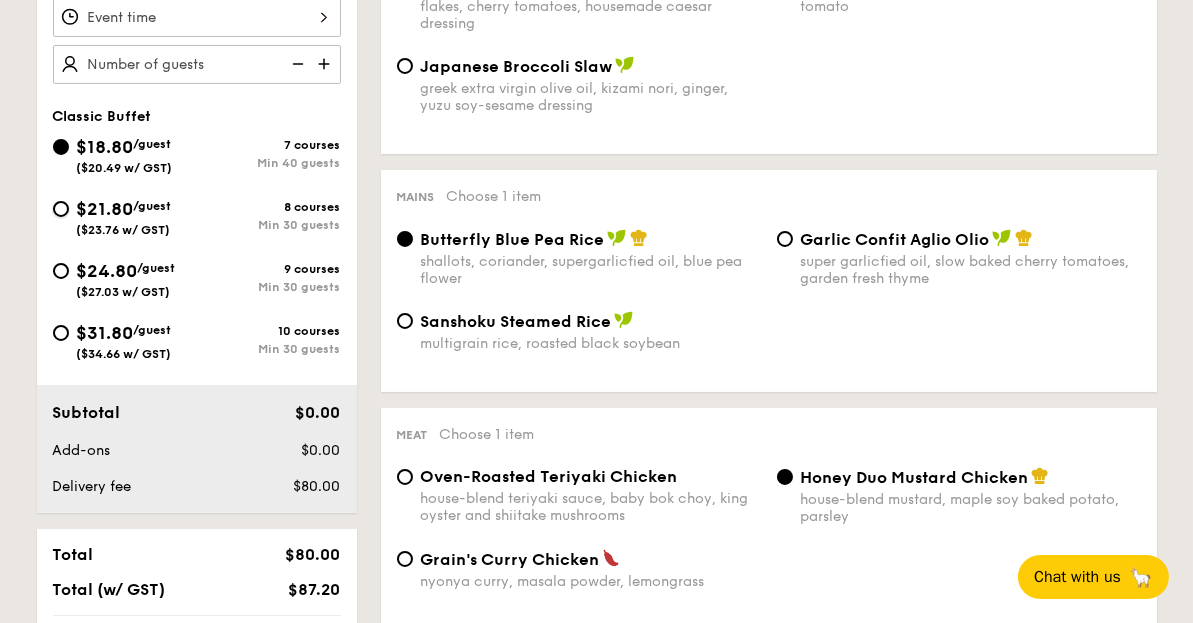 click on "$21.80
/guest
($23.76 w/ GST)
8 courses
Min 30 guests" at bounding box center [61, 209] 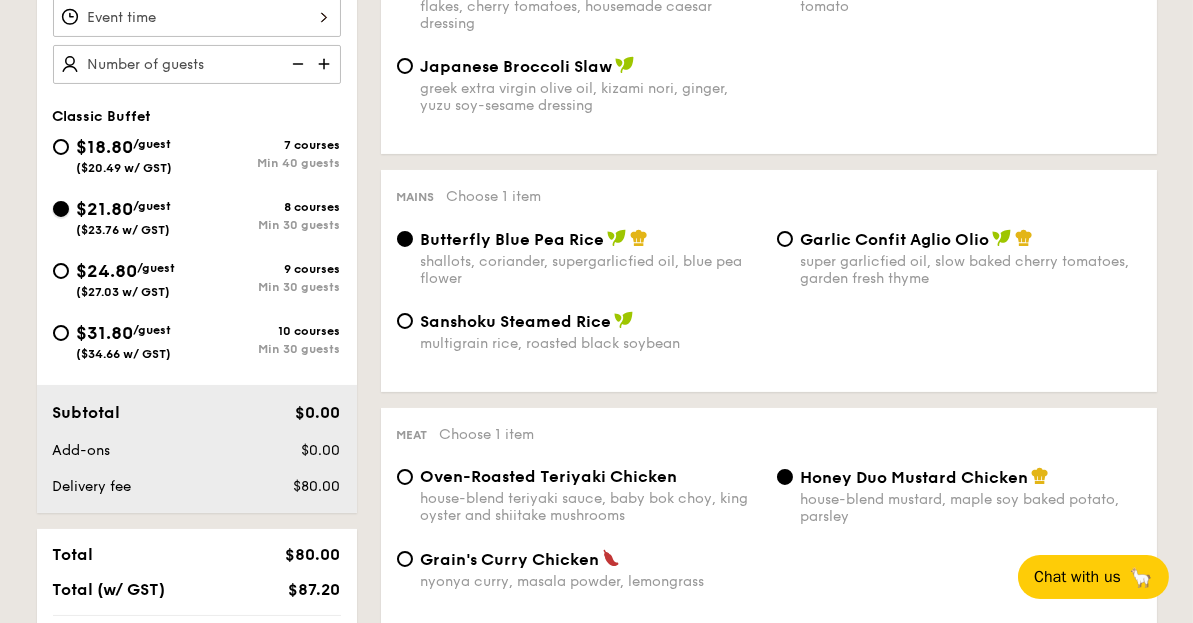 radio on "true" 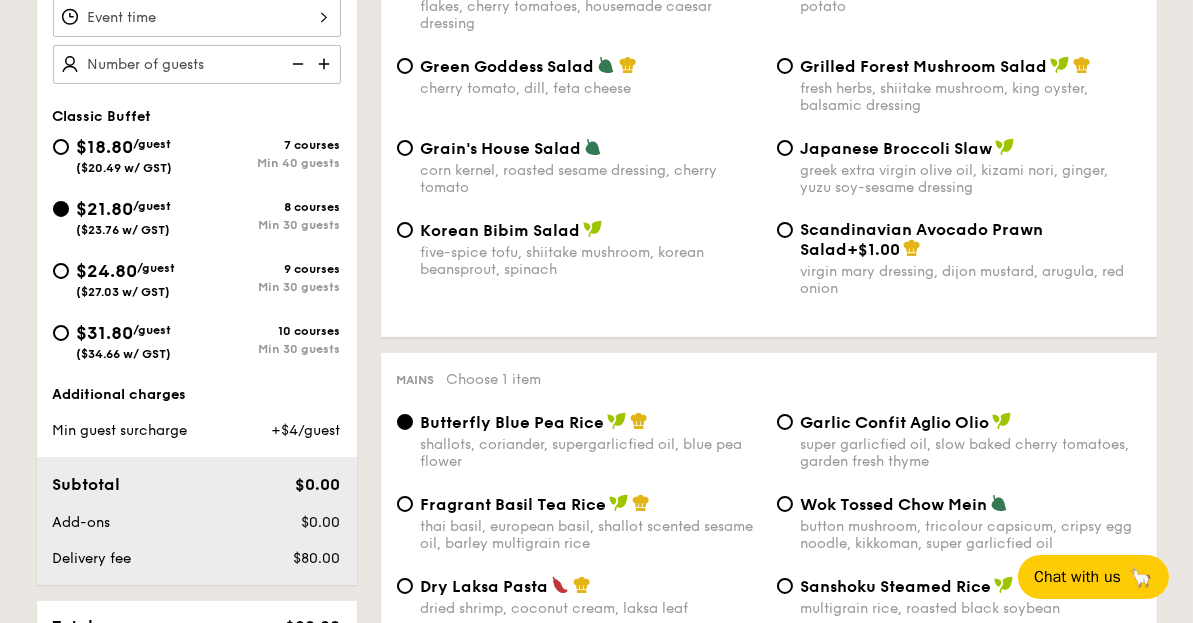 click on "$24.80" at bounding box center (107, 271) 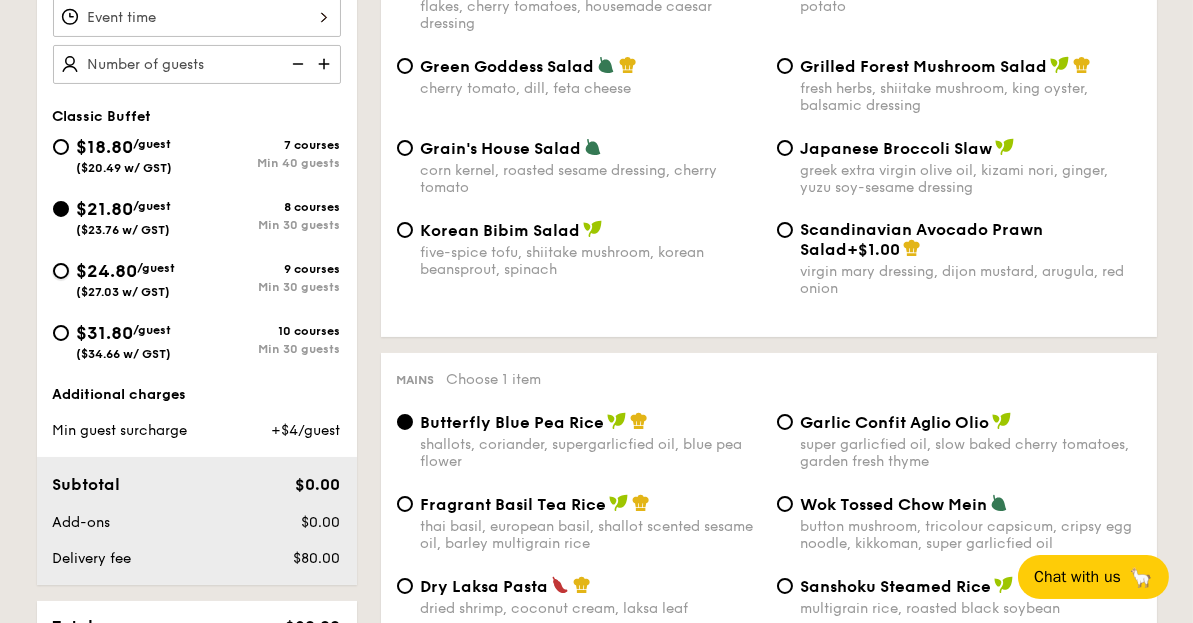 click on "$24.80
/guest
($27.03 w/ GST)
9 courses
Min 30 guests" at bounding box center [61, 271] 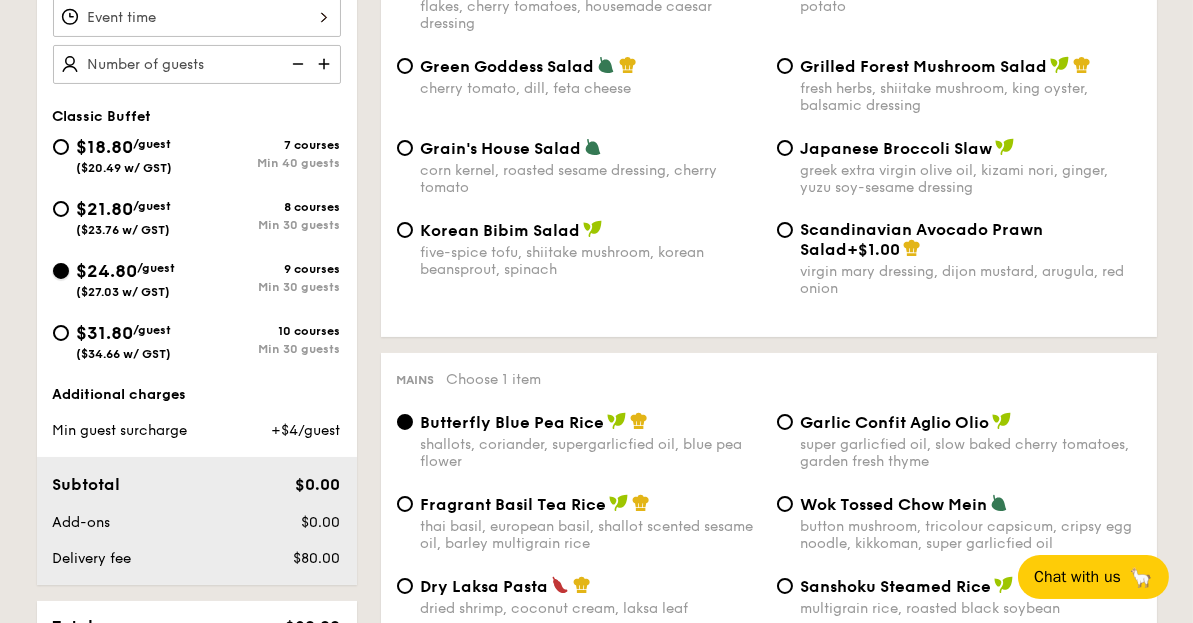 radio on "true" 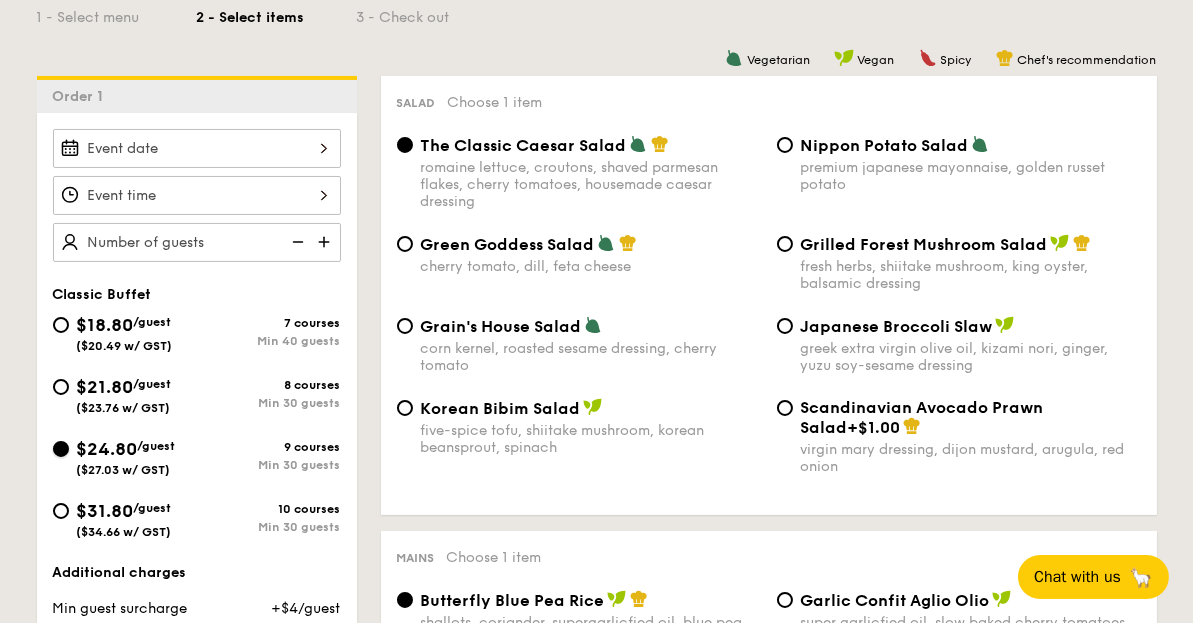 scroll, scrollTop: 533, scrollLeft: 0, axis: vertical 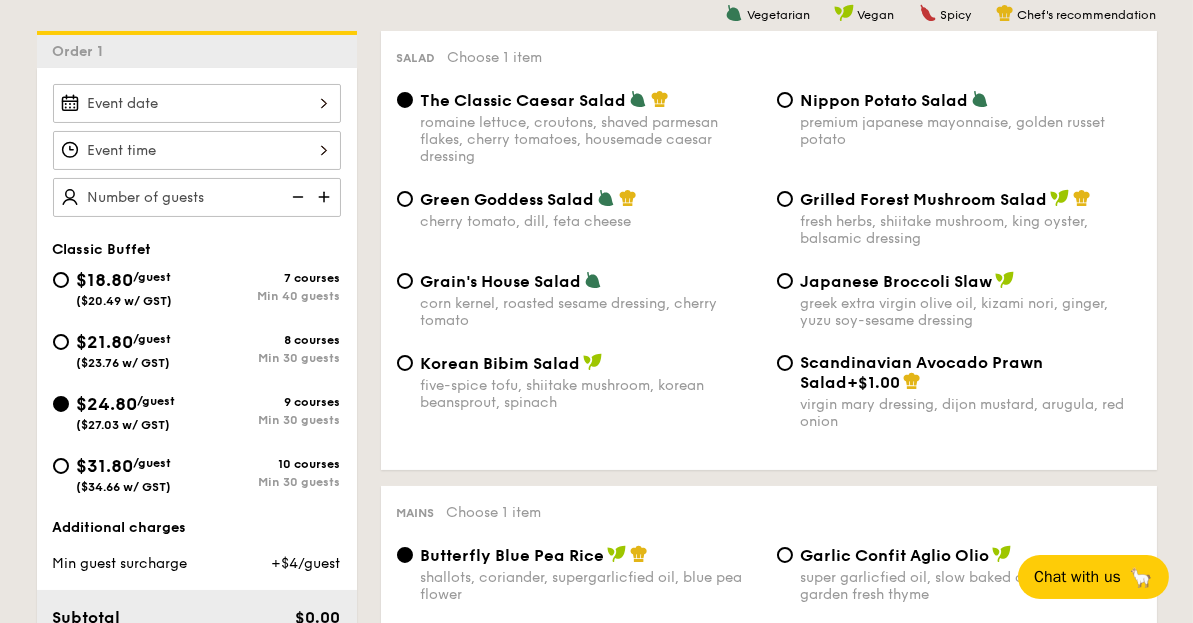 click on "+$1.00" at bounding box center (874, 382) 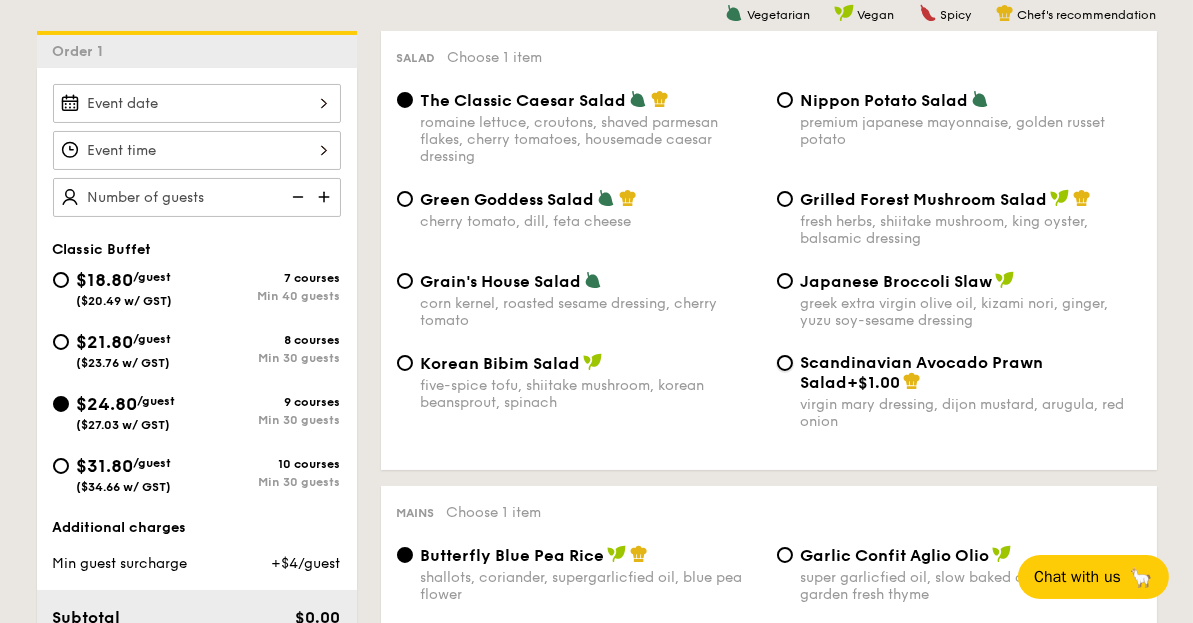 click on "Scandinavian Avocado Prawn Salad
+$1.00
virgin mary dressing, dijon mustard, arugula, red onion" at bounding box center [785, 363] 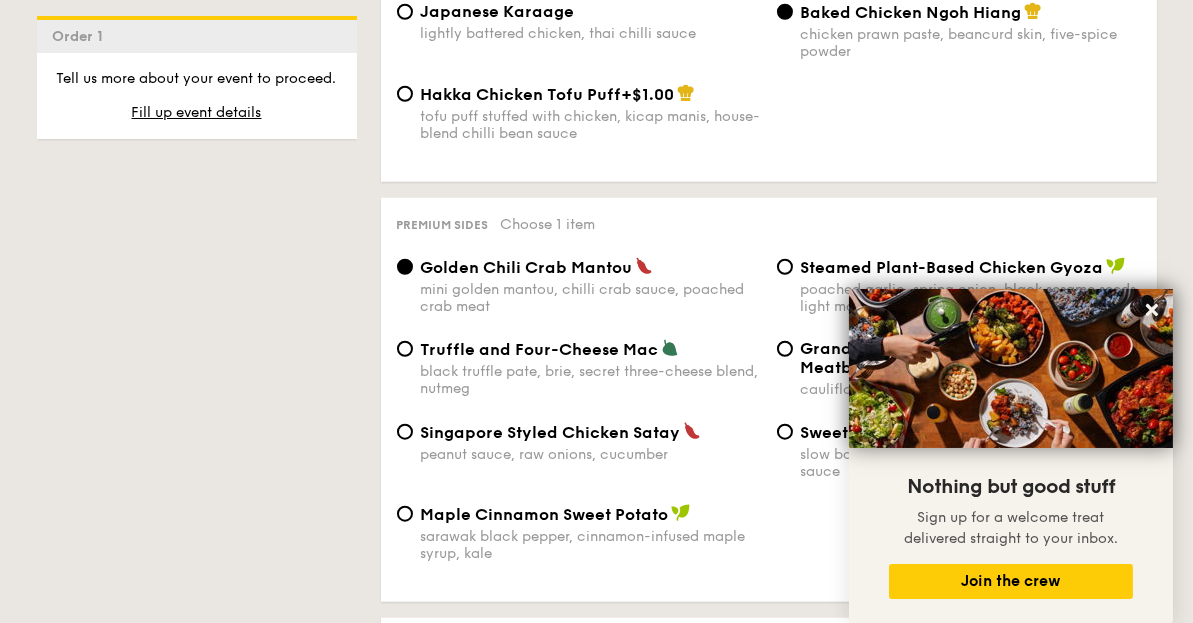 scroll, scrollTop: 3733, scrollLeft: 0, axis: vertical 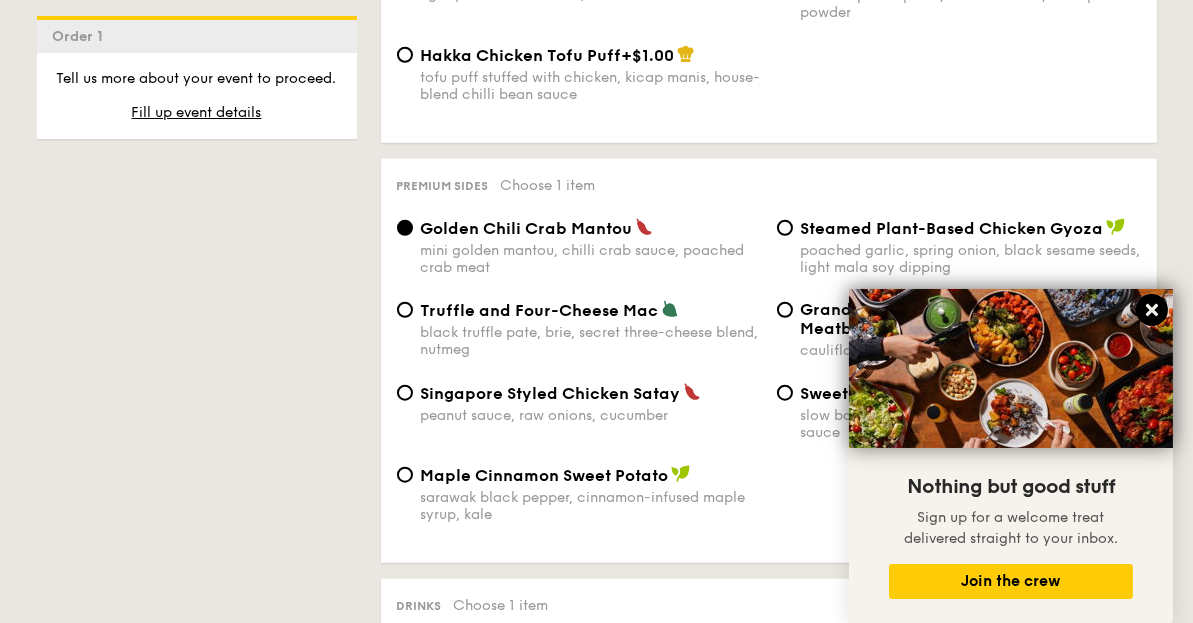 click 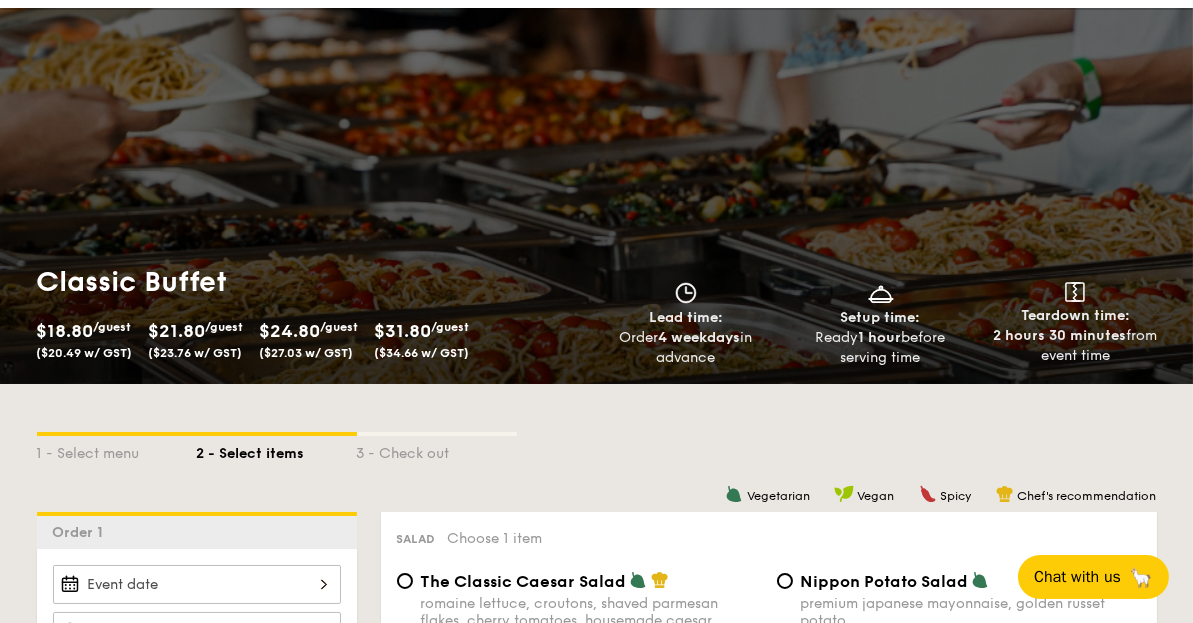 scroll, scrollTop: 0, scrollLeft: 0, axis: both 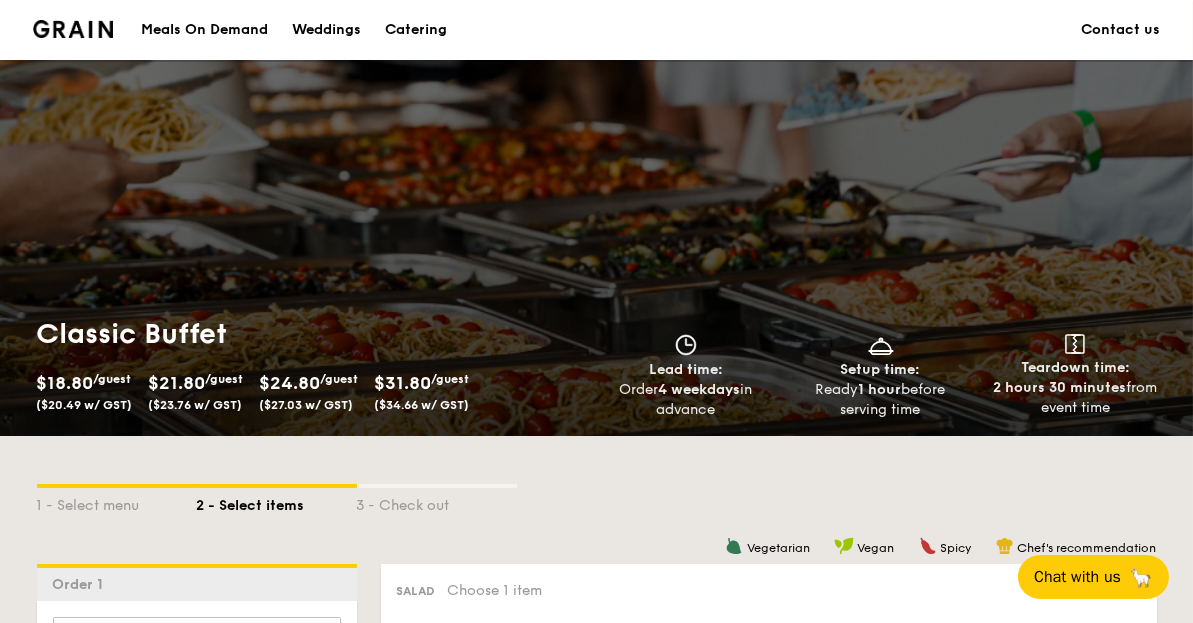 click on "1 - Select menu
2 - Select items
3 - Check out" at bounding box center (597, 500) 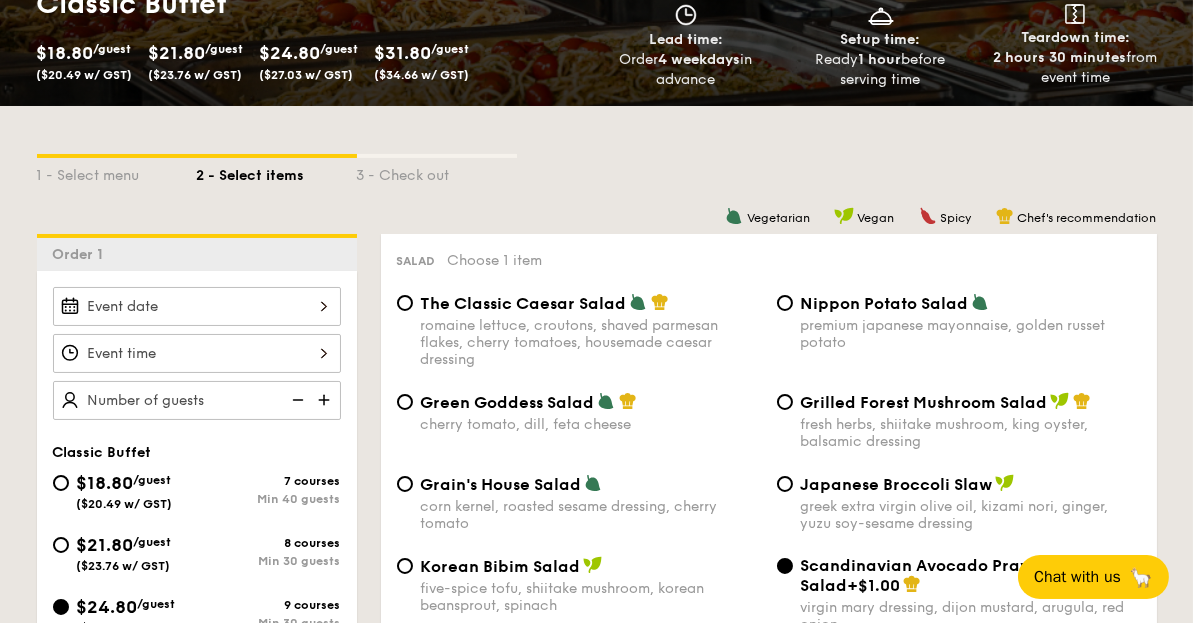 scroll, scrollTop: 400, scrollLeft: 0, axis: vertical 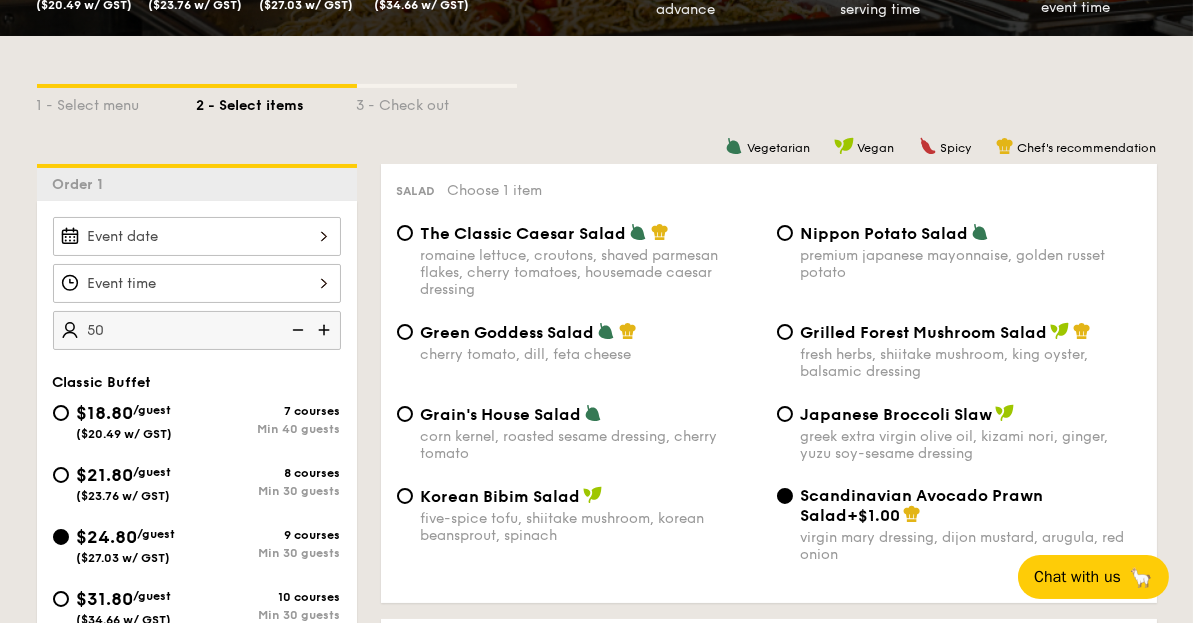 type on "50 guests" 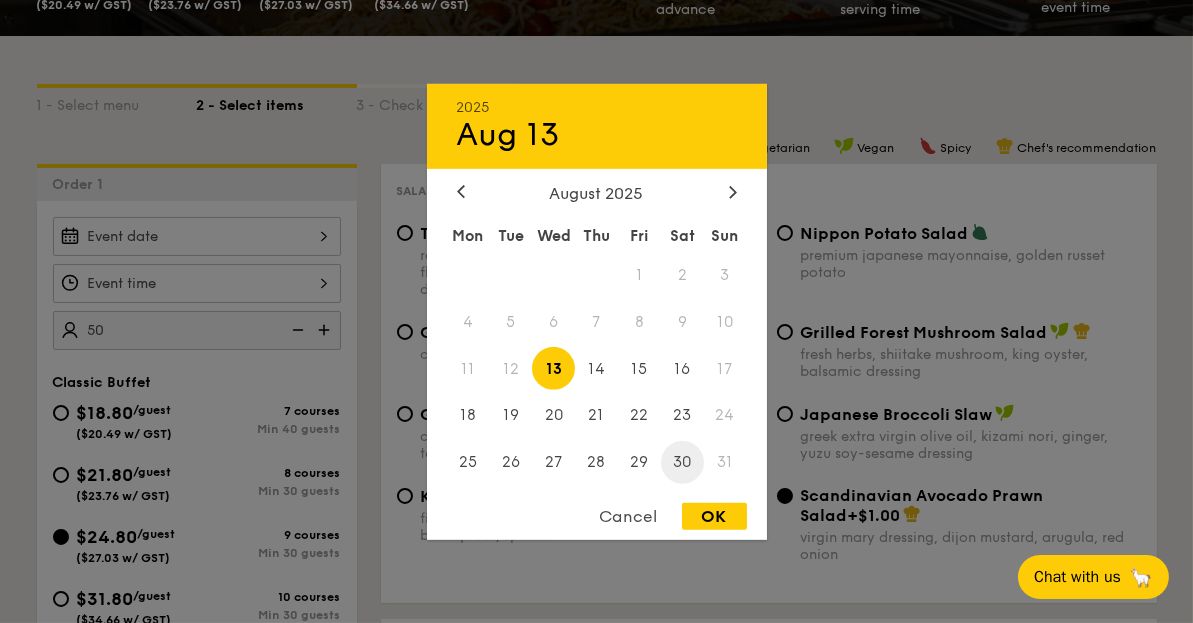 click on "30" at bounding box center (682, 462) 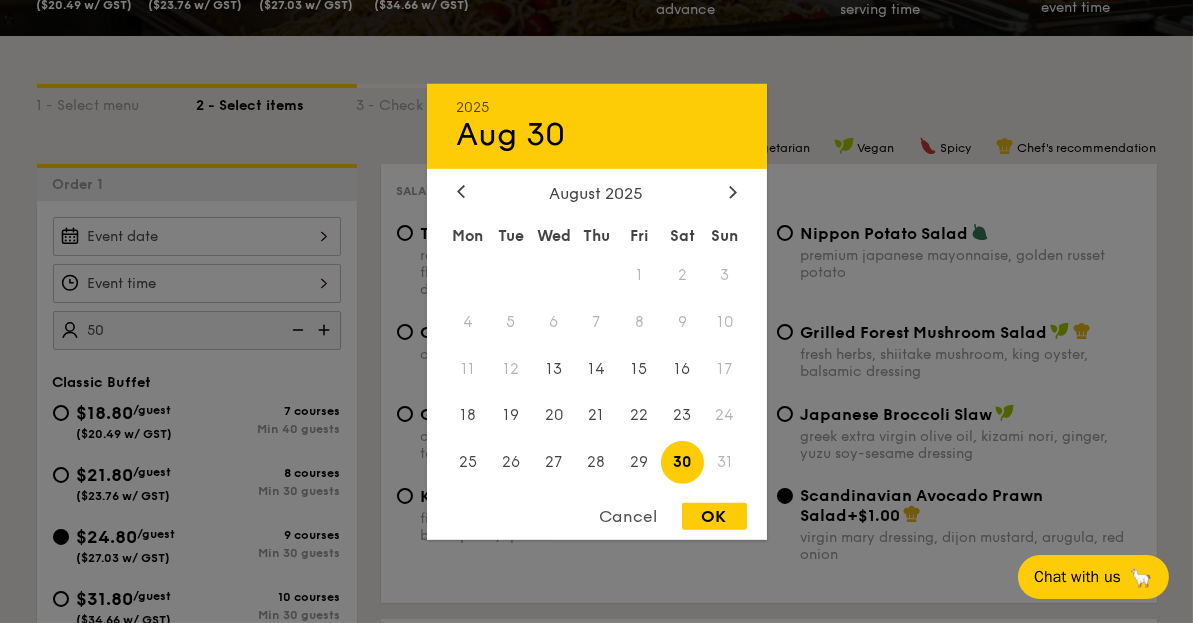 click on "OK" at bounding box center [714, 516] 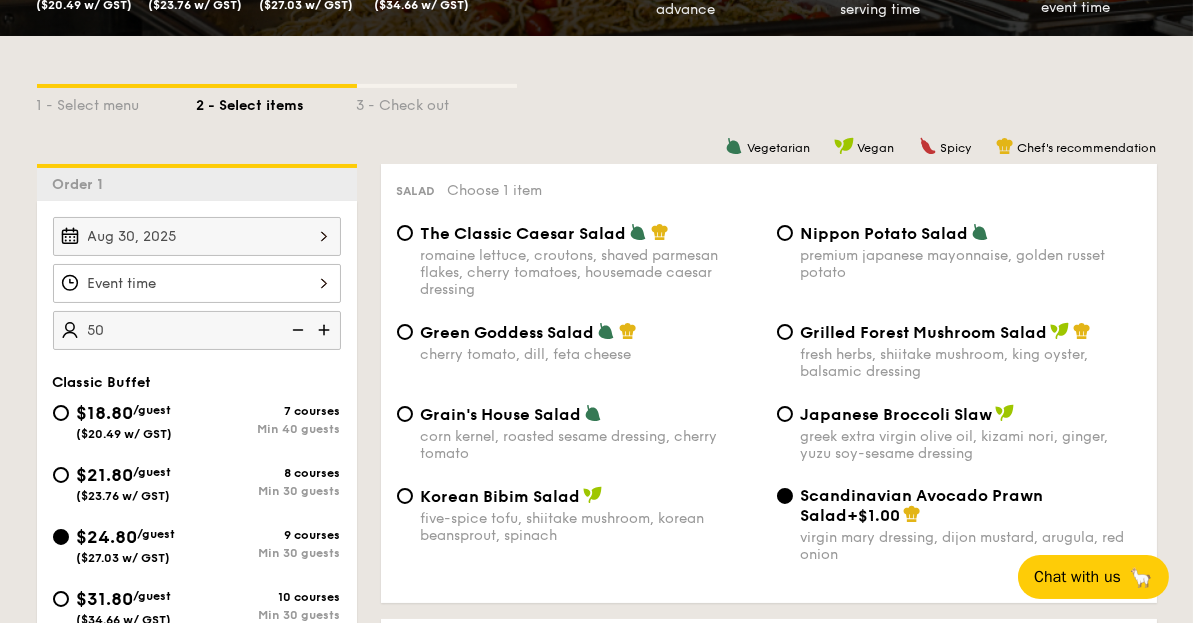 click at bounding box center (596, 311) 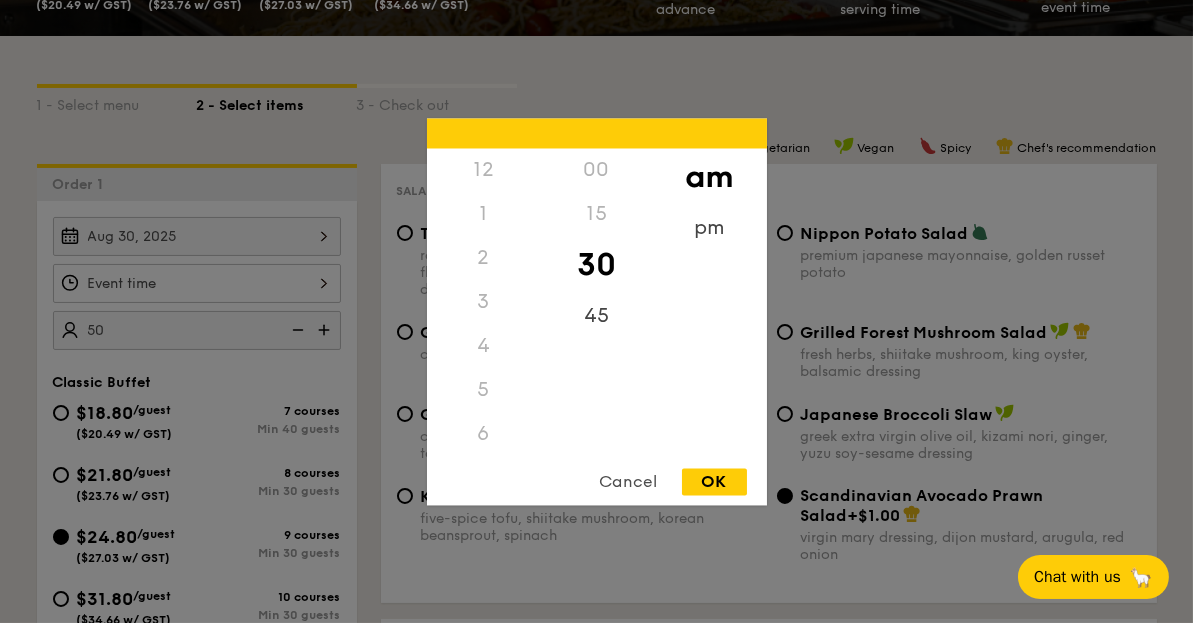 scroll, scrollTop: 218, scrollLeft: 0, axis: vertical 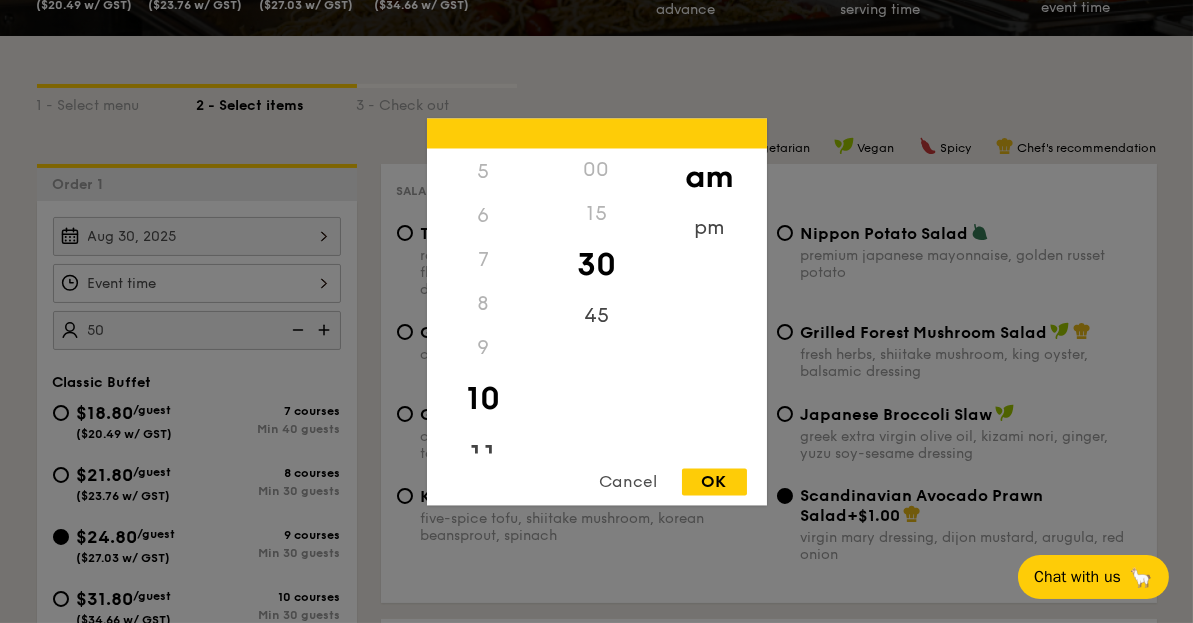 click on "11" at bounding box center (483, 457) 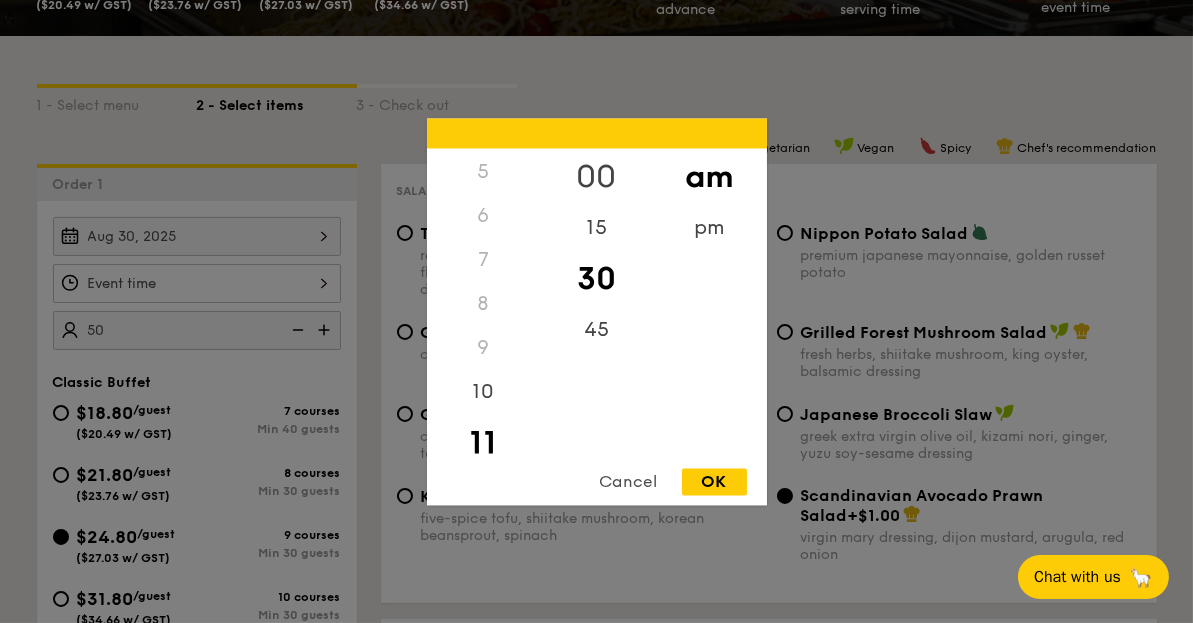 click on "00" at bounding box center (596, 177) 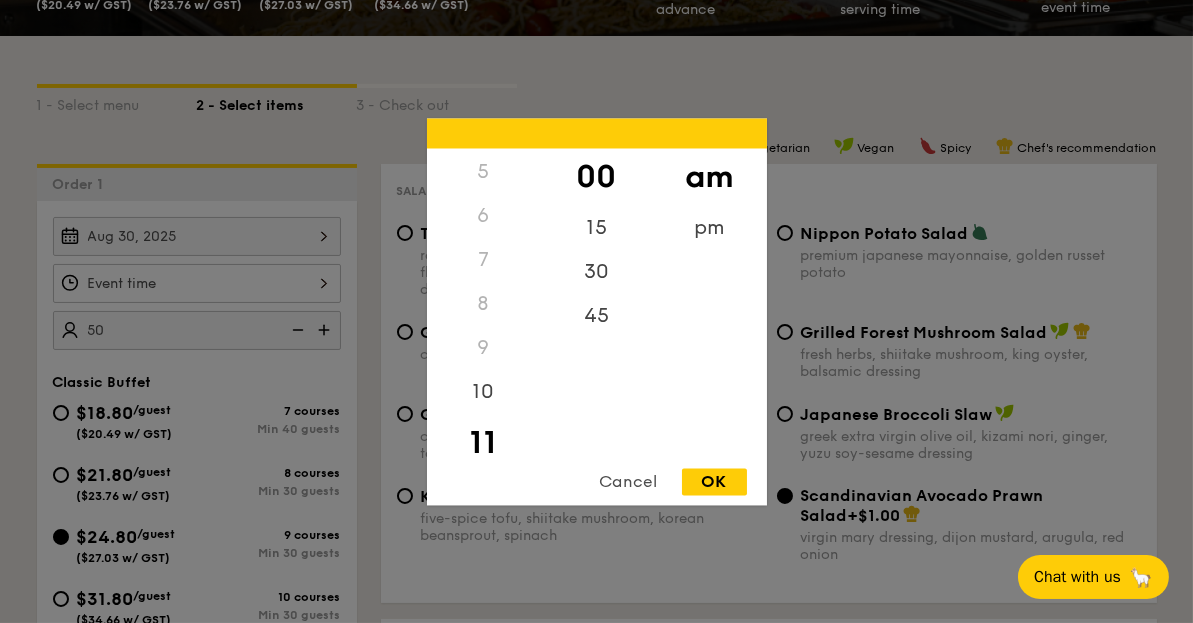 click on "OK" at bounding box center (714, 481) 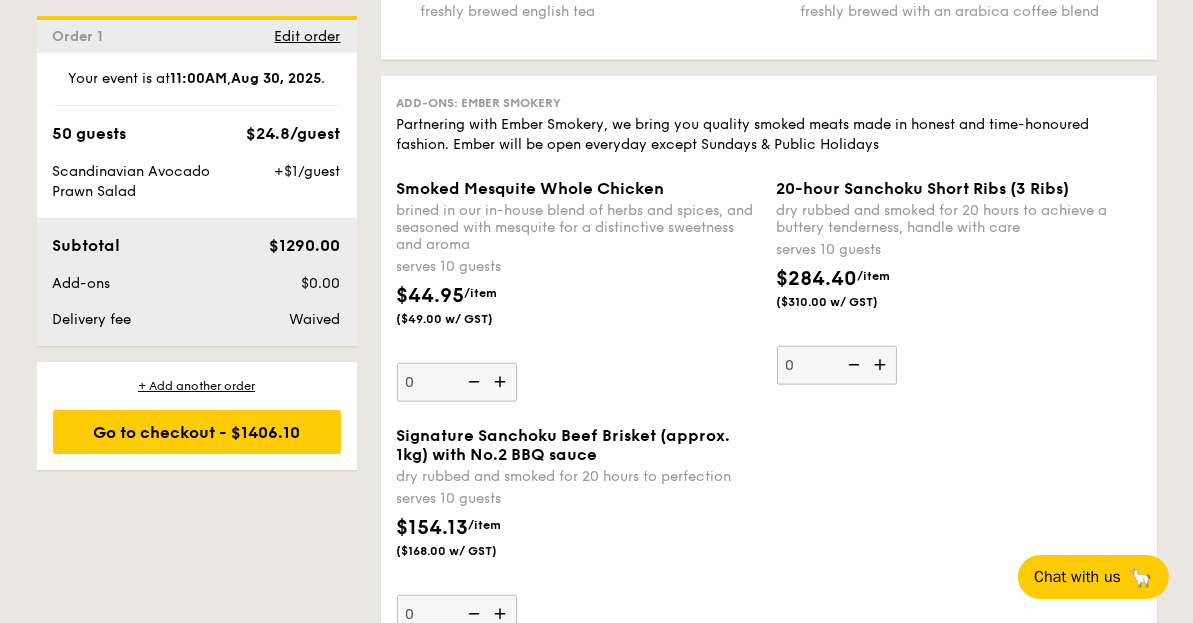 scroll, scrollTop: 4666, scrollLeft: 0, axis: vertical 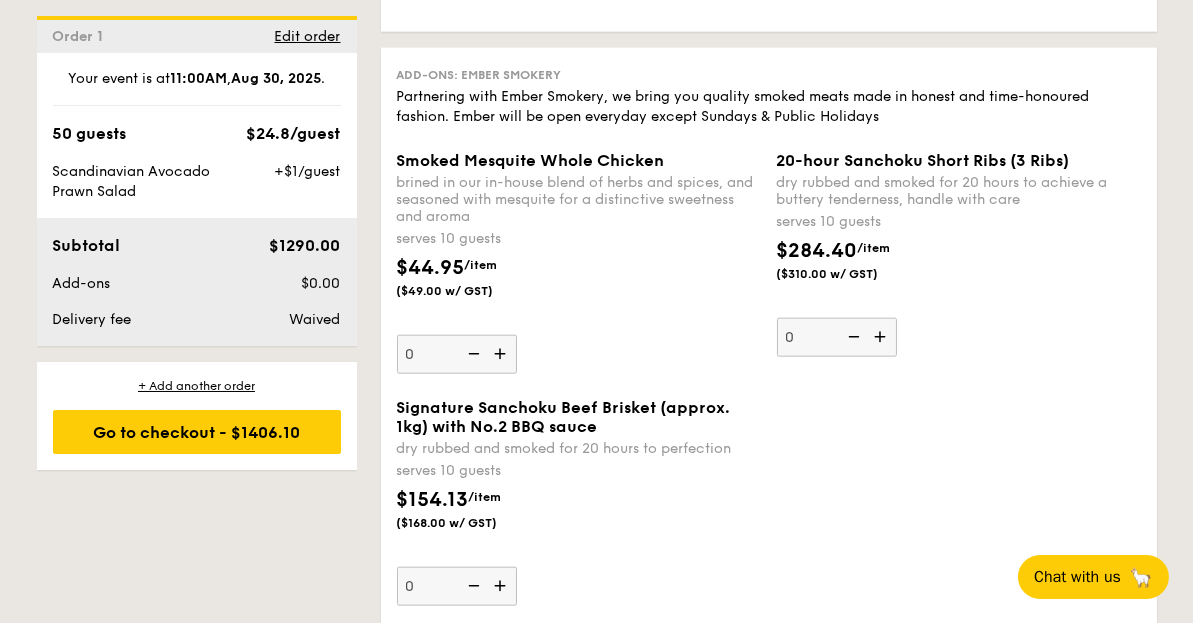 click at bounding box center (502, 586) 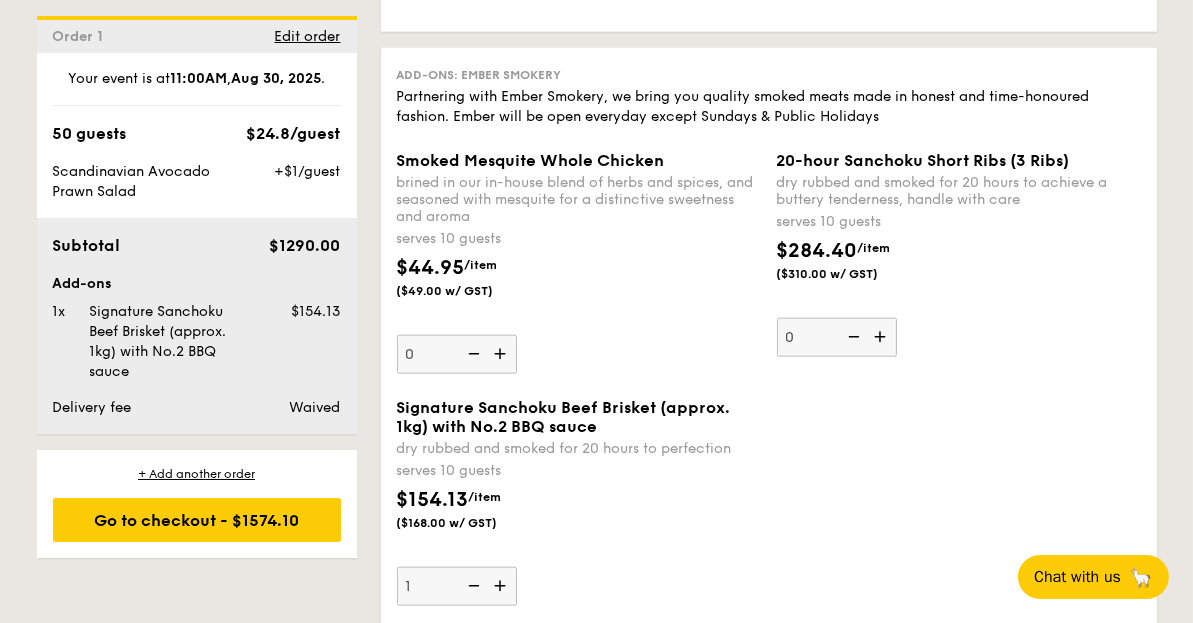 click at bounding box center [502, 586] 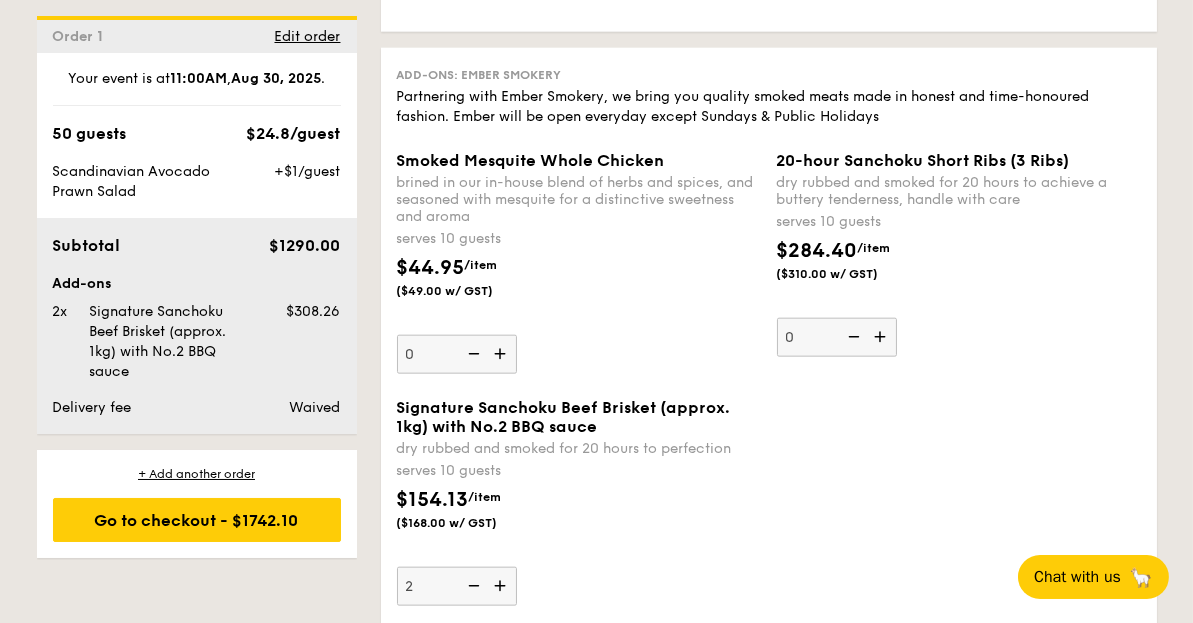 click at bounding box center [502, 586] 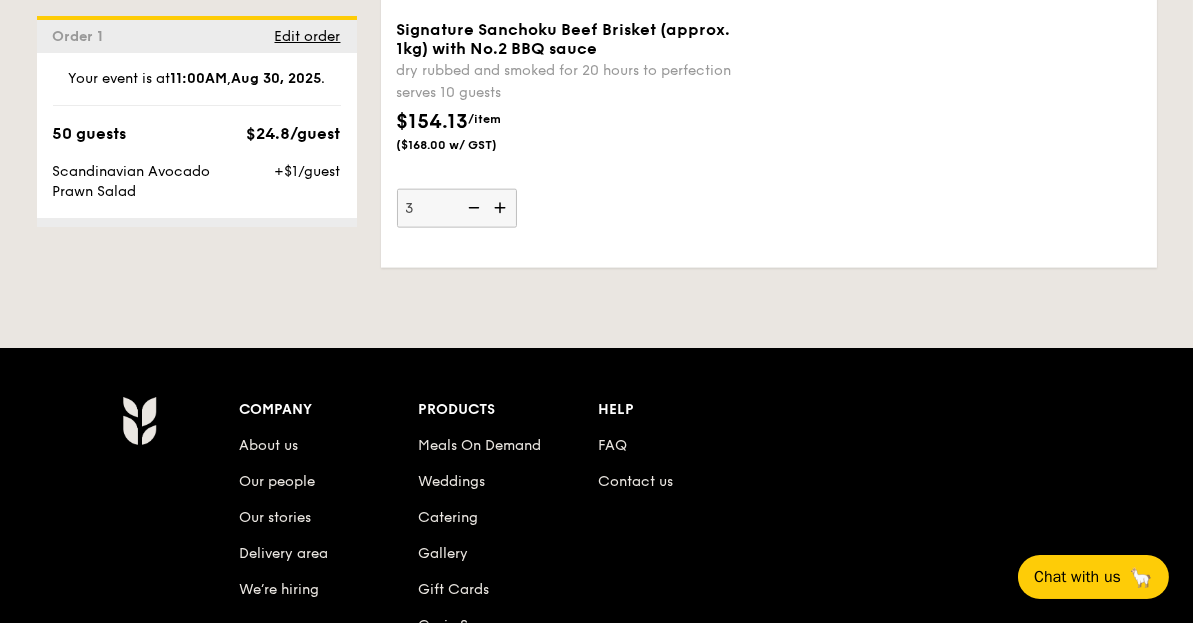 scroll, scrollTop: 4800, scrollLeft: 0, axis: vertical 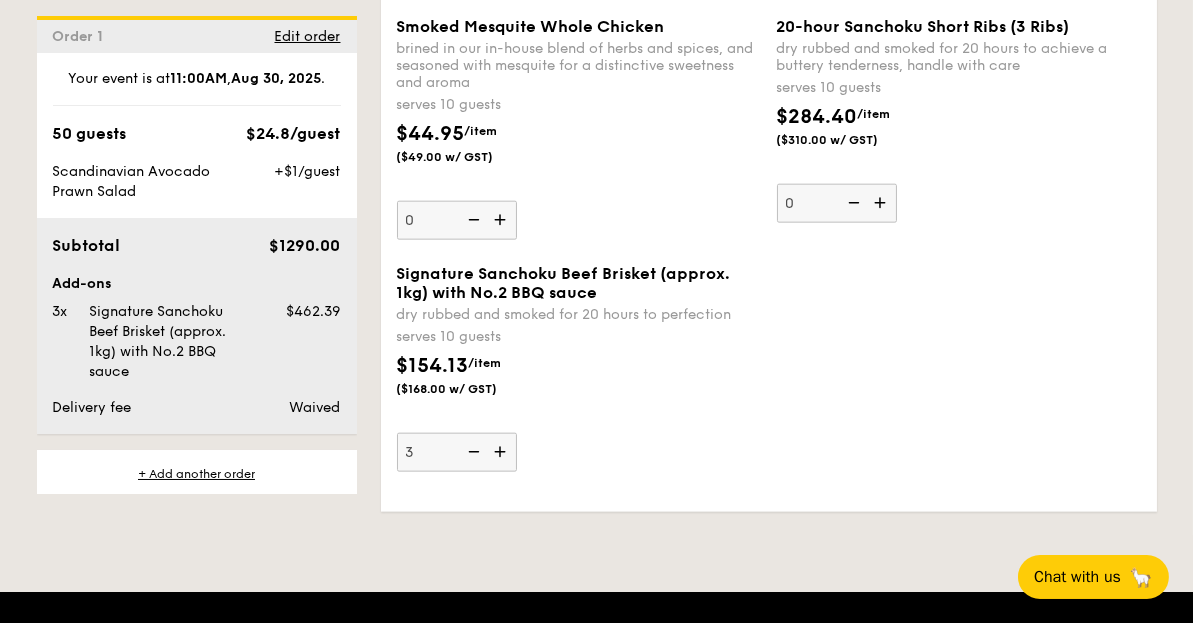 click at bounding box center [472, 452] 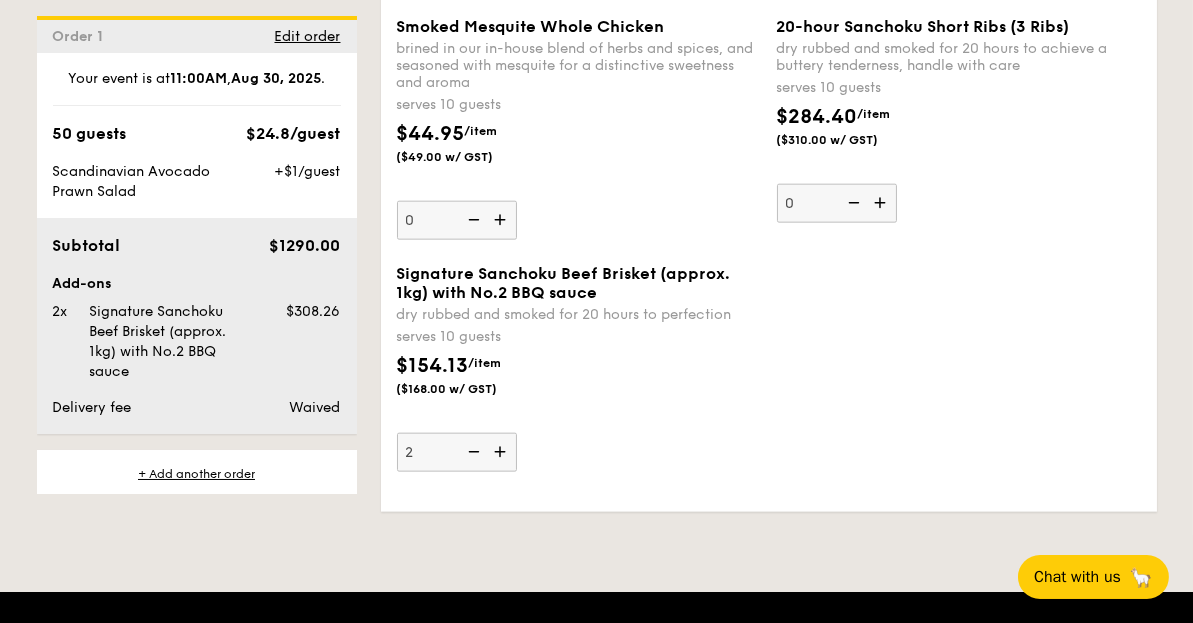 click on "Signature Sanchoku Beef Brisket (approx. 1kg) with No.2 BBQ sauce dry rubbed and smoked for 20 hours to perfection
serves 10 guests
$154.13
/item
($168.00 w/ GST)
2" at bounding box center [769, 380] 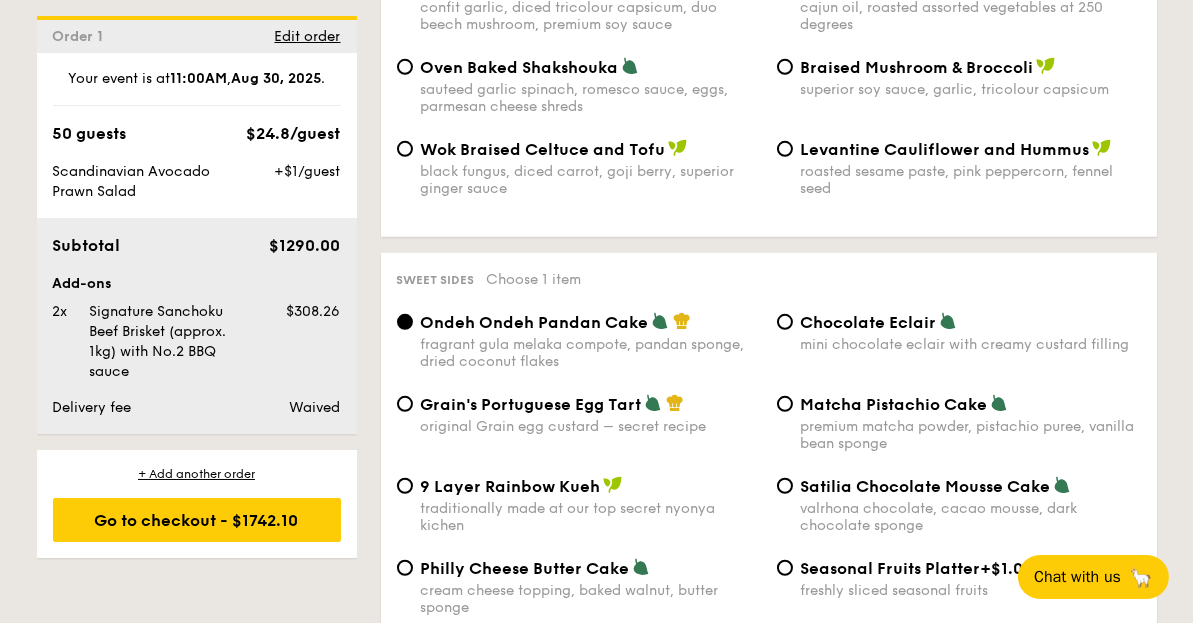 scroll, scrollTop: 2800, scrollLeft: 0, axis: vertical 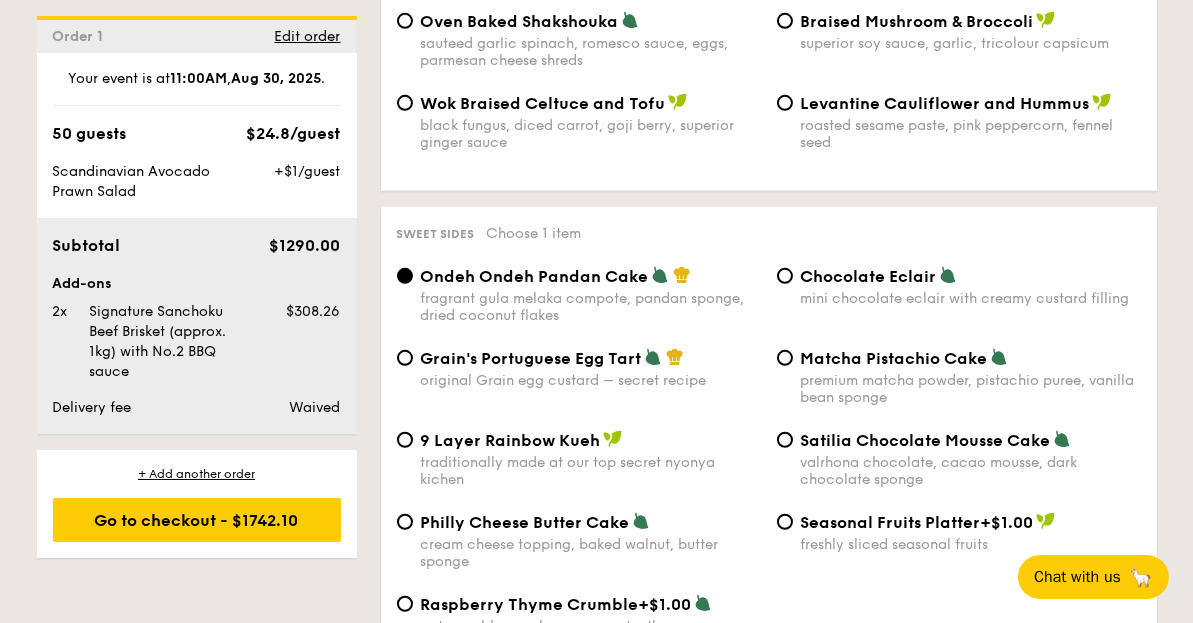 click on "Grain's Portuguese Egg Tart" at bounding box center [531, 358] 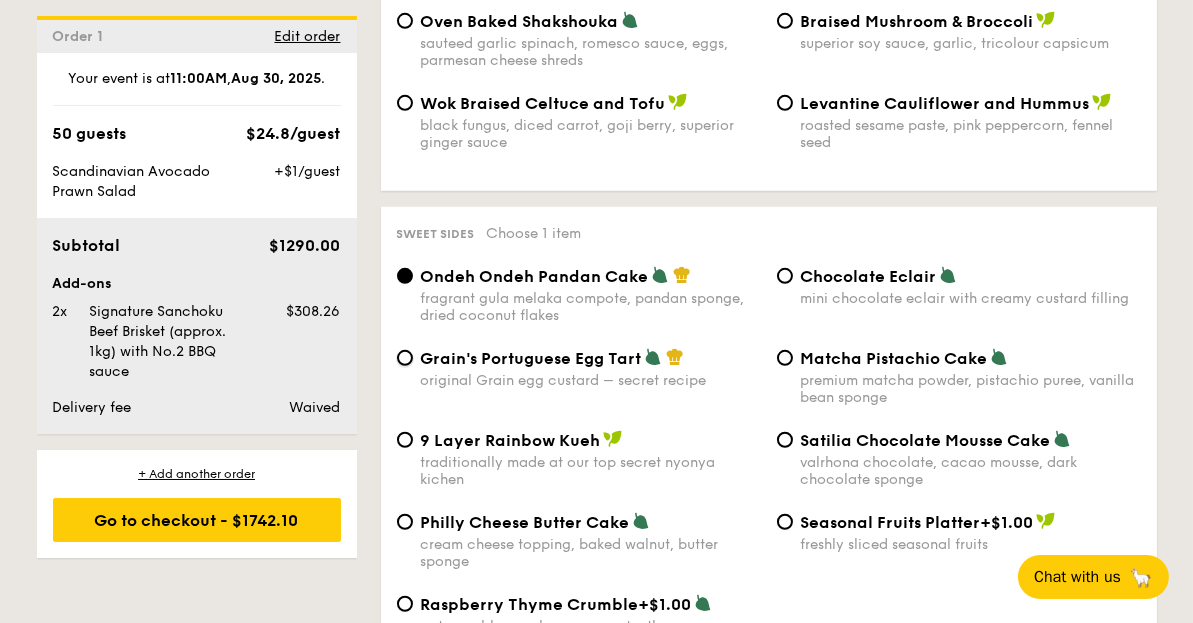 click on "Grain's Portuguese Egg Tart original Grain egg custard – secret recipe" at bounding box center [405, 358] 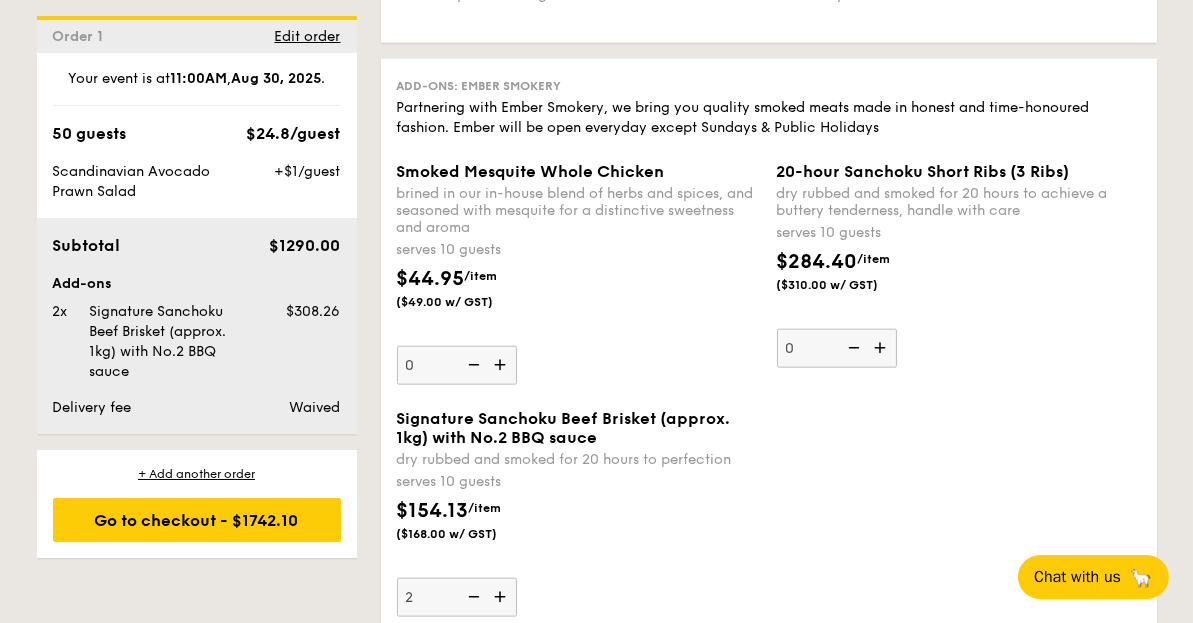 scroll, scrollTop: 4666, scrollLeft: 0, axis: vertical 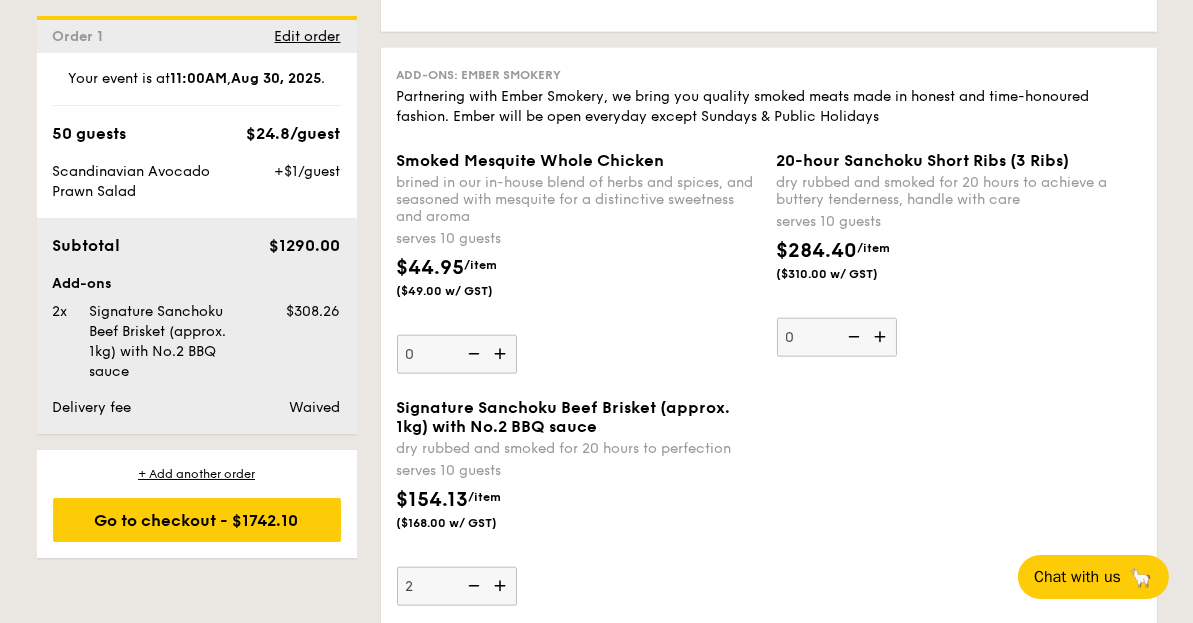 click at bounding box center [502, 586] 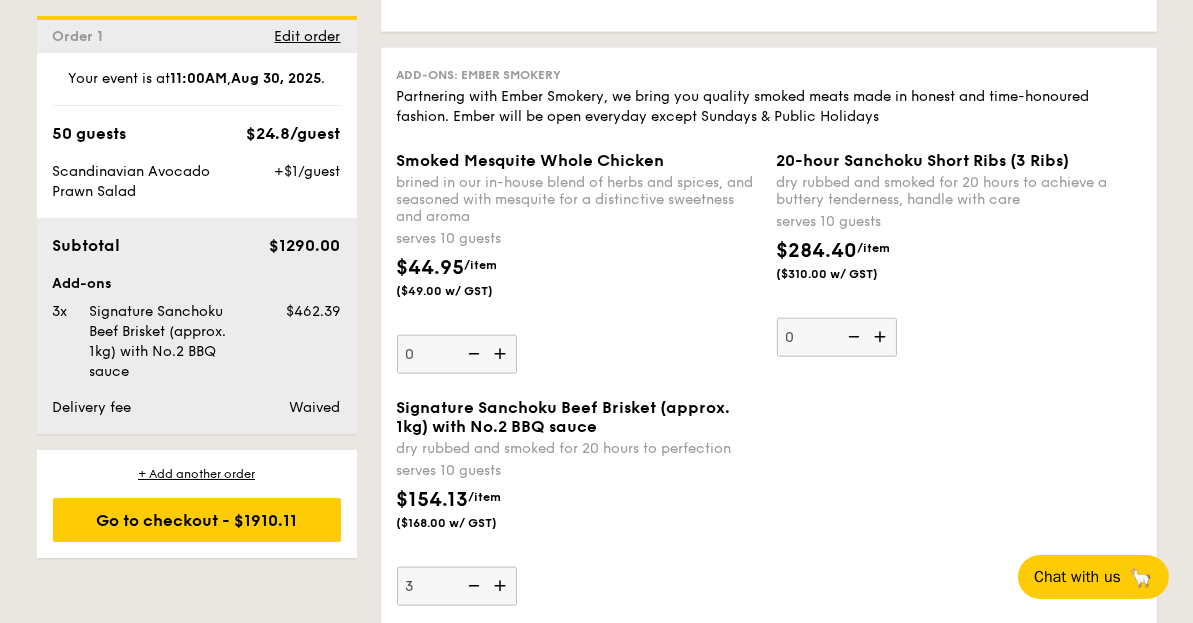click at bounding box center (472, 586) 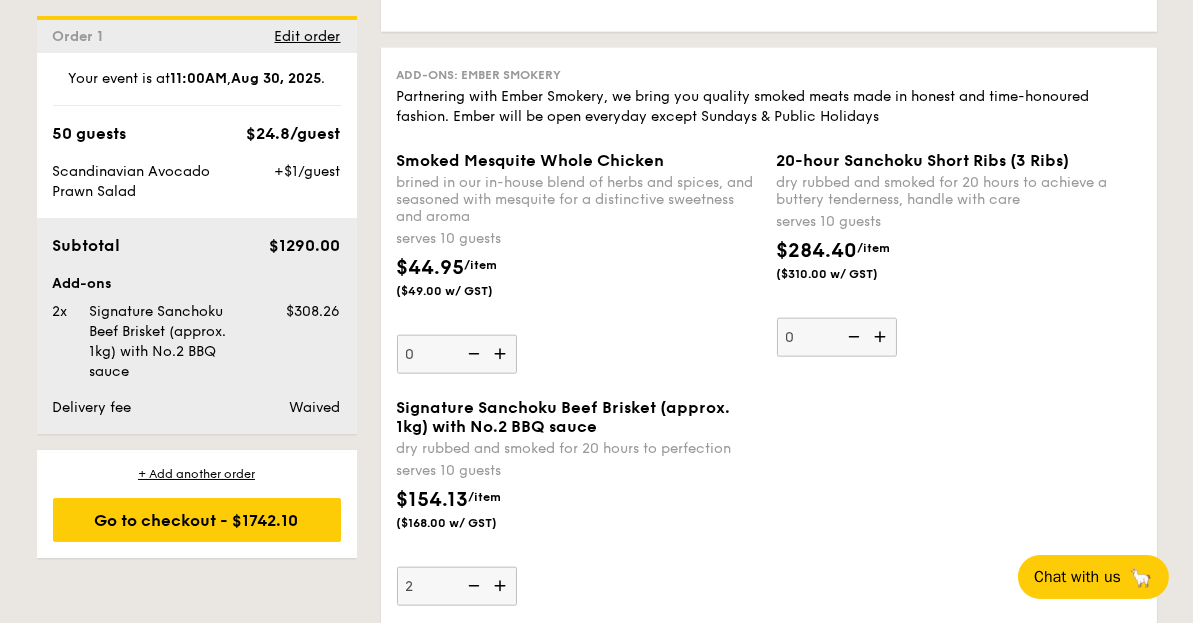 click on "$154.13
/item
($168.00 w/ GST)" at bounding box center [579, 520] 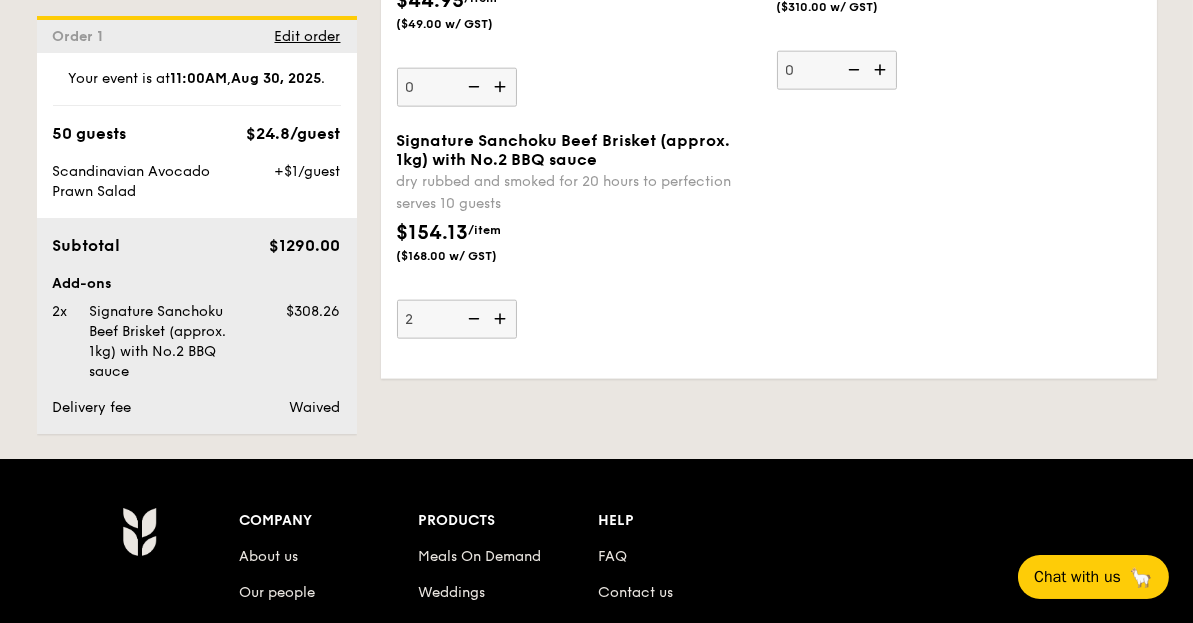 scroll, scrollTop: 4666, scrollLeft: 0, axis: vertical 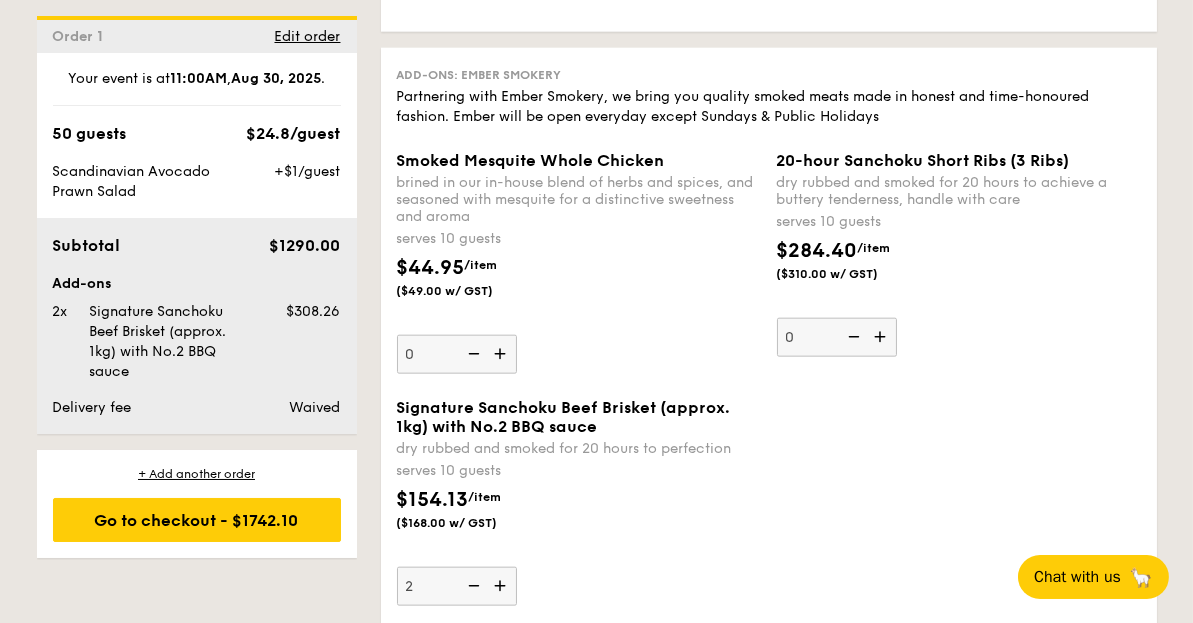 click at bounding box center [502, 354] 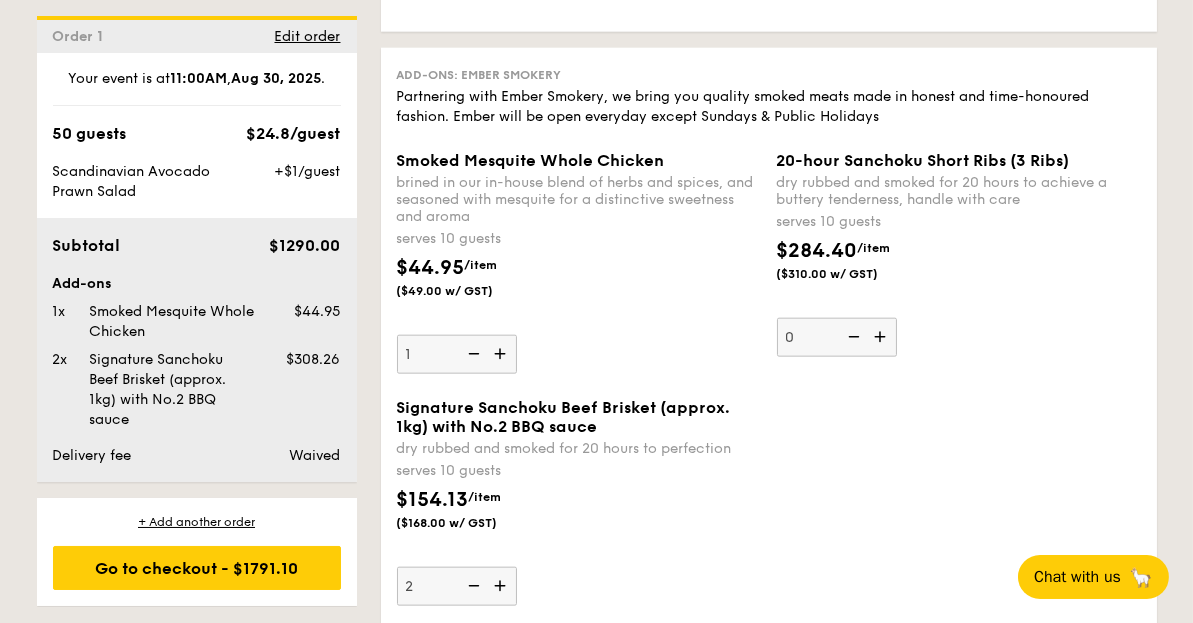 click at bounding box center [502, 354] 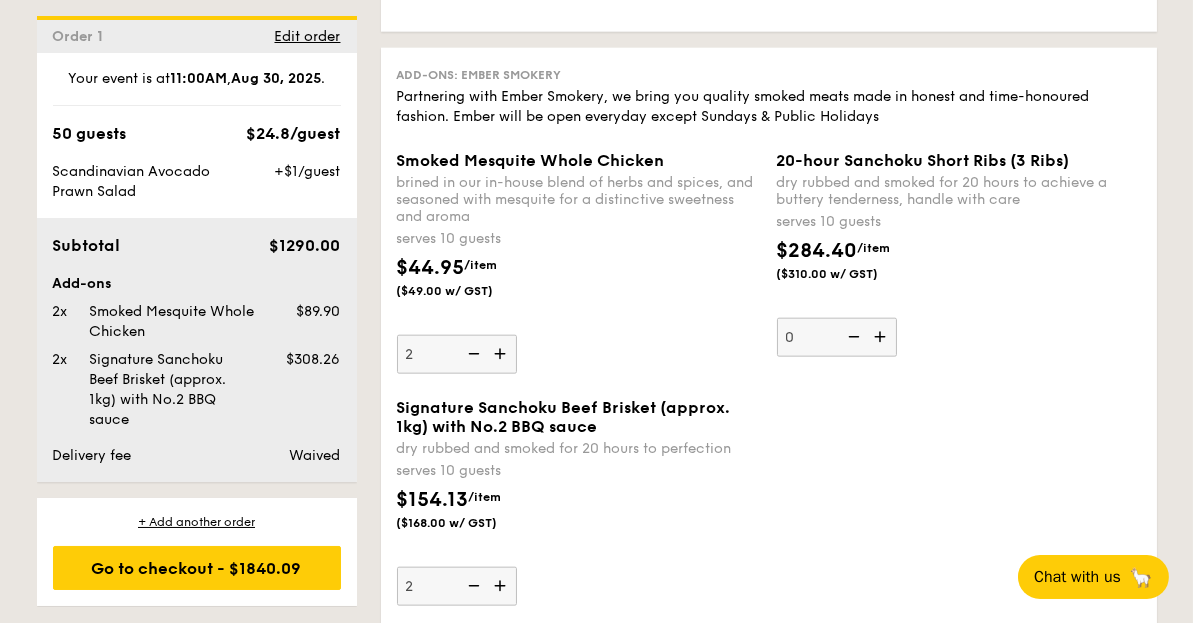 click on "Signature Sanchoku Beef Brisket (approx. 1kg) with No.2 BBQ sauce dry rubbed and smoked for 20 hours to perfection
serves 10 guests
$154.13
/item
($168.00 w/ GST)
2" at bounding box center (769, 514) 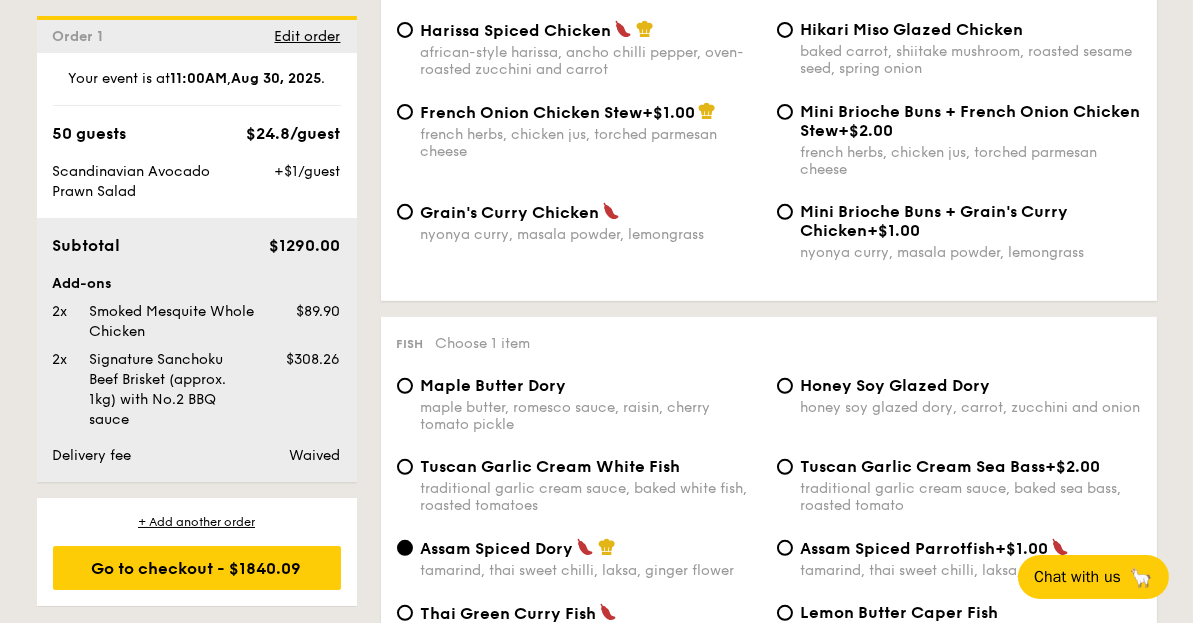 scroll, scrollTop: 1733, scrollLeft: 0, axis: vertical 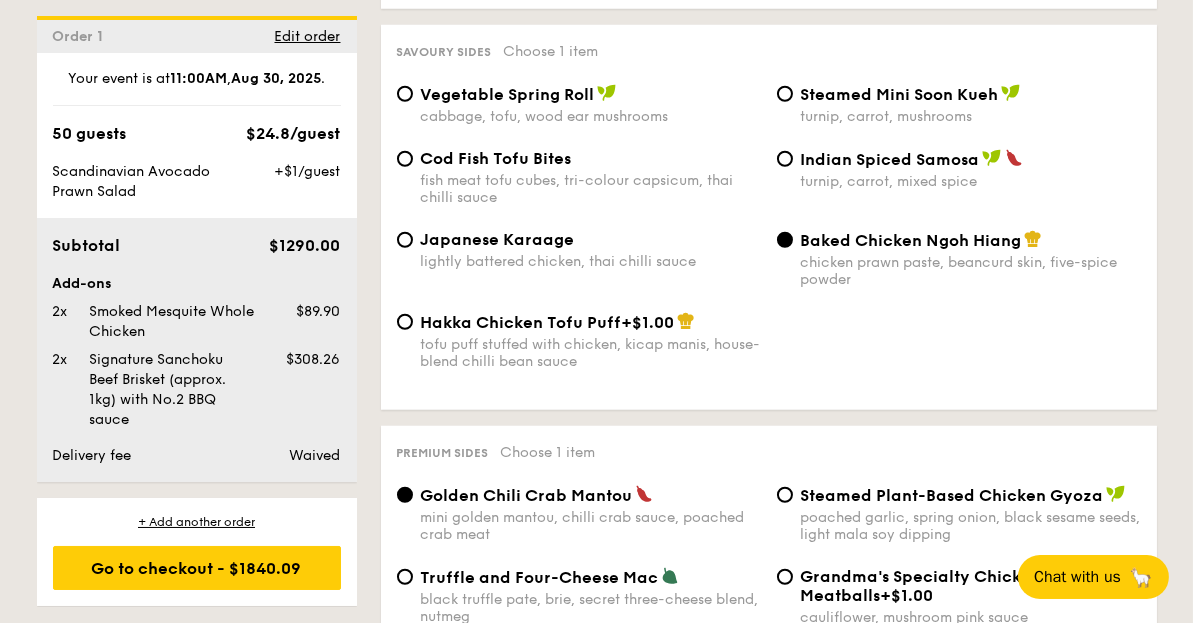 click on "Vegetarian Vegan Spicy Chef's recommendation
Salad
Choose 1 item
The Classic Caesar Salad romaine lettuce, croutons, shaved parmesan flakes, cherry tomatoes, housemade caesar dressing Nippon Potato Salad premium japanese mayonnaise, golden russet potato Green Goddess Salad cherry tomato, dill, feta cheese Grilled Forest Mushroom Salad fresh herbs, shiitake mushroom, king oyster, balsamic dressing Grain's House Salad corn kernel, roasted sesame dressing, cherry tomato Japanese Broccoli Slaw greek extra virgin olive oil, kizami nori, ginger, yuzu soy-sesame dressing Korean Bibim Salad five-spice tofu, shiitake mushroom, korean beansprout, spinach Scandinavian Avocado Prawn Salad
+$1.00
virgin mary dressing, dijon mustard, arugula, red onion
Mains
Choose 1 item
Butterfly Blue Pea Rice shallots, coriander, supergarlicfied oil, blue pea flower Garlic Confit Aglio Olio super garlicfied oil, slow baked cherry tomatoes, garden fresh thyme" at bounding box center [757, -528] 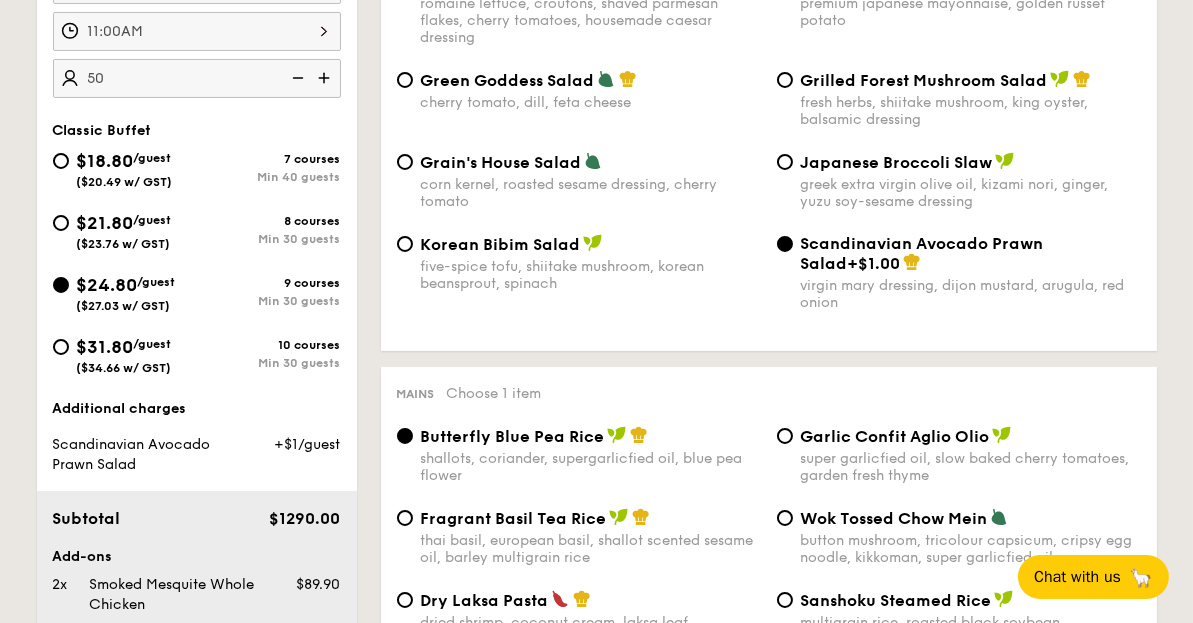 scroll, scrollTop: 666, scrollLeft: 0, axis: vertical 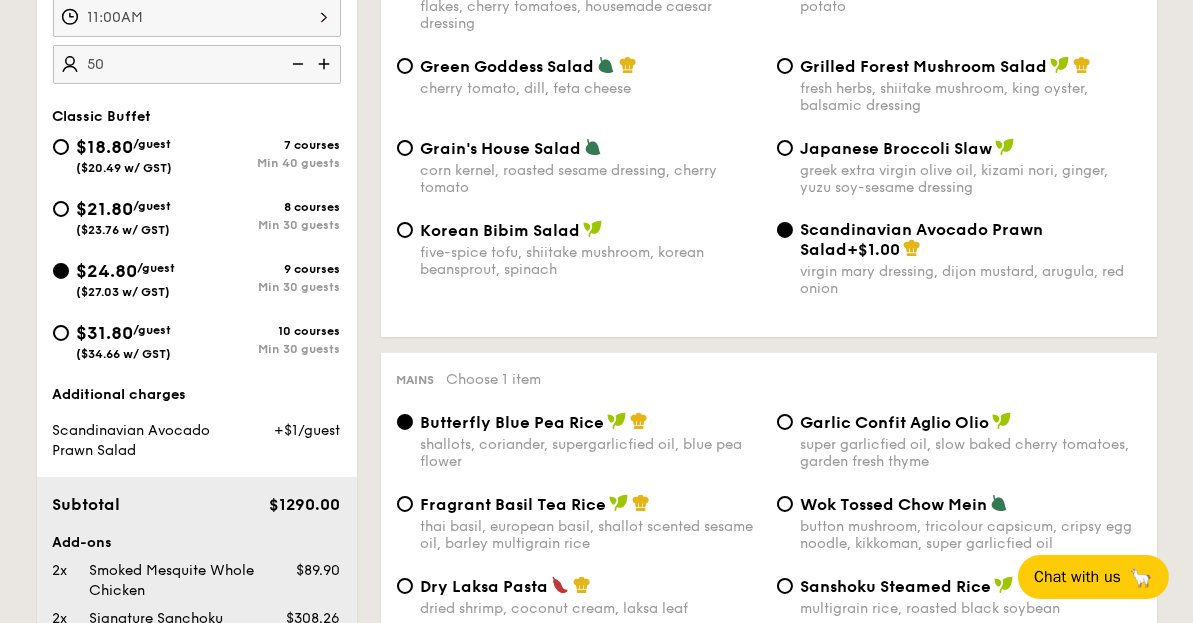 click on "$31.80" at bounding box center [105, 333] 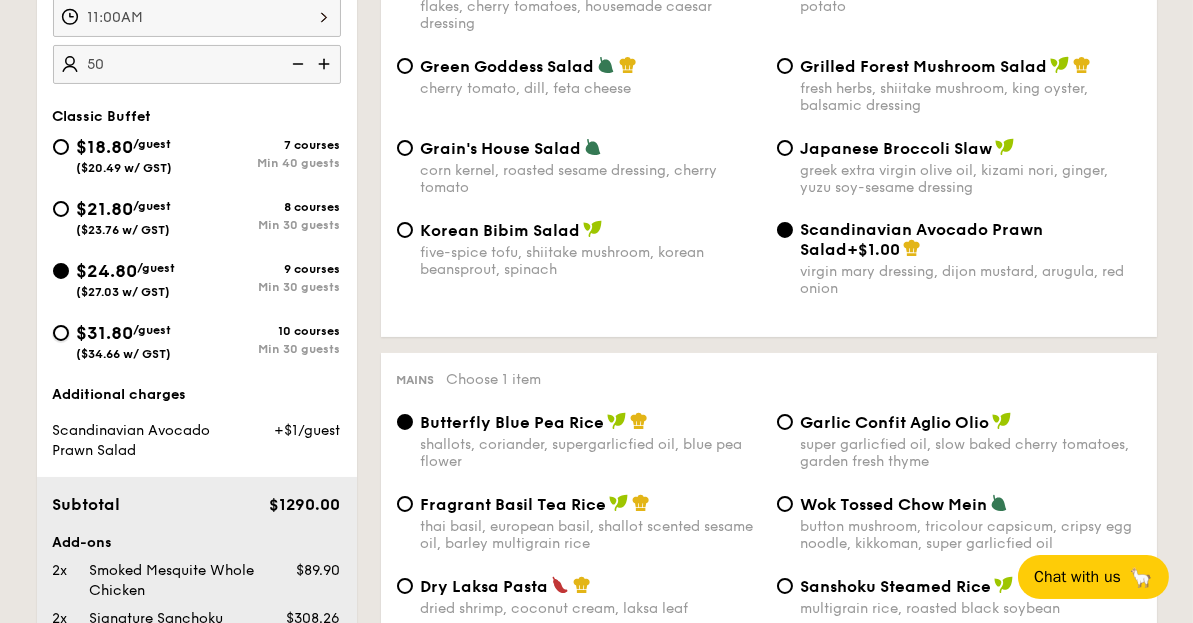 click on "$31.80
/guest
($34.66 w/ GST)
10 courses
Min 30 guests" at bounding box center [61, 333] 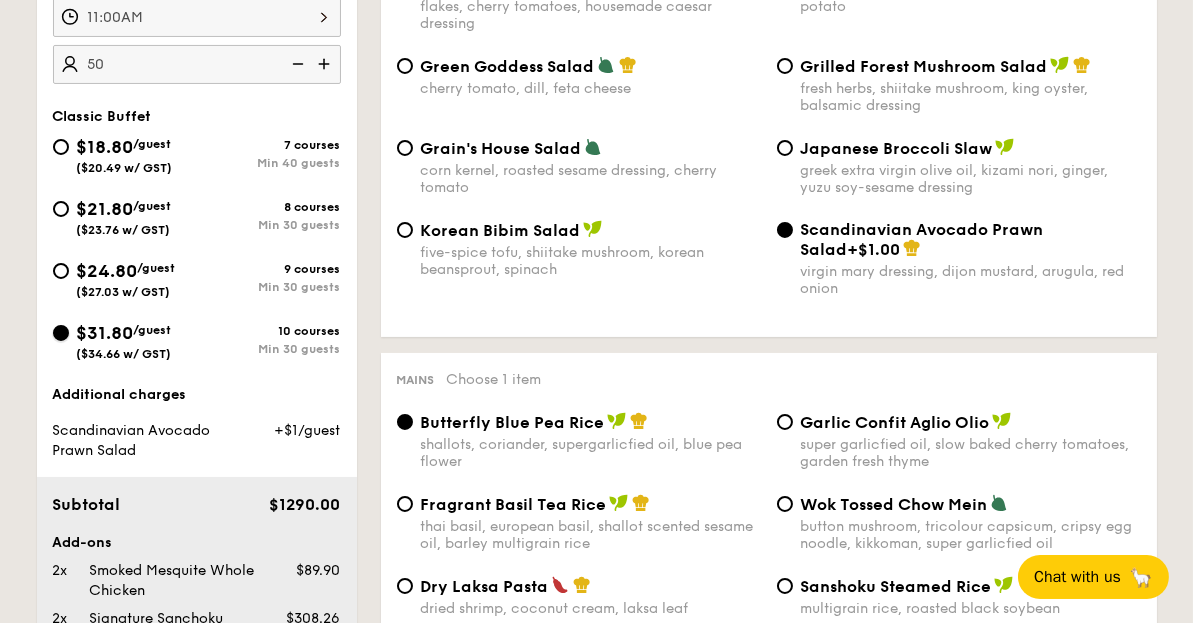 radio on "true" 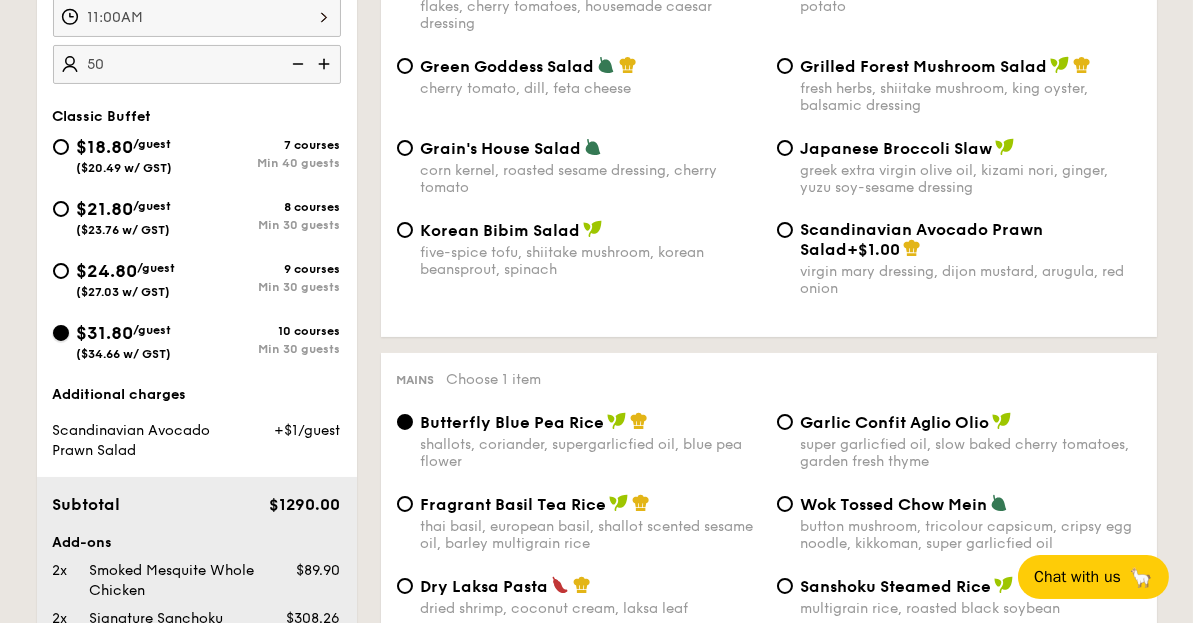 radio on "true" 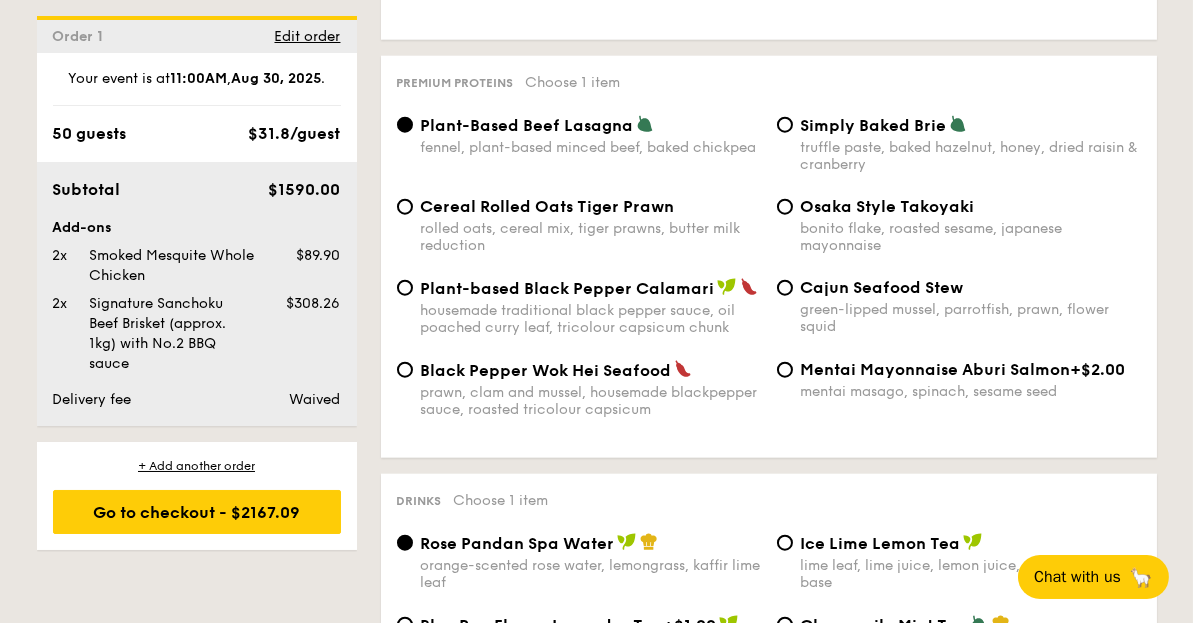 scroll, scrollTop: 4123, scrollLeft: 0, axis: vertical 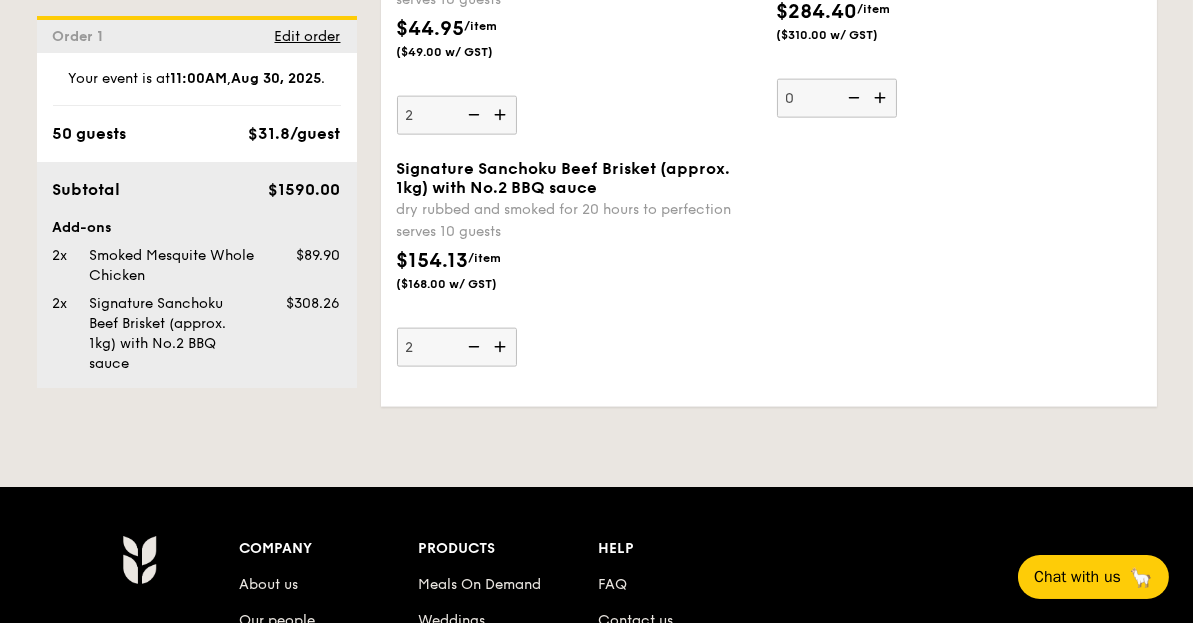click at bounding box center [472, 347] 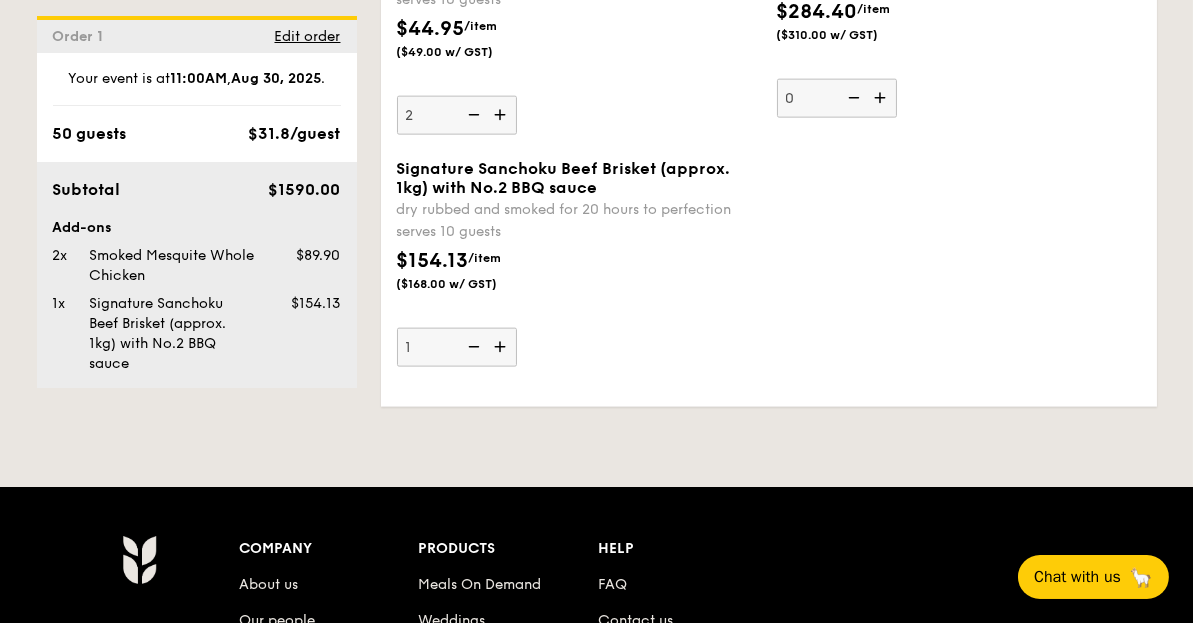 click at bounding box center (472, 347) 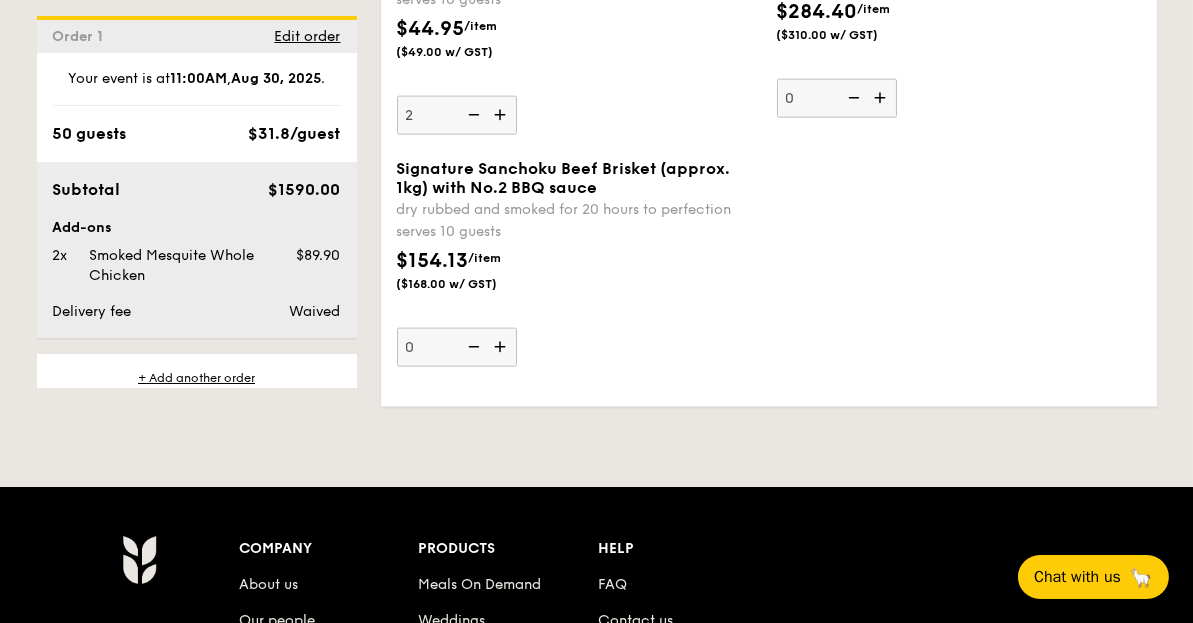 click at bounding box center (472, 115) 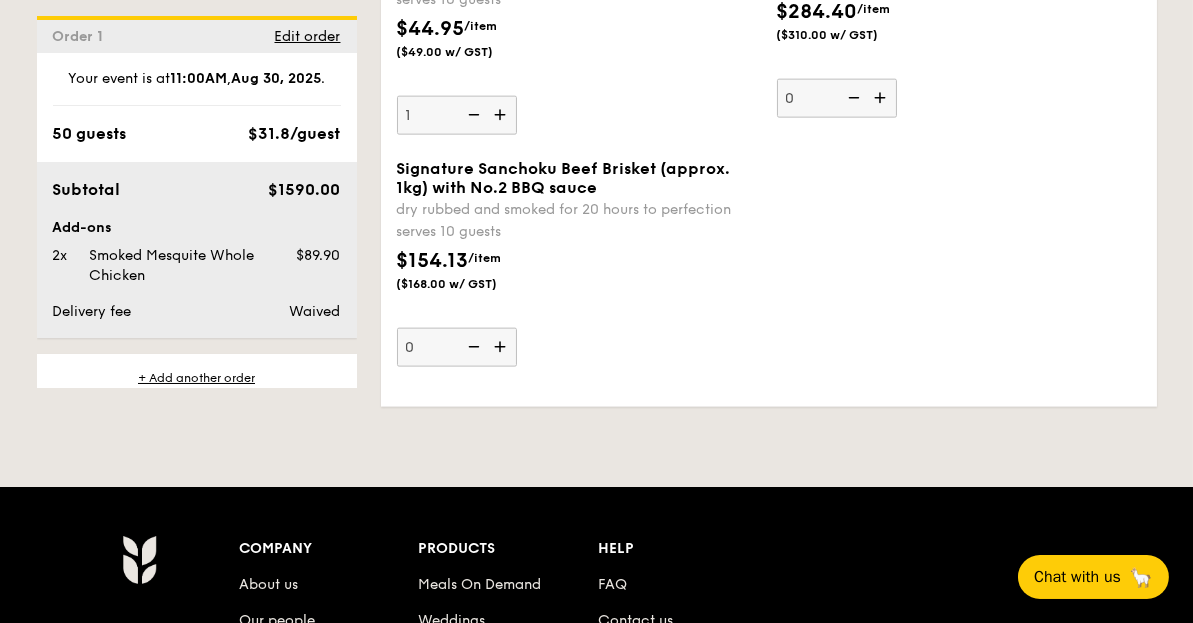 click at bounding box center (472, 115) 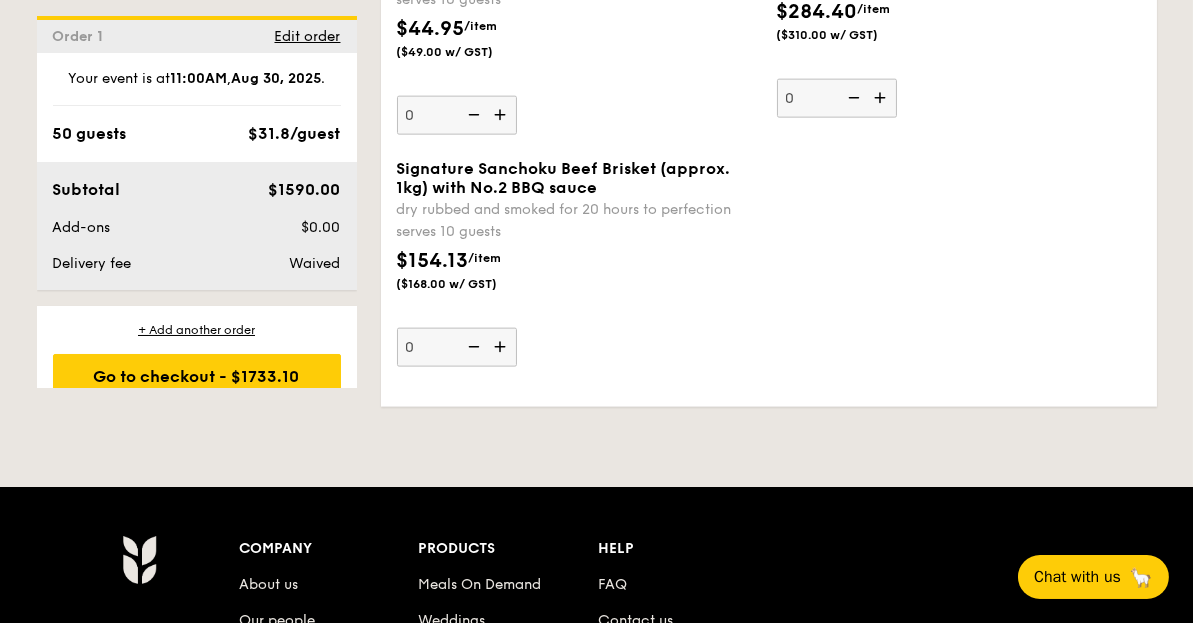 click on "Signature Sanchoku Beef Brisket (approx. 1kg) with No.2 BBQ sauce dry rubbed and smoked for 20 hours to perfection
serves 10 guests
$154.13
/item
($168.00 w/ GST)
0" at bounding box center (769, 275) 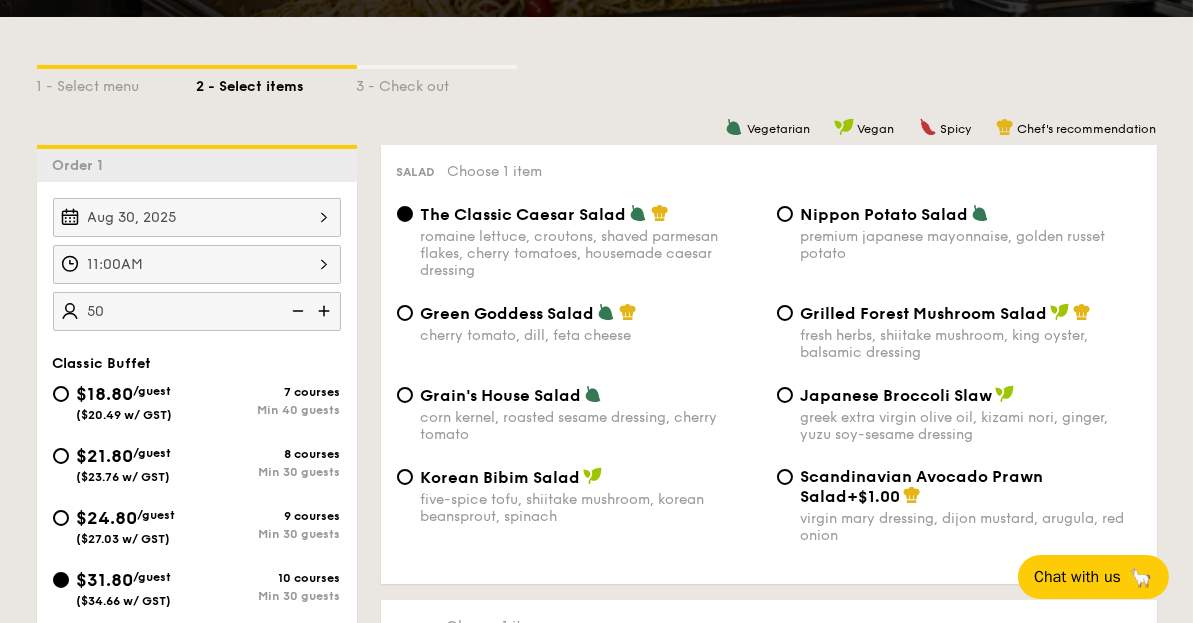 scroll, scrollTop: 389, scrollLeft: 0, axis: vertical 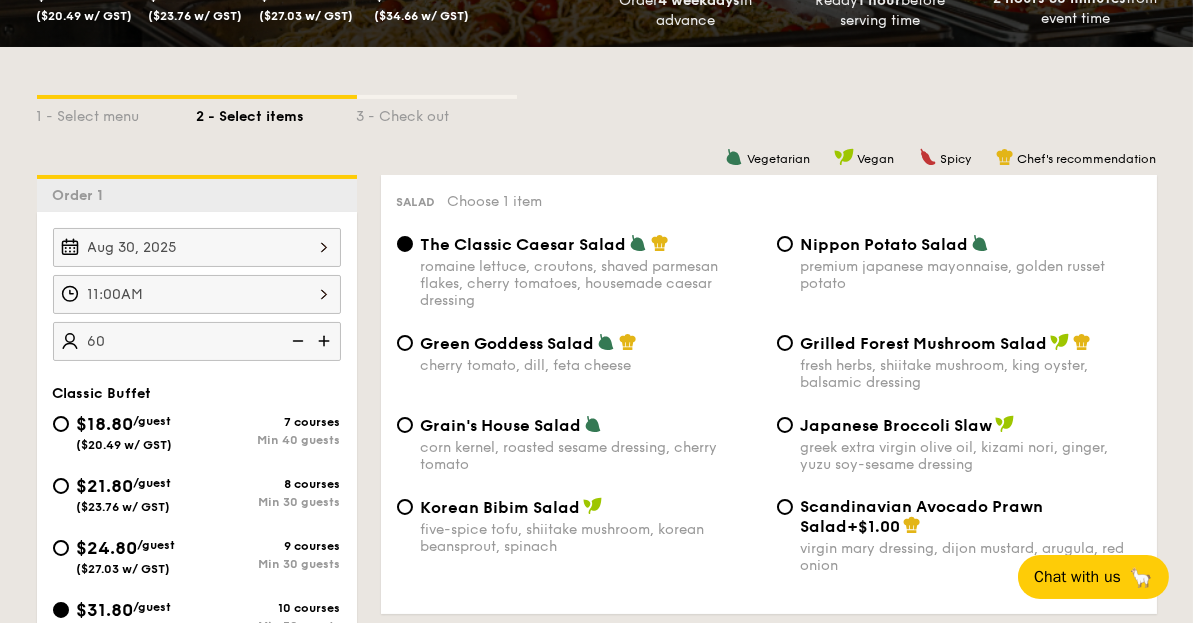 type on "60 guests" 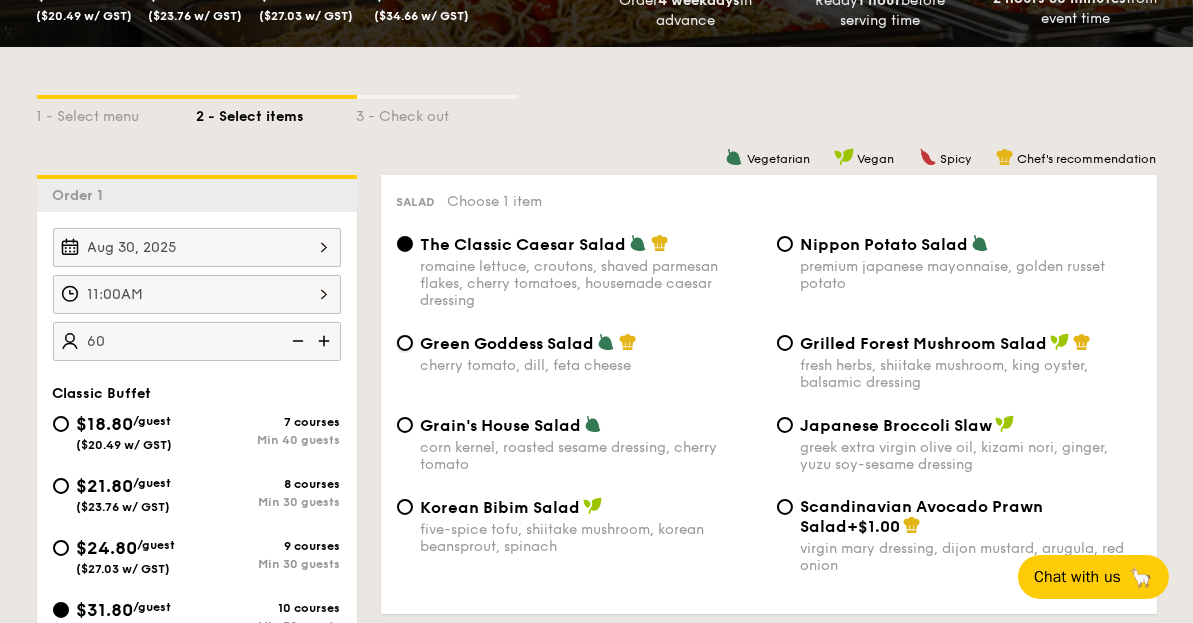click on "Green Goddess Salad cherry tomato, dill, feta cheese" at bounding box center (405, 343) 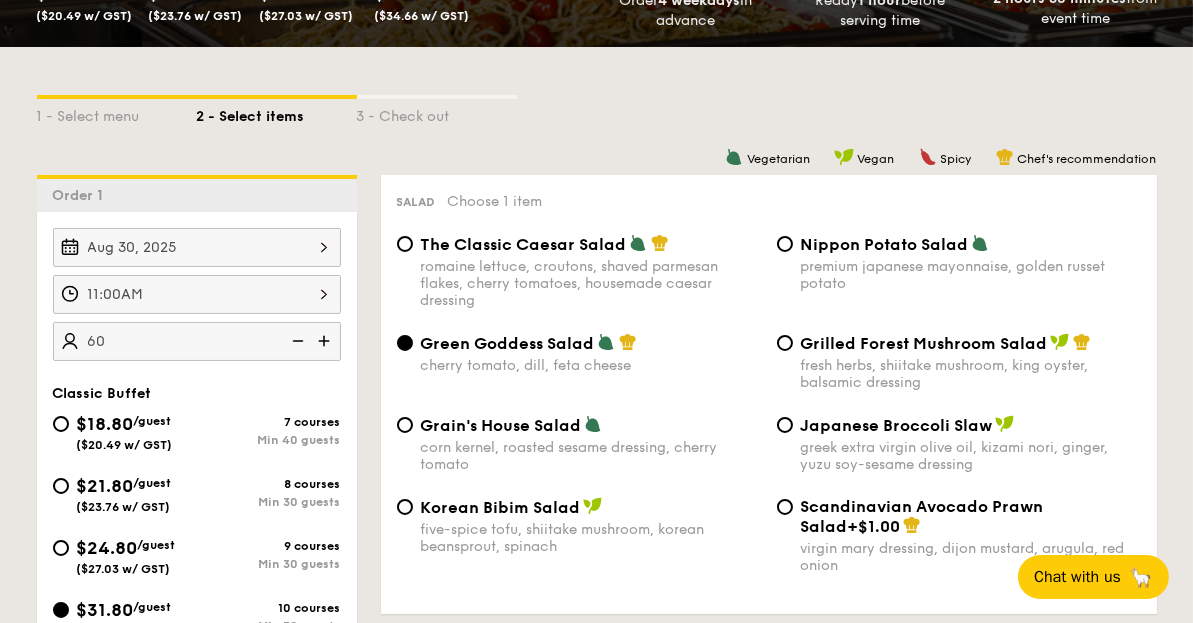 click on "The Classic Caesar Salad" at bounding box center (524, 244) 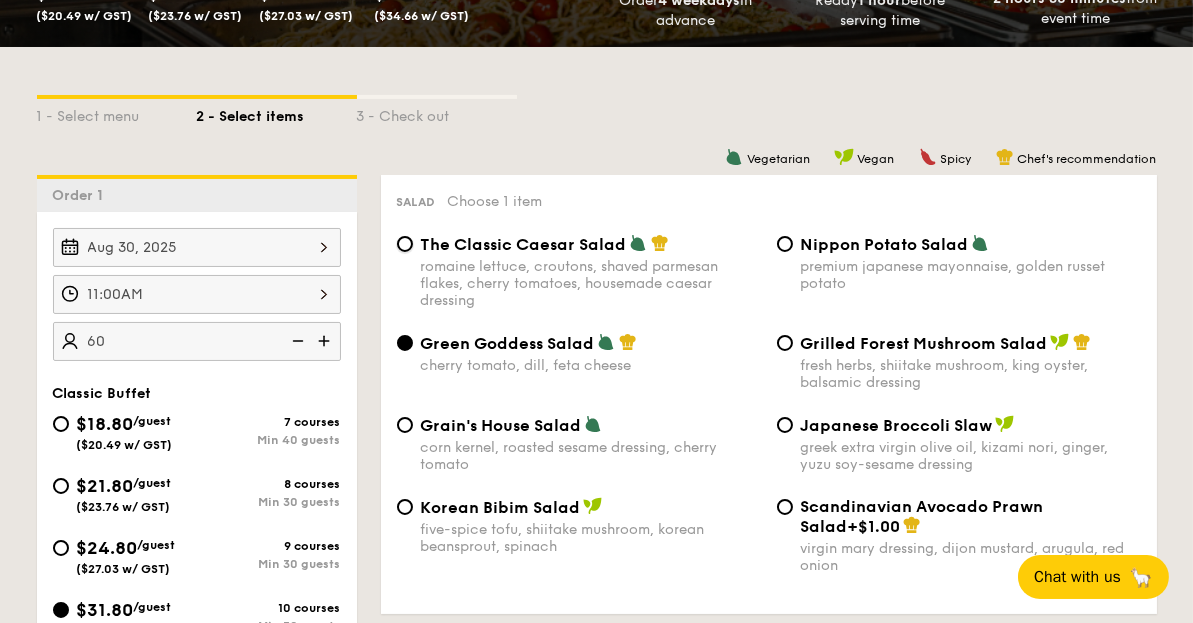 click on "The Classic Caesar Salad romaine lettuce, croutons, shaved parmesan flakes, cherry tomatoes, housemade caesar dressing" at bounding box center [405, 244] 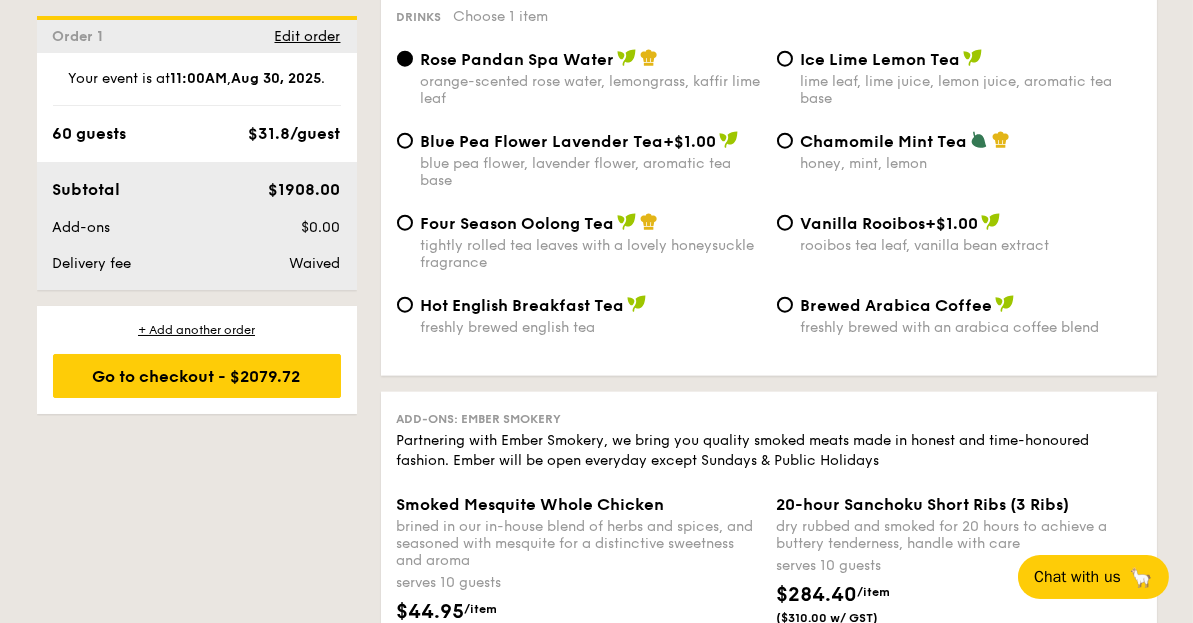 scroll, scrollTop: 4789, scrollLeft: 0, axis: vertical 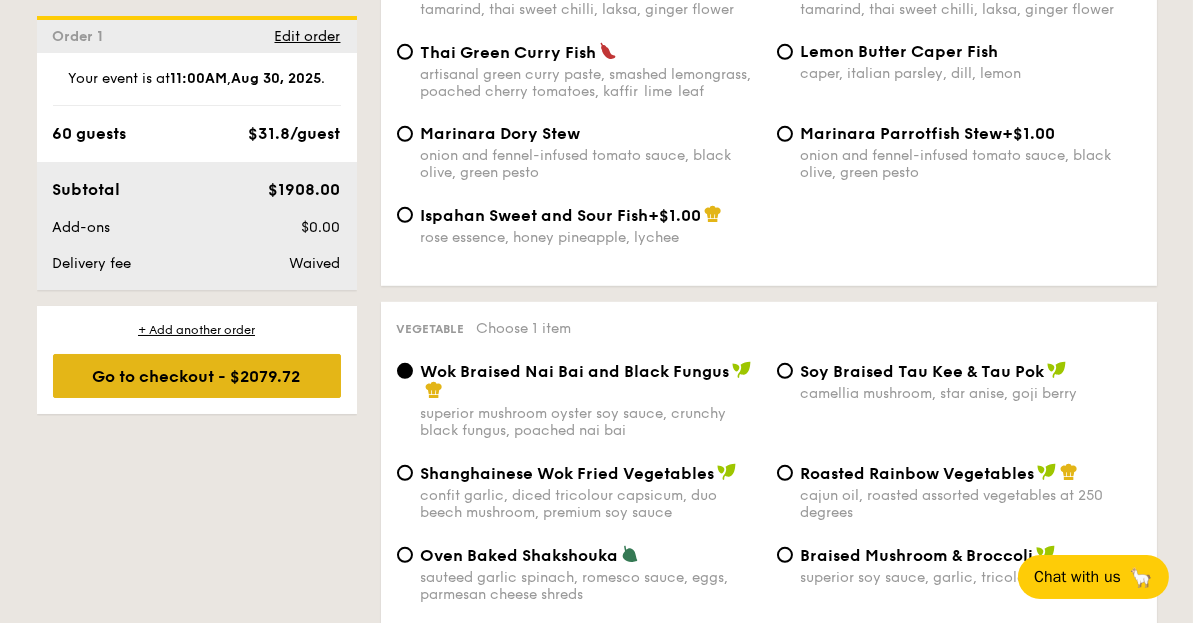 click on "Go to checkout
- $2079.72" at bounding box center (197, 376) 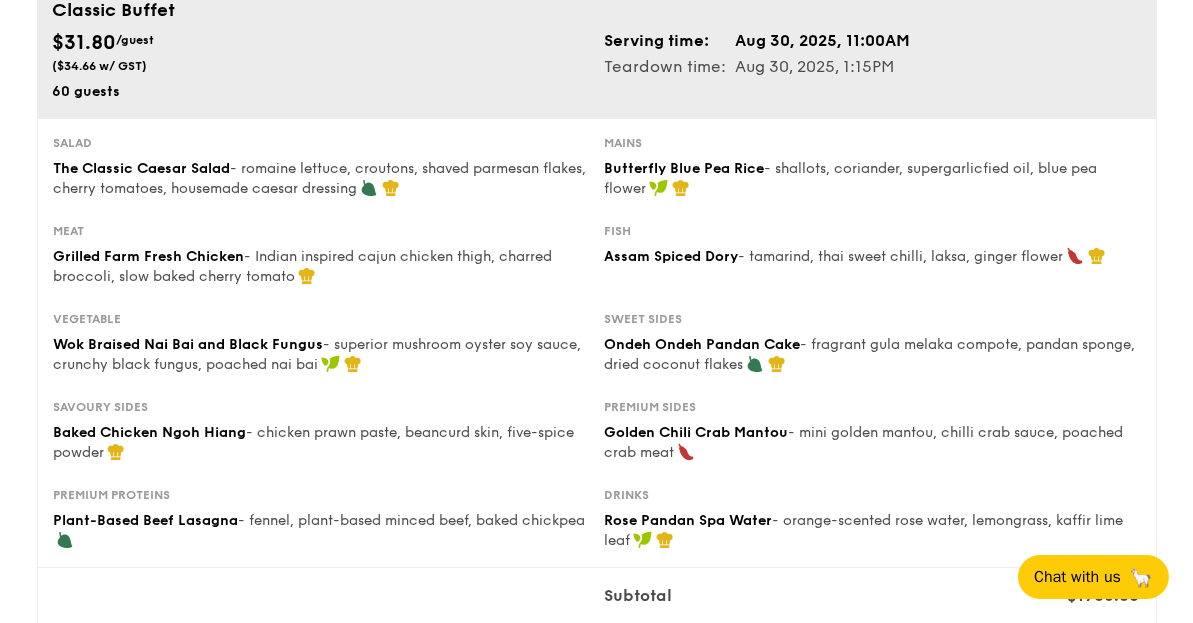 scroll, scrollTop: 133, scrollLeft: 0, axis: vertical 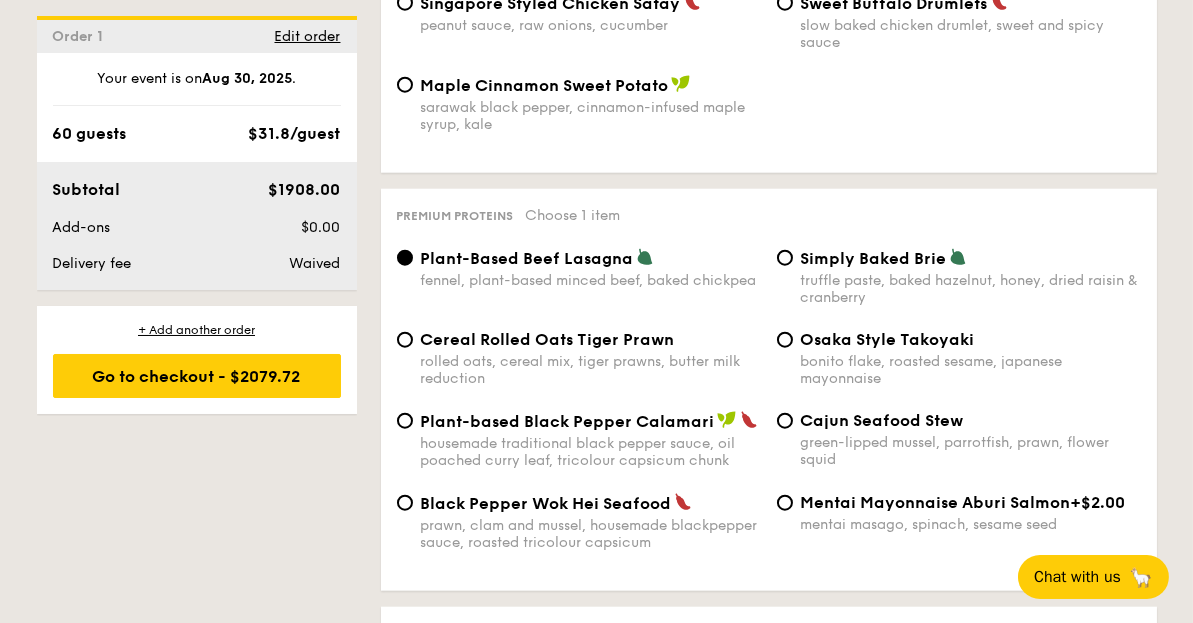 click on "Black Pepper Wok Hei Seafood" at bounding box center [591, 503] 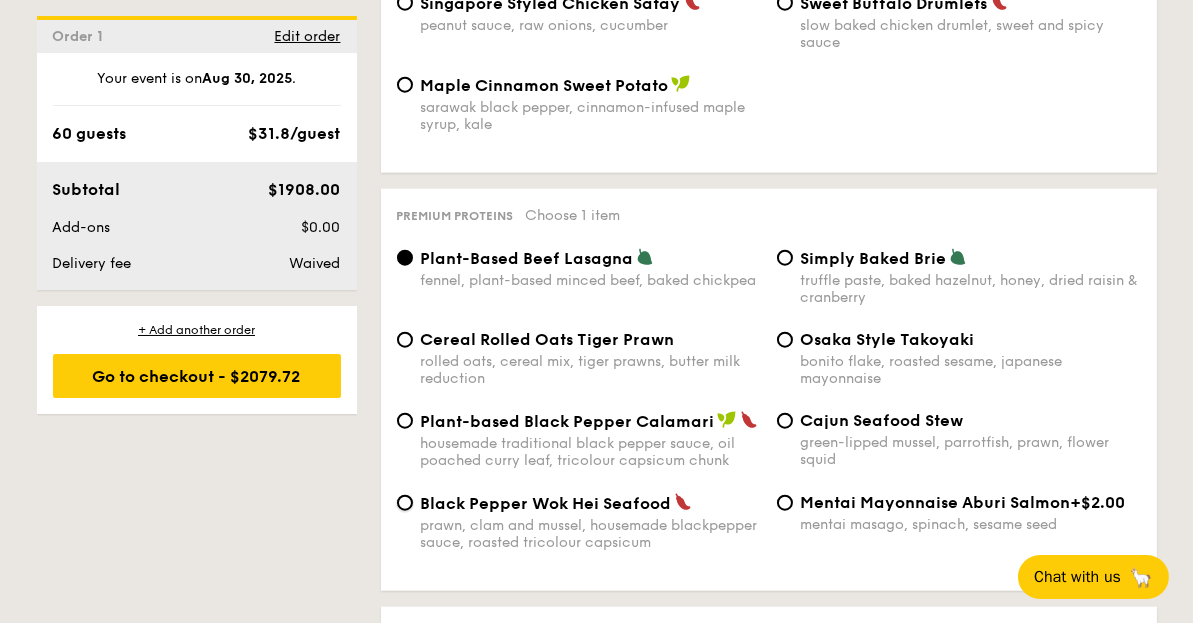 click on "Black Pepper Wok Hei Seafood prawn, clam and mussel, housemade blackpepper sauce, roasted tricolour capsicum" at bounding box center [405, 503] 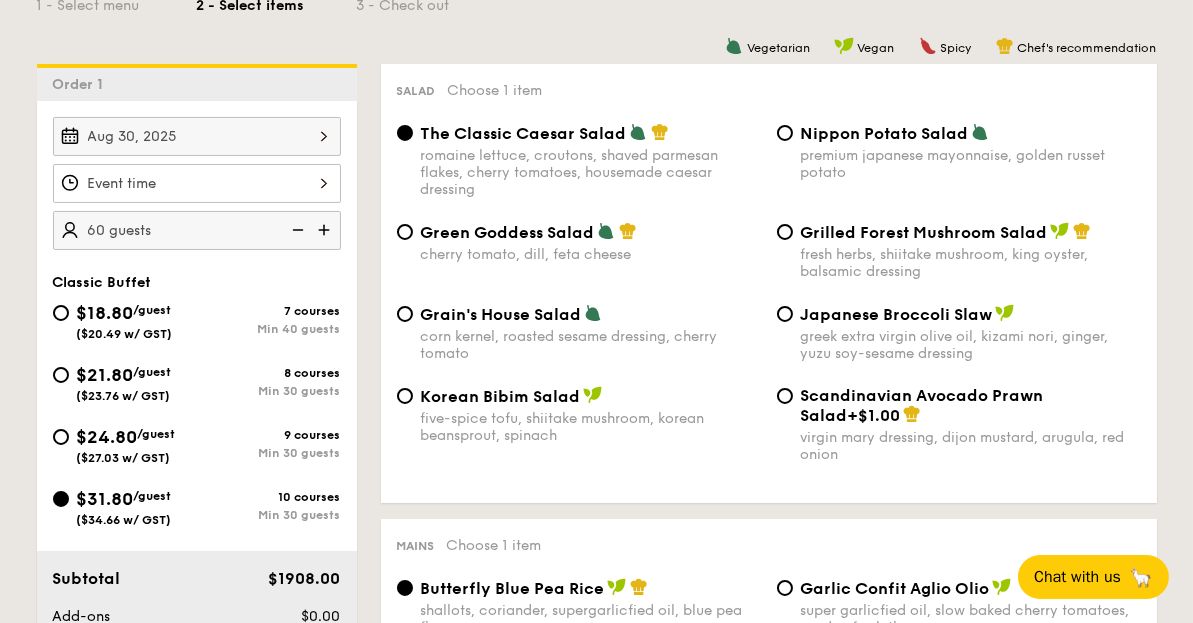 scroll, scrollTop: 523, scrollLeft: 0, axis: vertical 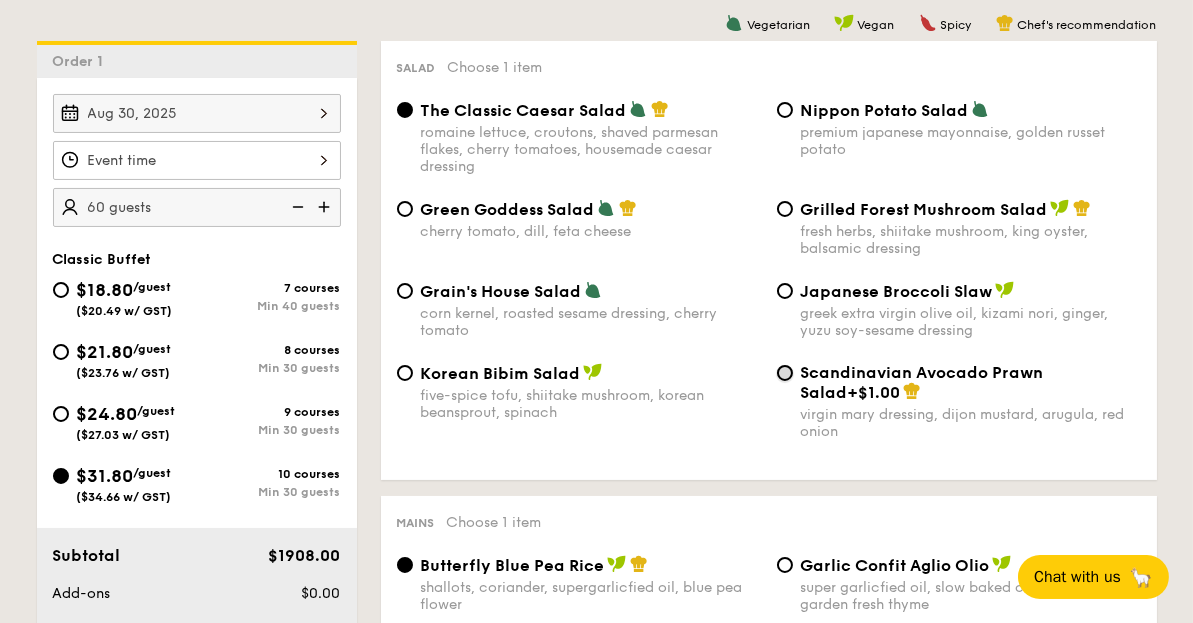 click on "Scandinavian Avocado Prawn Salad
+$1.00
virgin mary dressing, dijon mustard, arugula, red onion" at bounding box center (785, 373) 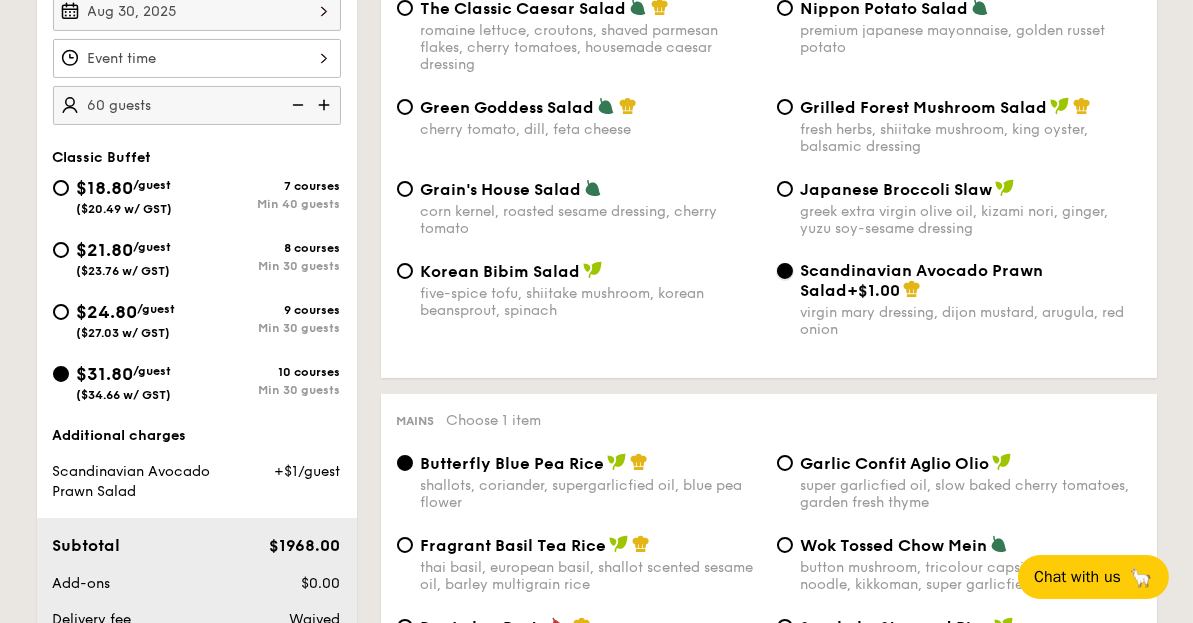 scroll, scrollTop: 523, scrollLeft: 0, axis: vertical 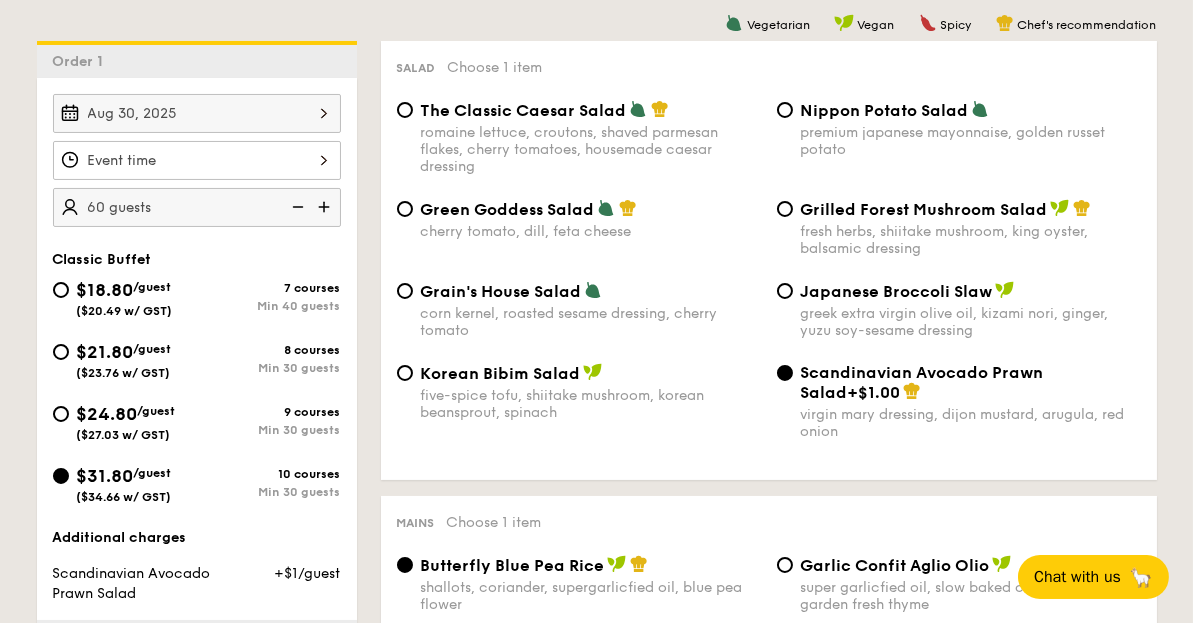 click on "The Classic Caesar Salad" at bounding box center [524, 110] 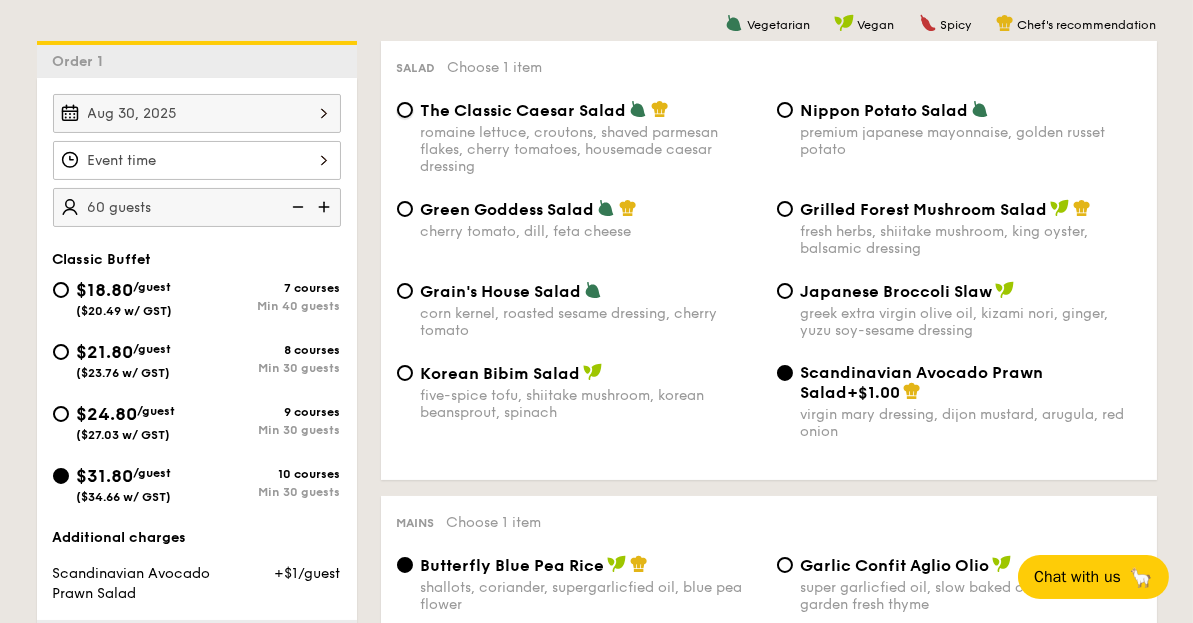 click on "The Classic Caesar Salad romaine lettuce, croutons, shaved parmesan flakes, cherry tomatoes, housemade caesar dressing" at bounding box center (405, 110) 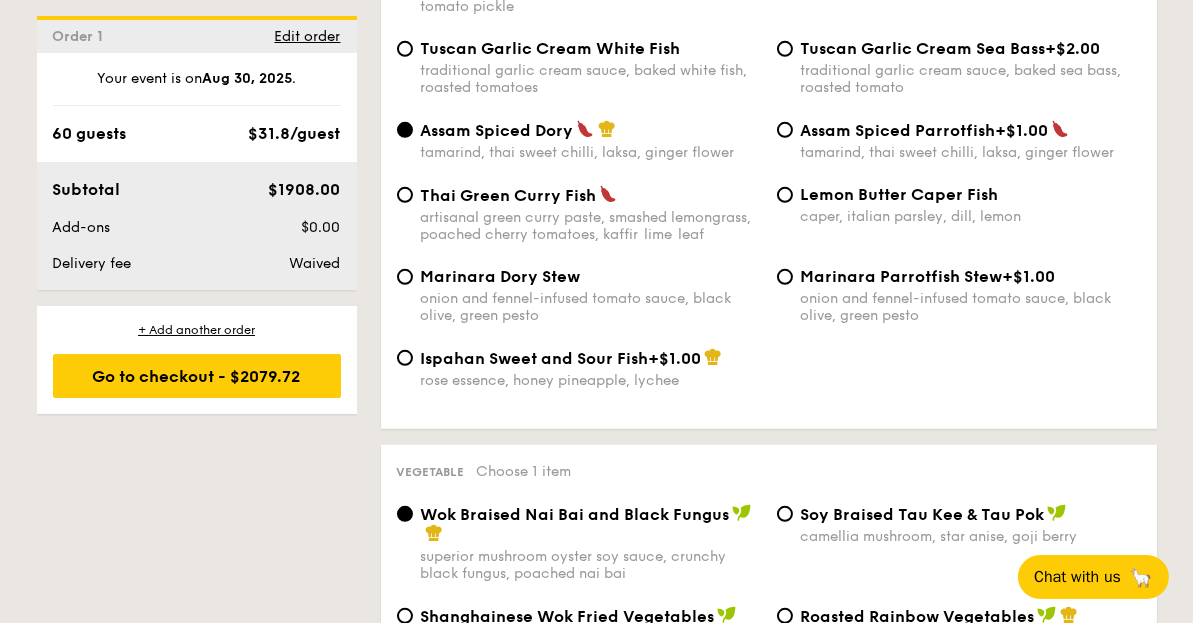 scroll, scrollTop: 1989, scrollLeft: 0, axis: vertical 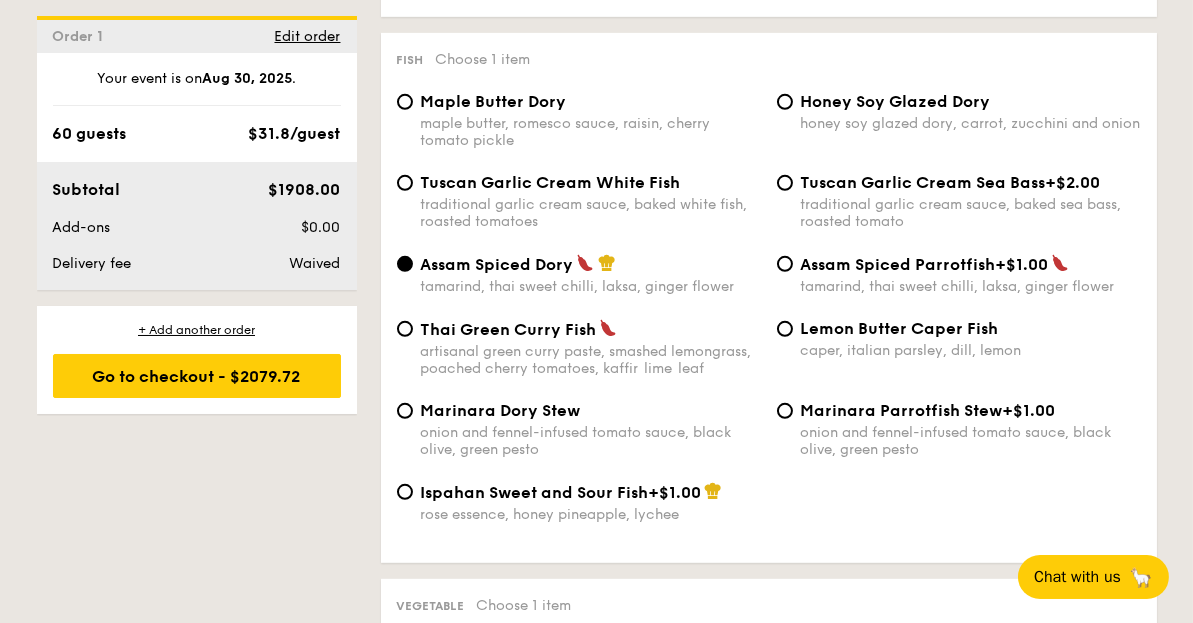 click on "traditional garlic cream sauce, baked white fish, roasted tomatoes" at bounding box center (591, 213) 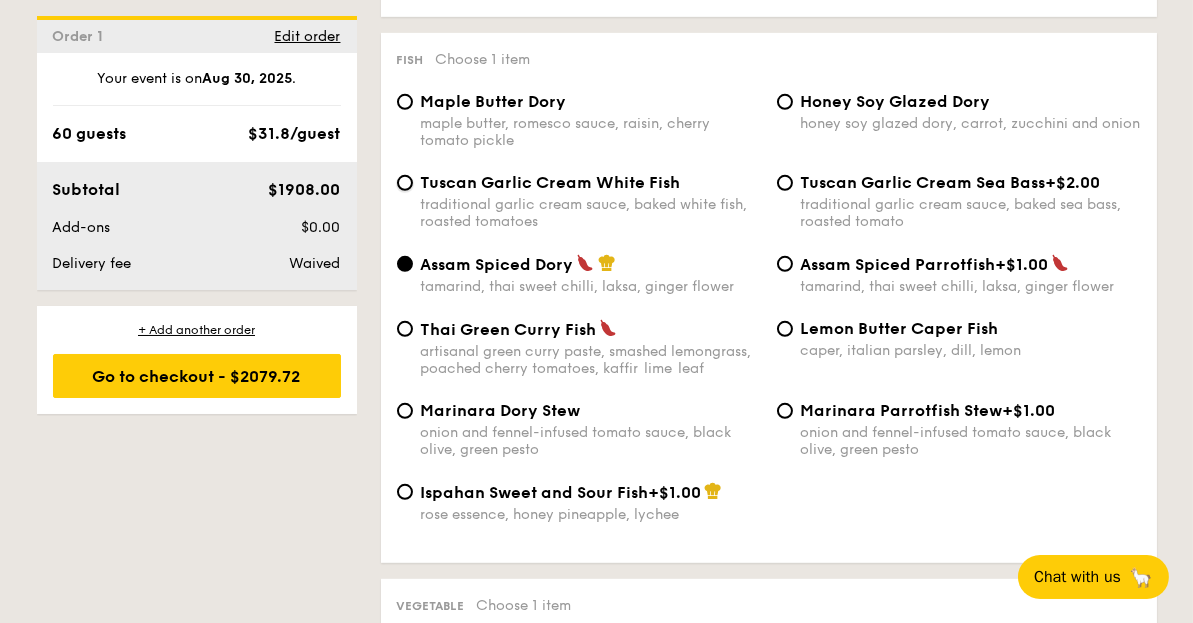 click on "Tuscan Garlic Cream White Fish traditional garlic cream sauce, baked white fish, roasted tomatoes" at bounding box center [405, 183] 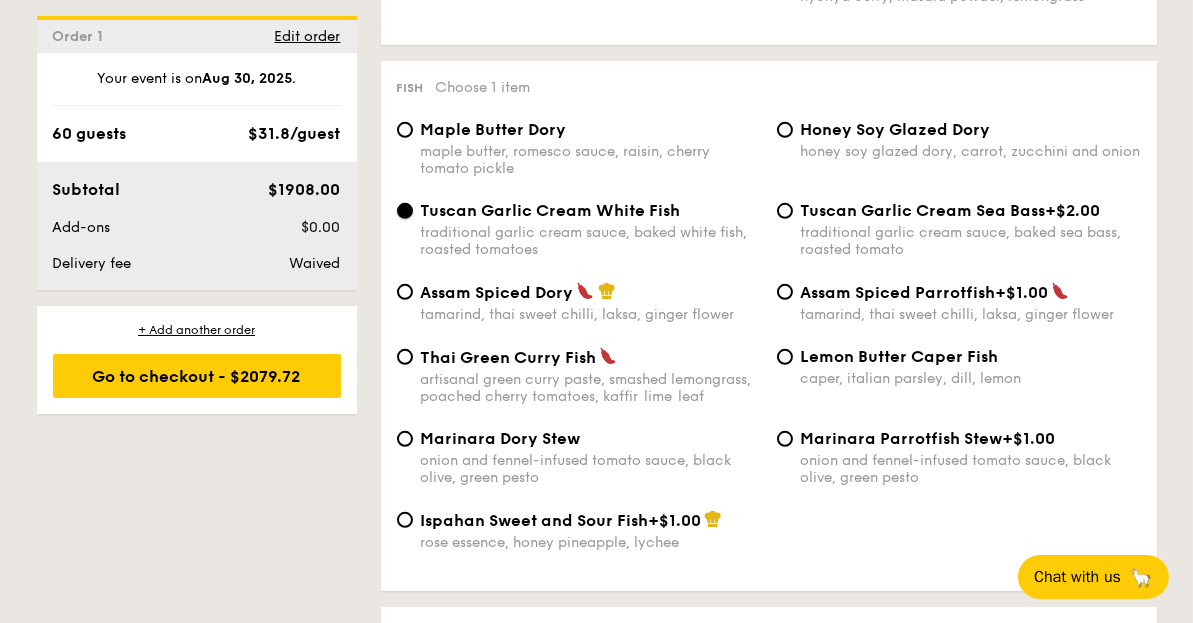 scroll, scrollTop: 1989, scrollLeft: 0, axis: vertical 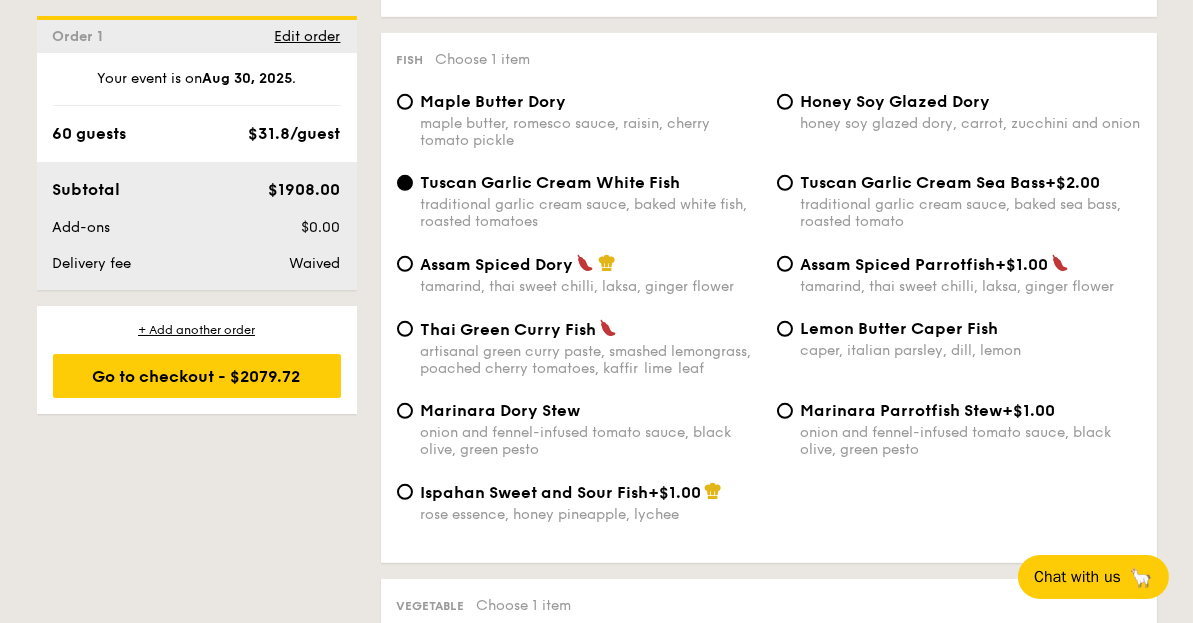 click on "Maple Butter Dory" at bounding box center [494, 101] 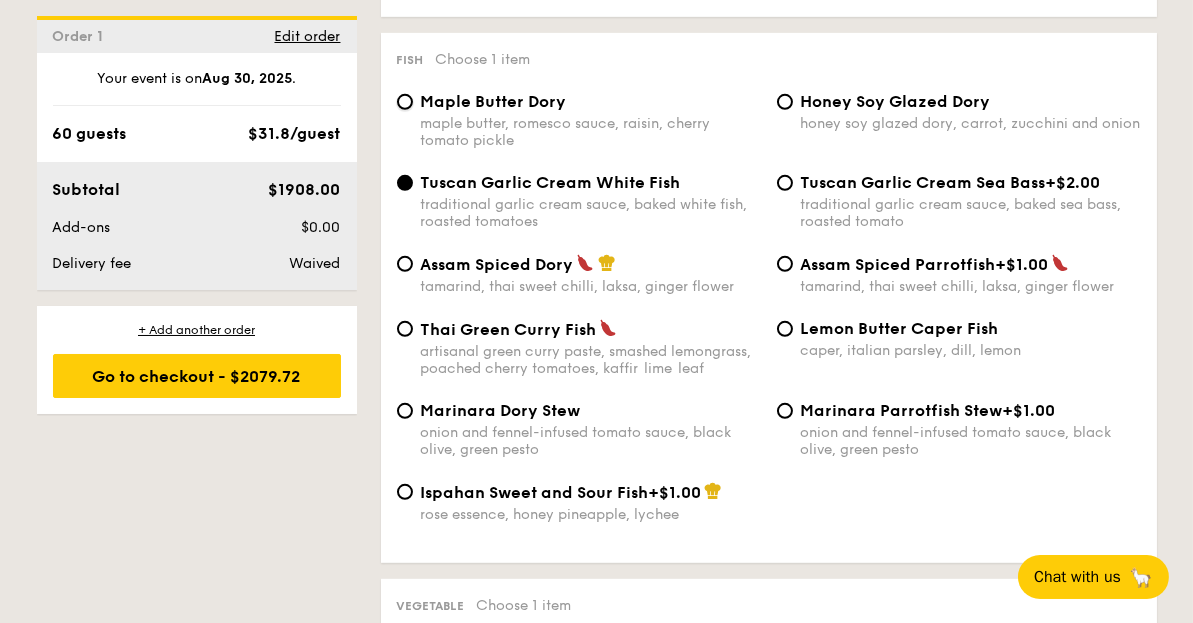 click on "Maple Butter Dory maple butter, romesco sauce, raisin, cherry tomato pickle" at bounding box center [405, 102] 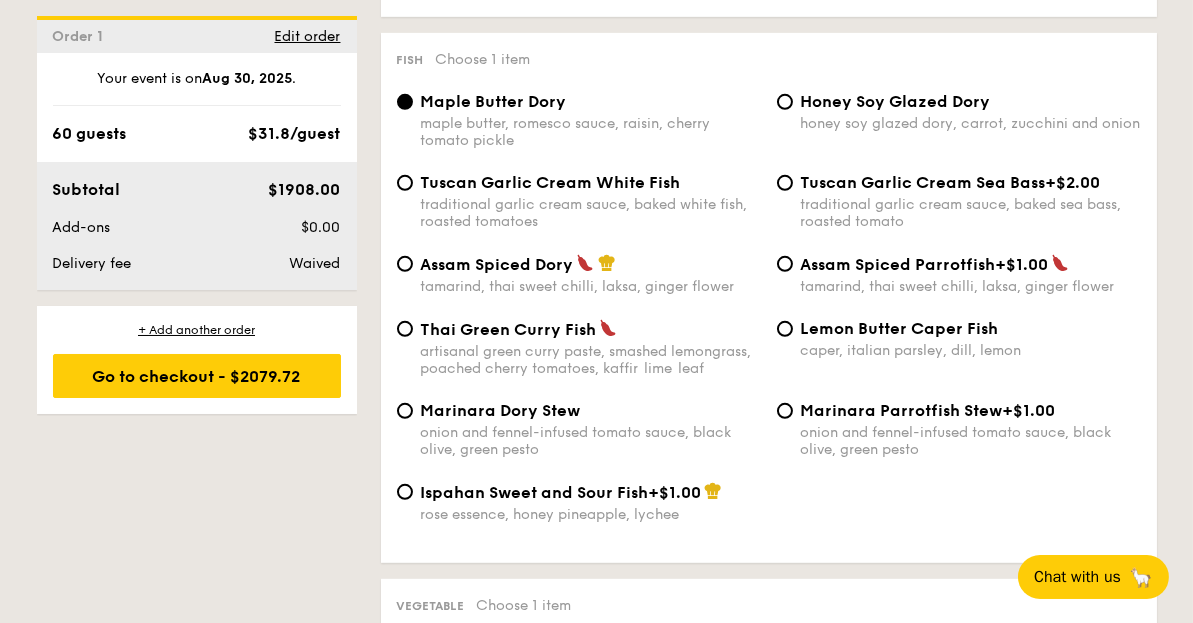 click on "Tuscan Garlic Cream White Fish" at bounding box center [551, 182] 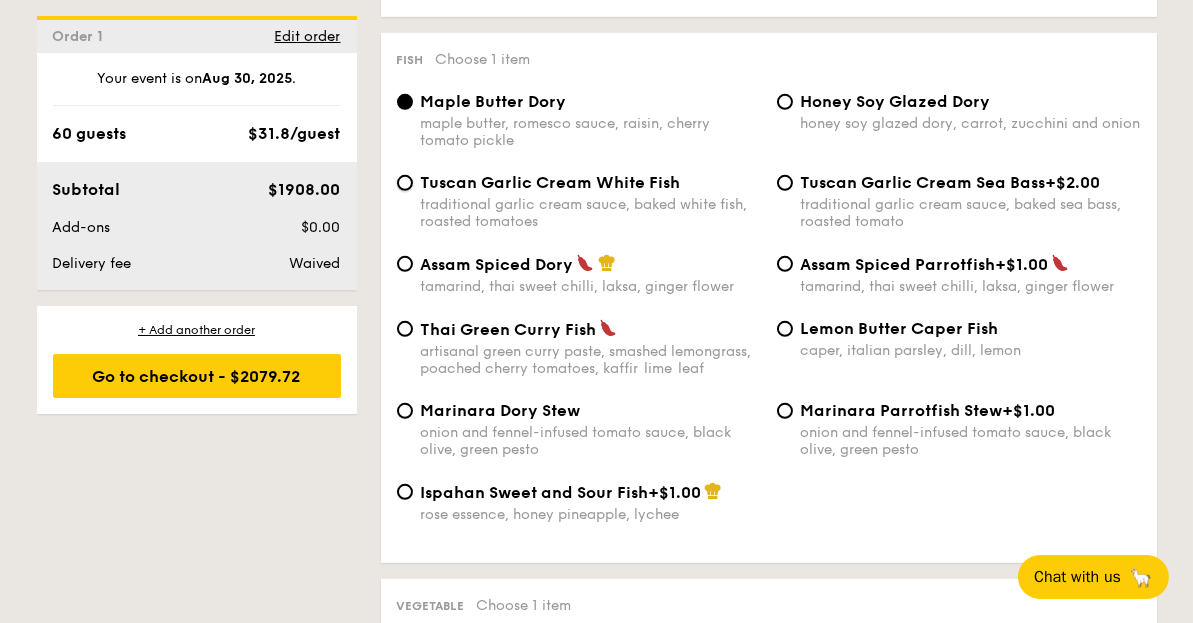 click on "Tuscan Garlic Cream White Fish traditional garlic cream sauce, baked white fish, roasted tomatoes" at bounding box center [405, 183] 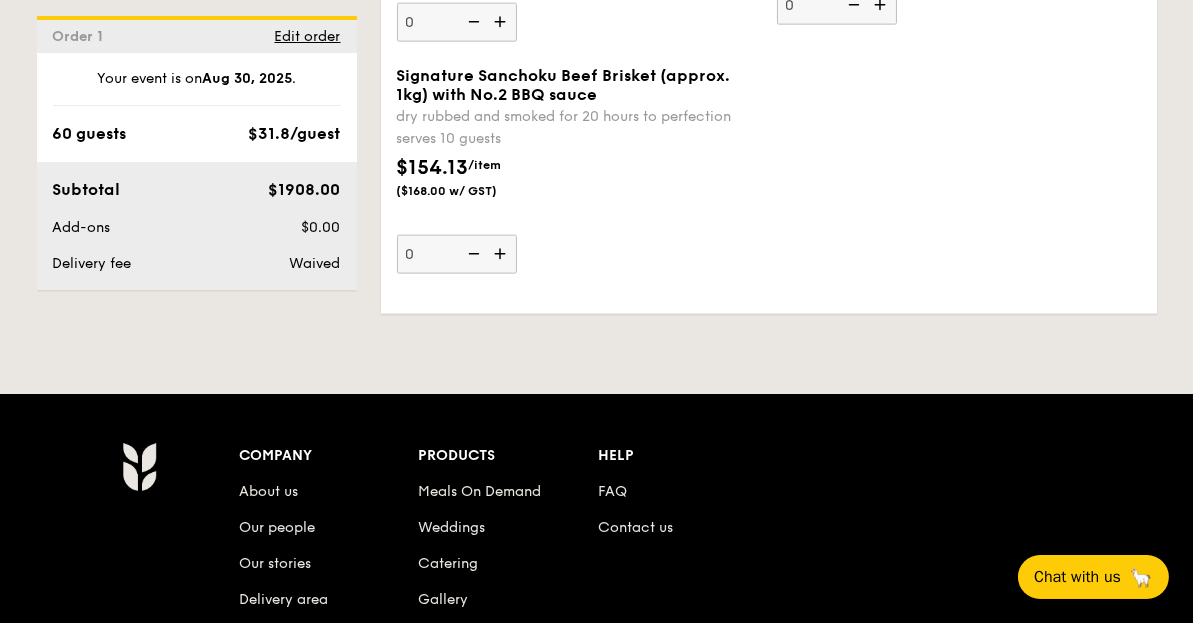 scroll, scrollTop: 5323, scrollLeft: 0, axis: vertical 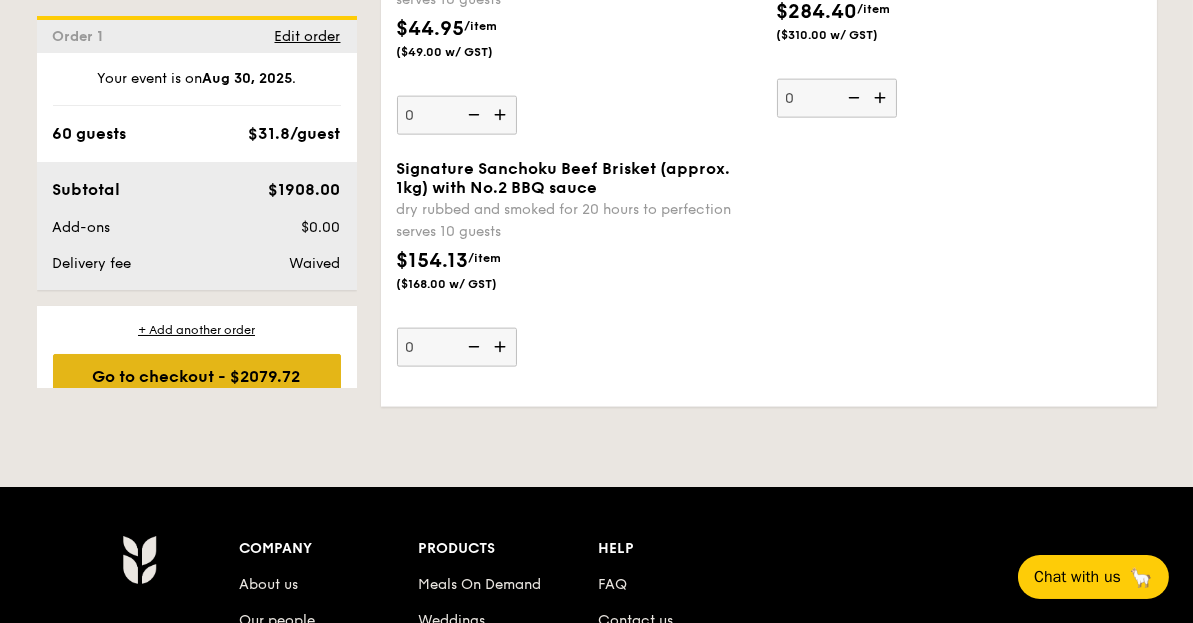 click on "Go to checkout
- $2079.72" at bounding box center (197, 376) 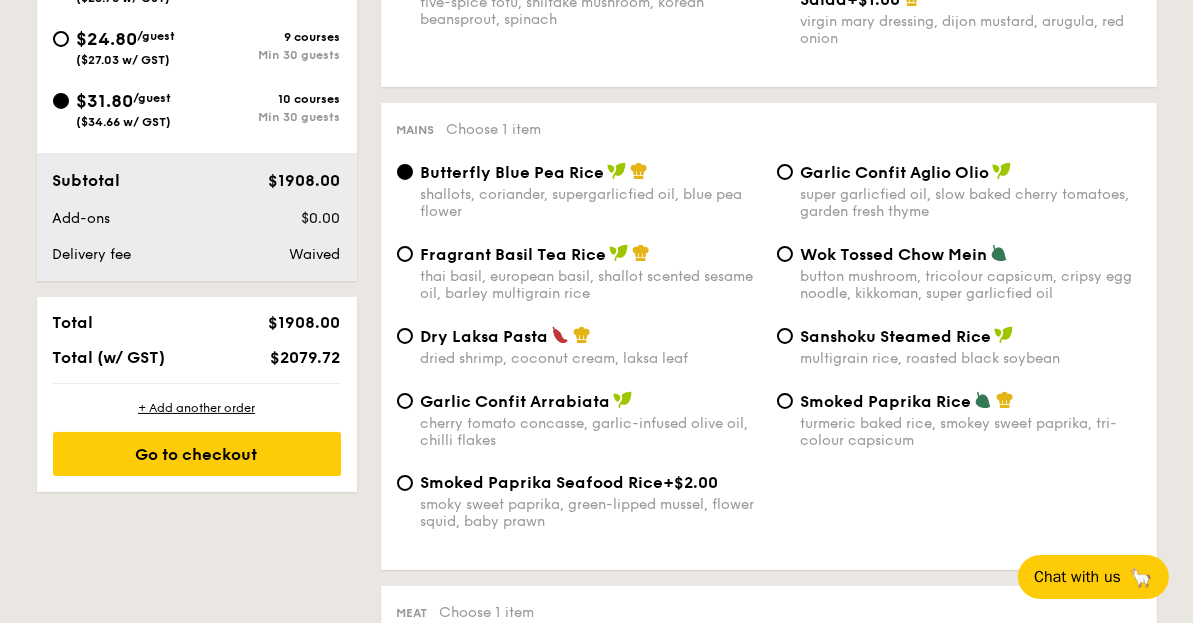scroll, scrollTop: 533, scrollLeft: 0, axis: vertical 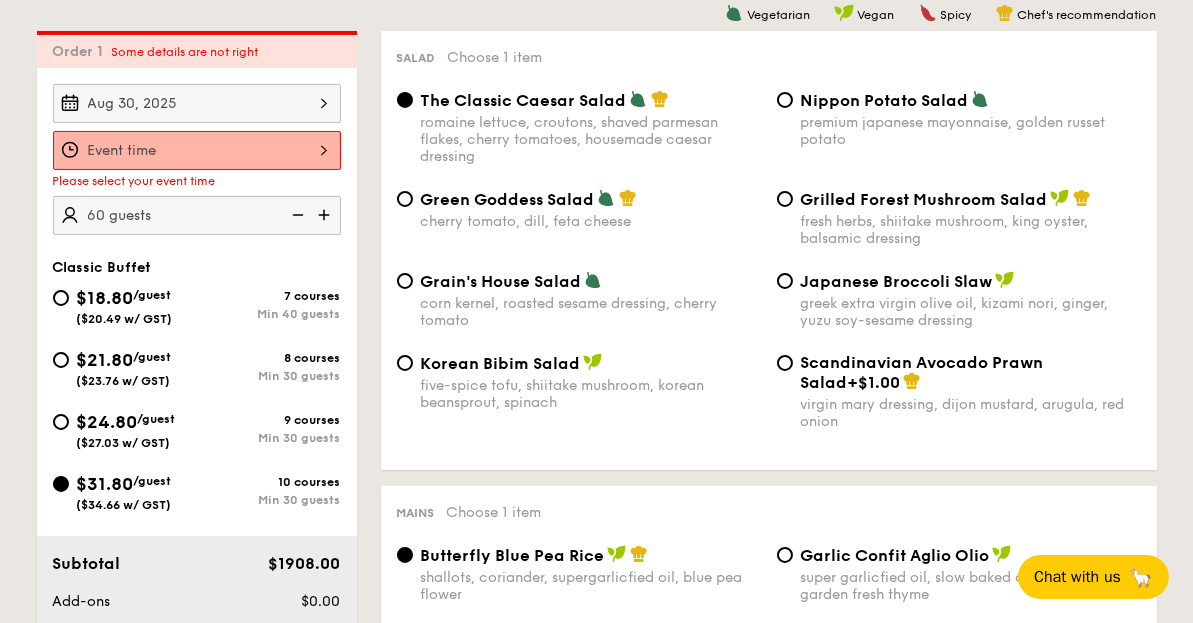 click at bounding box center [197, 150] 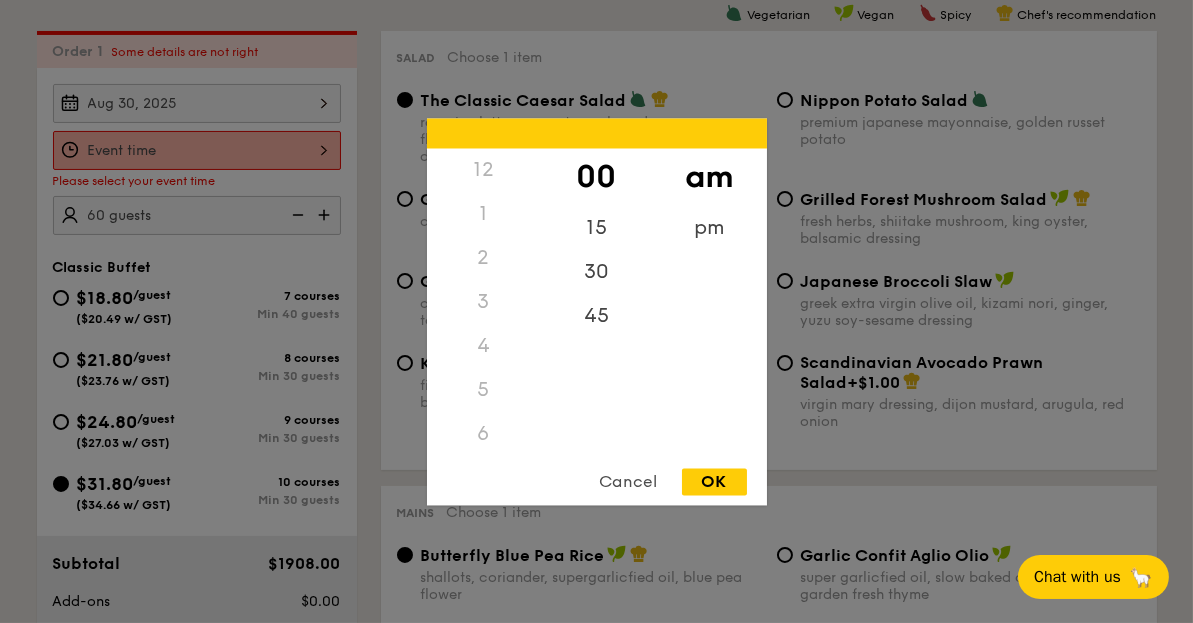 scroll, scrollTop: 235, scrollLeft: 0, axis: vertical 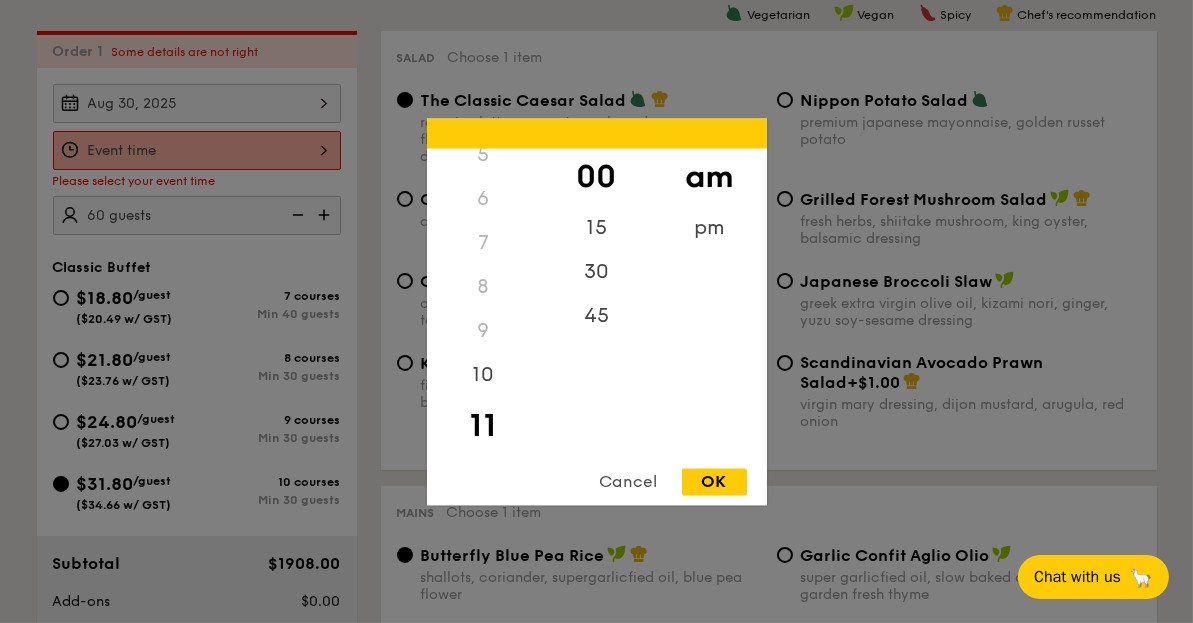 click on "OK" at bounding box center [714, 481] 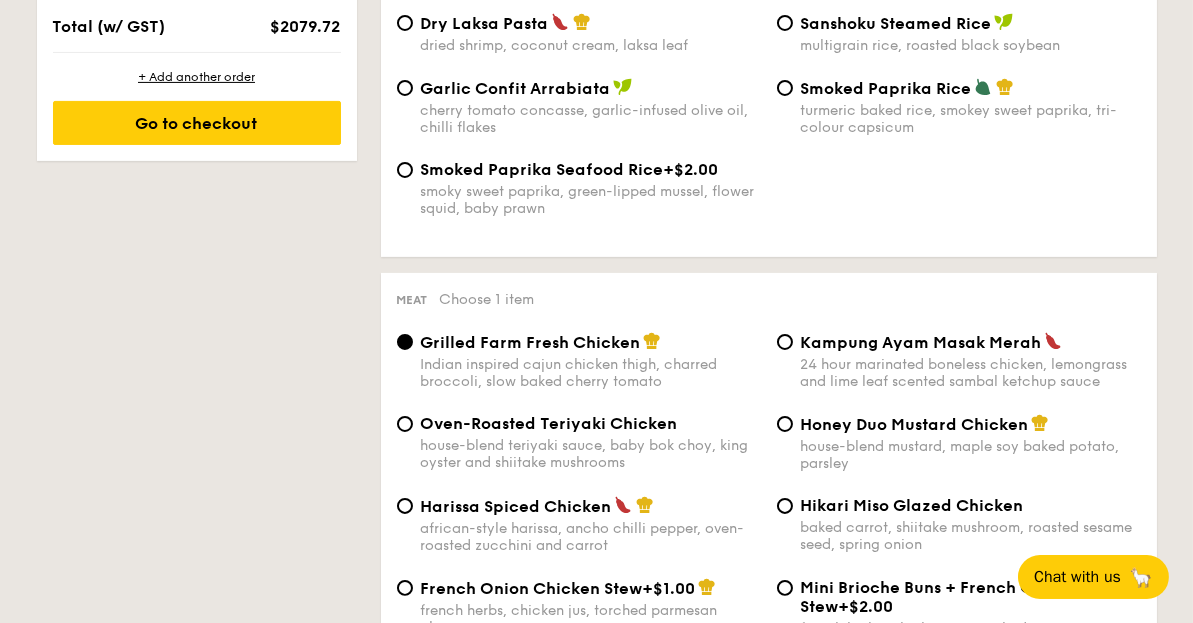 scroll, scrollTop: 1200, scrollLeft: 0, axis: vertical 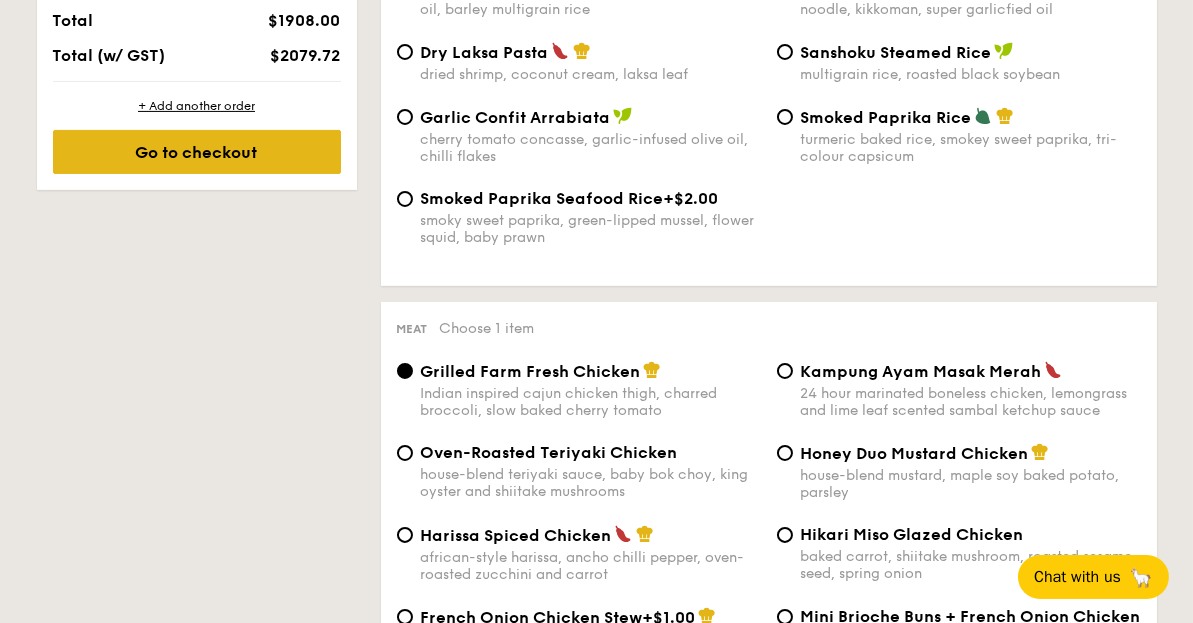 click on "Go to checkout" at bounding box center (197, 152) 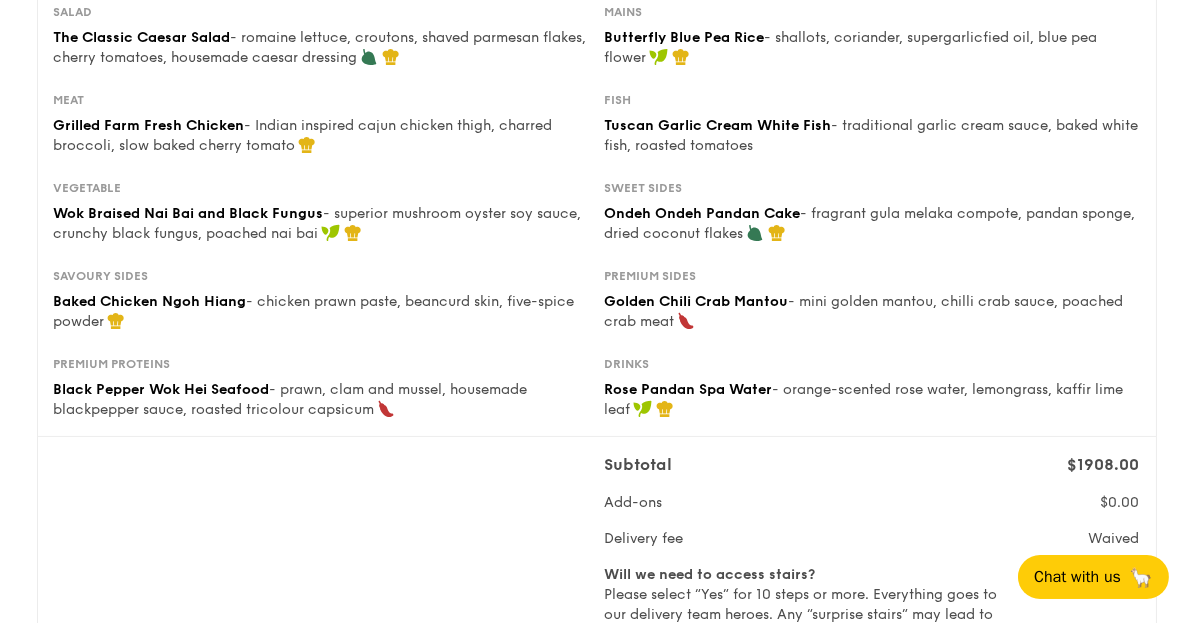 scroll, scrollTop: 266, scrollLeft: 0, axis: vertical 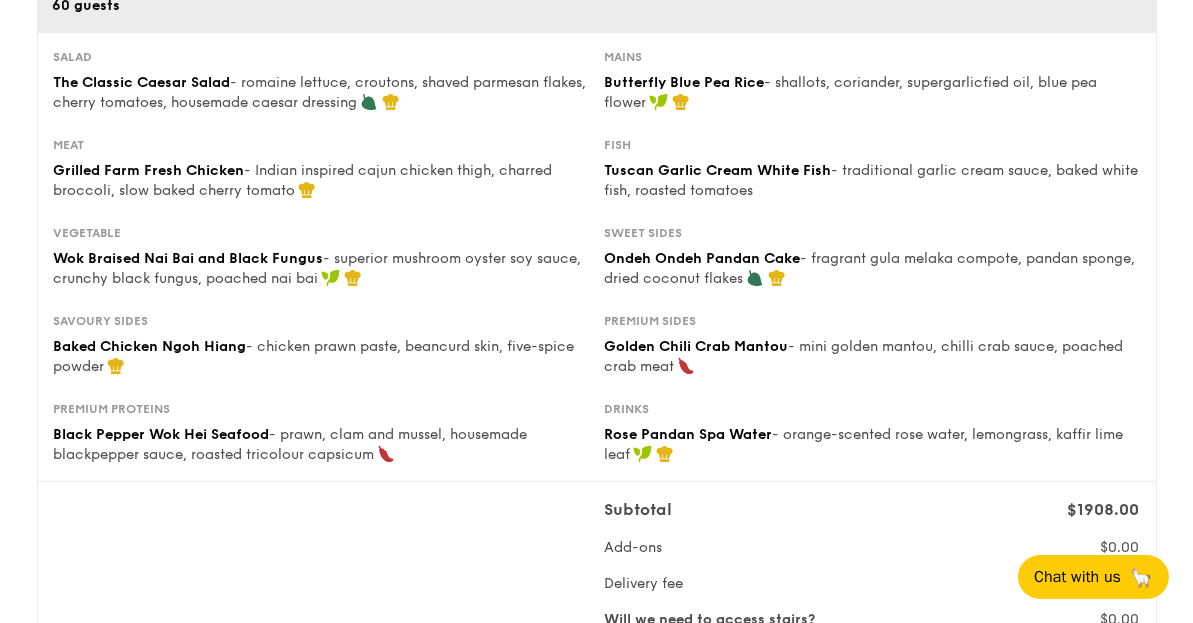 click on "Vegetable
Wok Braised Nai Bai and Black Fungus  - superior mushroom oyster soy sauce, crunchy black fungus, poached nai bai
Sweet sides
Ondeh Ondeh Pandan Cake - fragrant gula melaka compote, pandan sponge, dried coconut flakes" at bounding box center (597, 269) 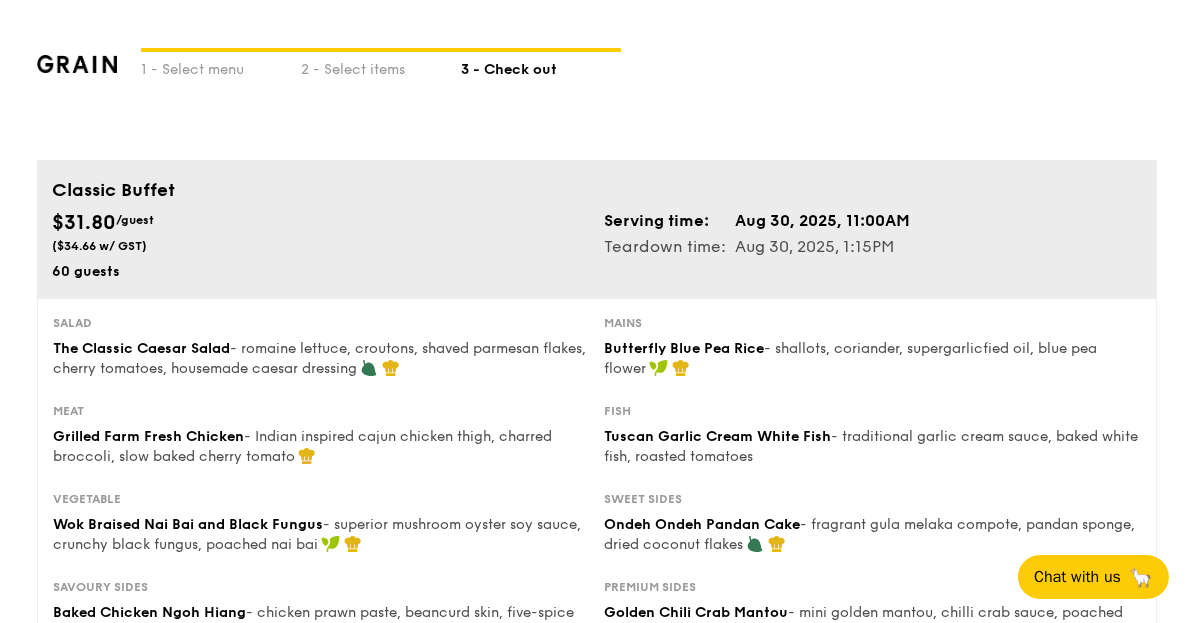 drag, startPoint x: 557, startPoint y: 299, endPoint x: 562, endPoint y: 285, distance: 14.866069 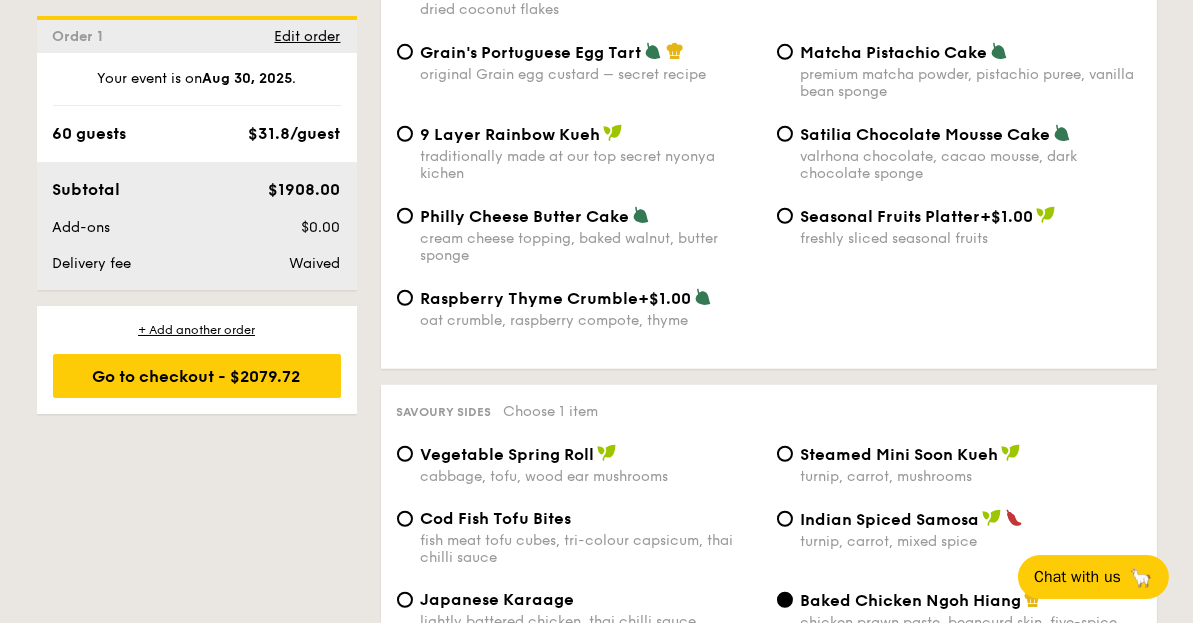 scroll, scrollTop: 3056, scrollLeft: 0, axis: vertical 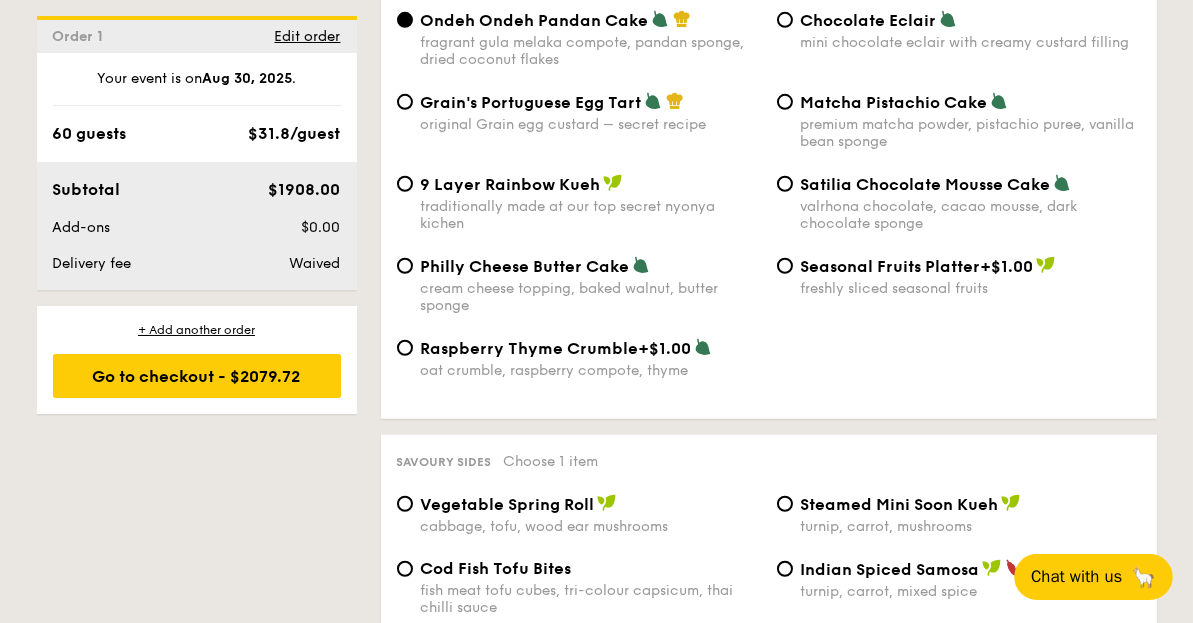 click on "Chat with us" at bounding box center (1076, 577) 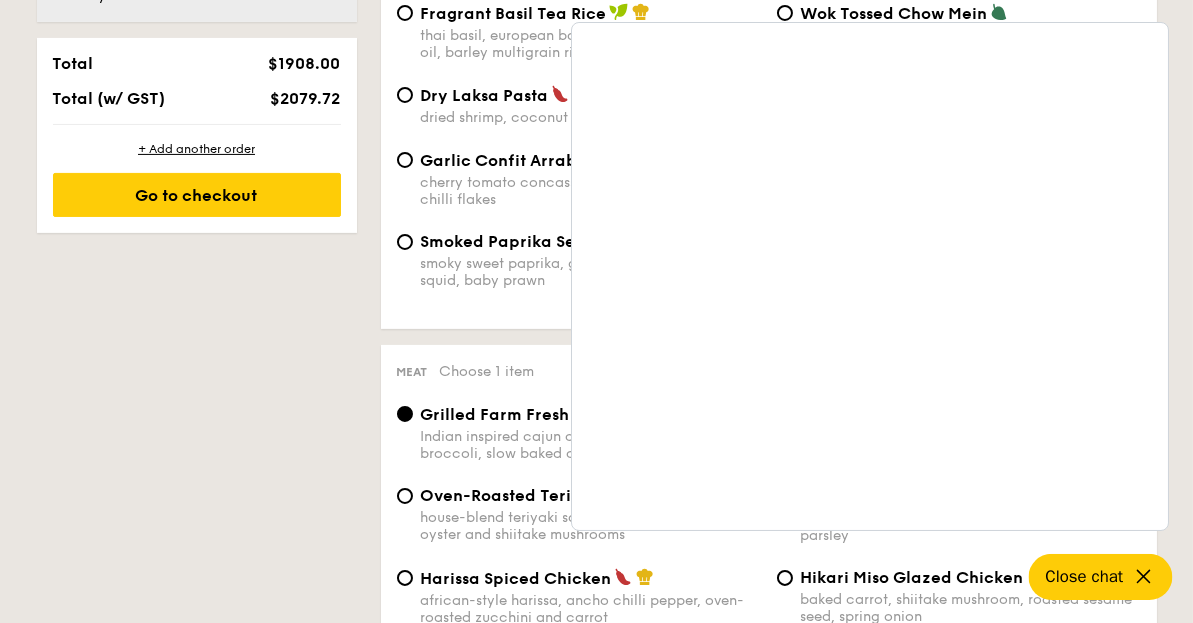 scroll, scrollTop: 1200, scrollLeft: 0, axis: vertical 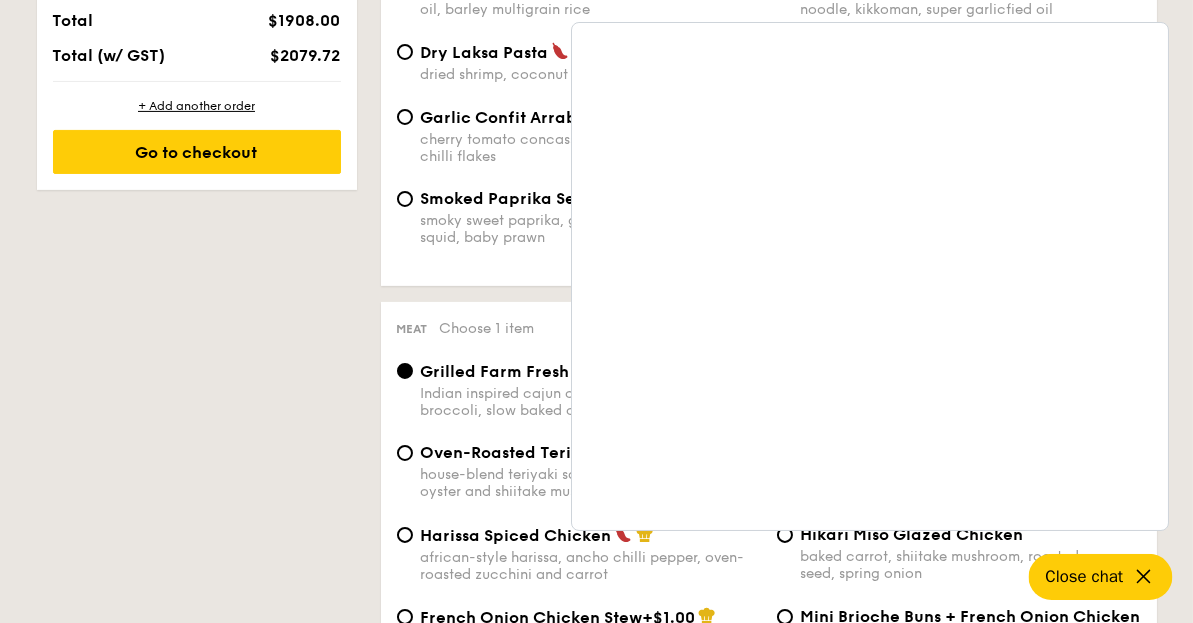 drag, startPoint x: 222, startPoint y: 380, endPoint x: 258, endPoint y: 367, distance: 38.27532 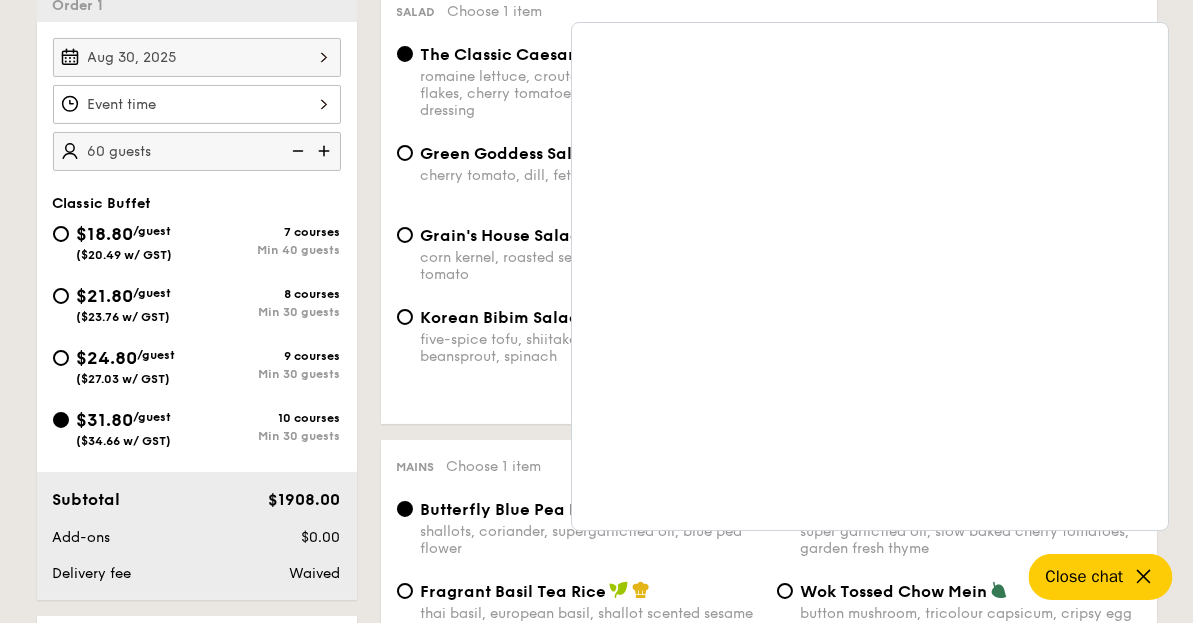 scroll, scrollTop: 666, scrollLeft: 0, axis: vertical 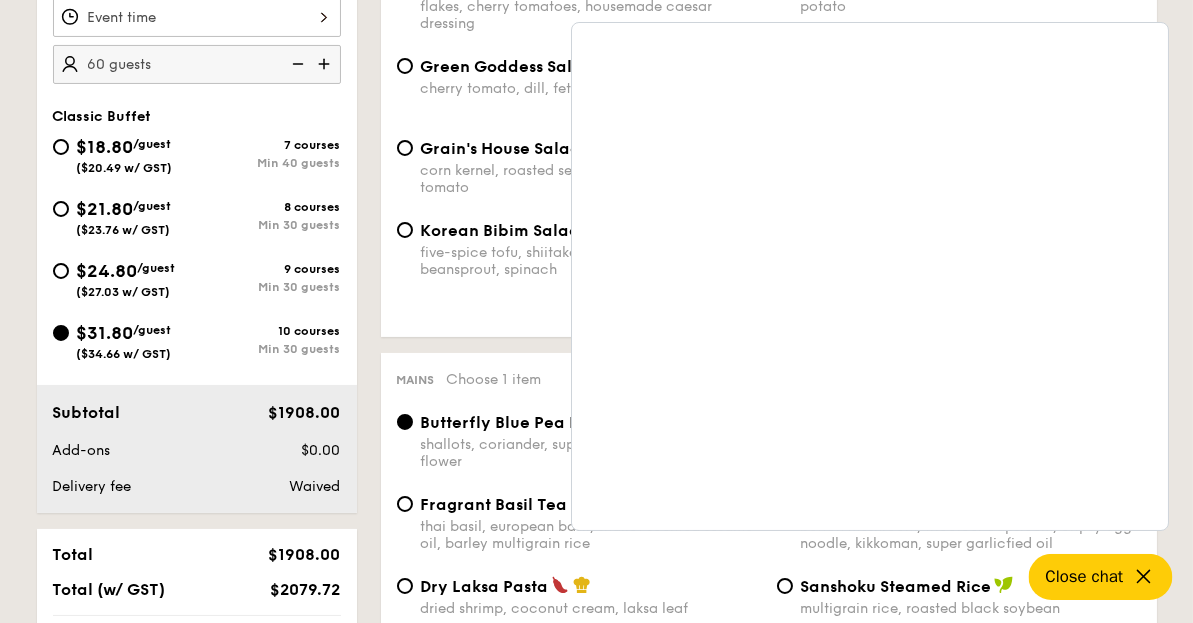 click 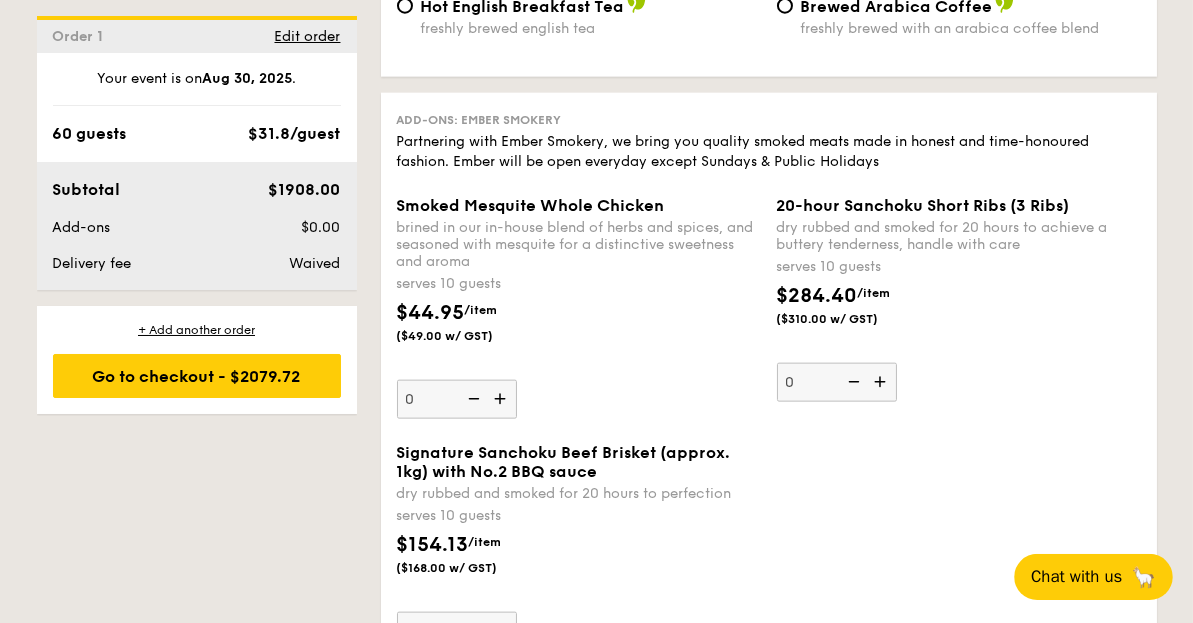 scroll, scrollTop: 5066, scrollLeft: 0, axis: vertical 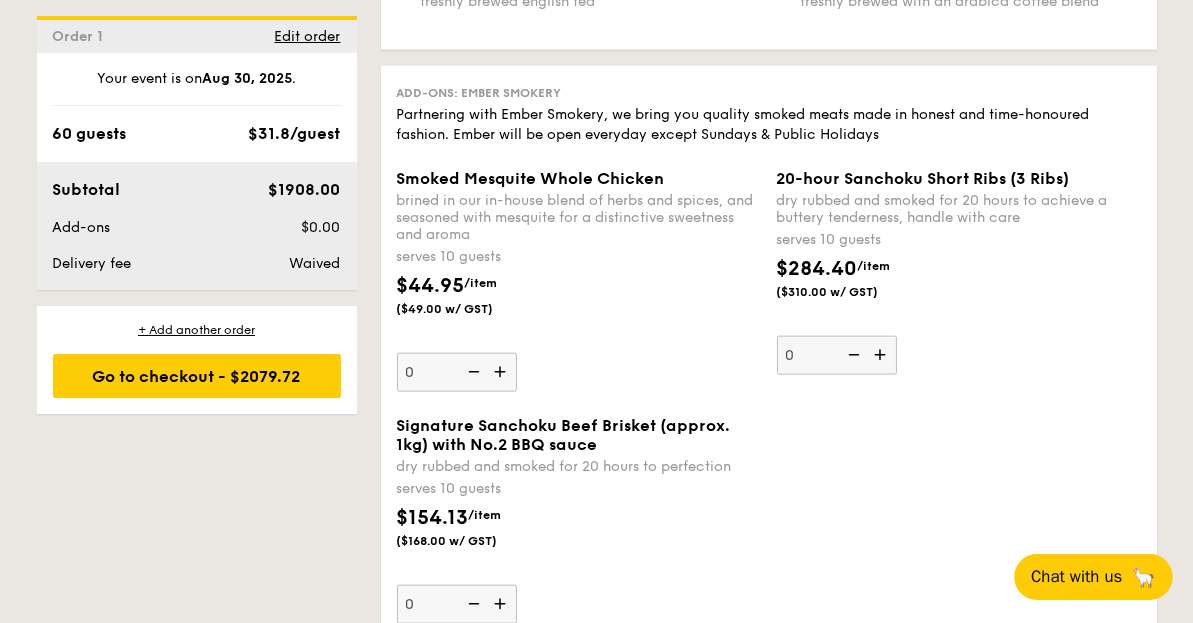 click on "Chat with us" at bounding box center (1076, 577) 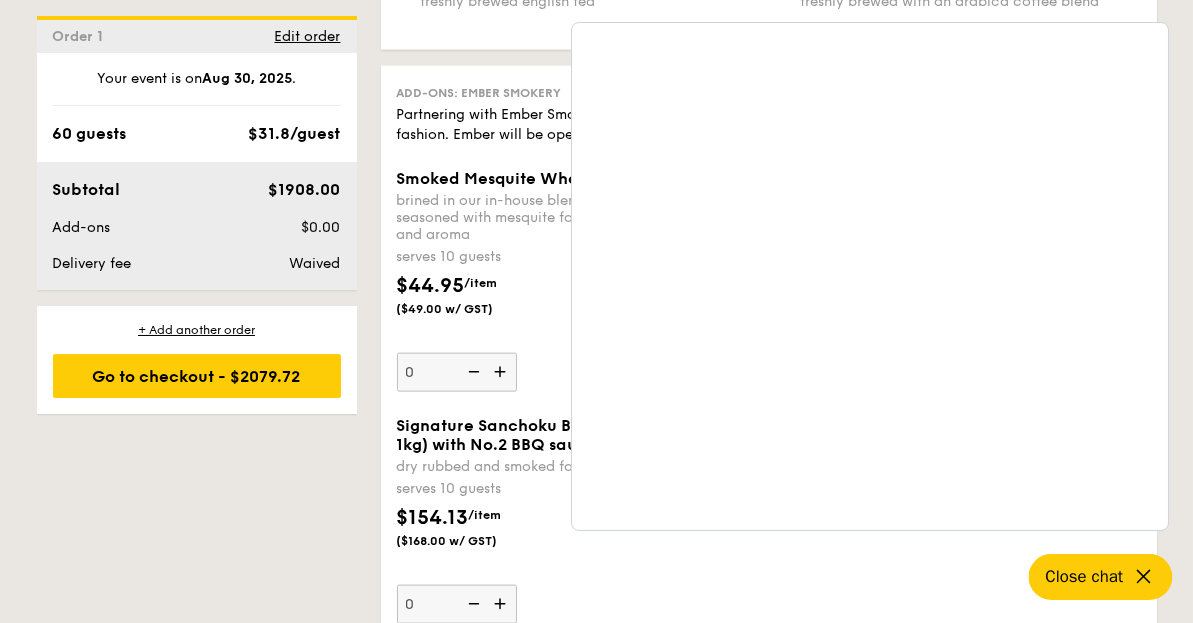 click on "Vegetarian Vegan Spicy Chef's recommendation
Salad
Choose 1 item
The Classic Caesar Salad romaine lettuce, croutons, shaved parmesan flakes, cherry tomatoes, housemade caesar dressing Nippon Potato Salad premium japanese mayonnaise, golden russet potato Green Goddess Salad cherry tomato, dill, feta cheese Grilled Forest Mushroom Salad fresh herbs, shiitake mushroom, king oyster, balsamic dressing Grain's House Salad corn kernel, roasted sesame dressing, cherry tomato Japanese Broccoli Slaw greek extra virgin olive oil, kizami nori, ginger, yuzu soy-sesame dressing Korean Bibim Salad five-spice tofu, shiitake mushroom, korean beansprout, spinach Scandinavian Avocado Prawn Salad
+$1.00
virgin mary dressing, dijon mustard, arugula, red onion
Mains
Choose 1 item
Butterfly Blue Pea Rice shallots, coriander, supergarlicfied oil, blue pea flower Garlic Confit Aglio Olio super garlicfied oil, slow baked cherry tomatoes, garden fresh thyme" at bounding box center [757, -1919] 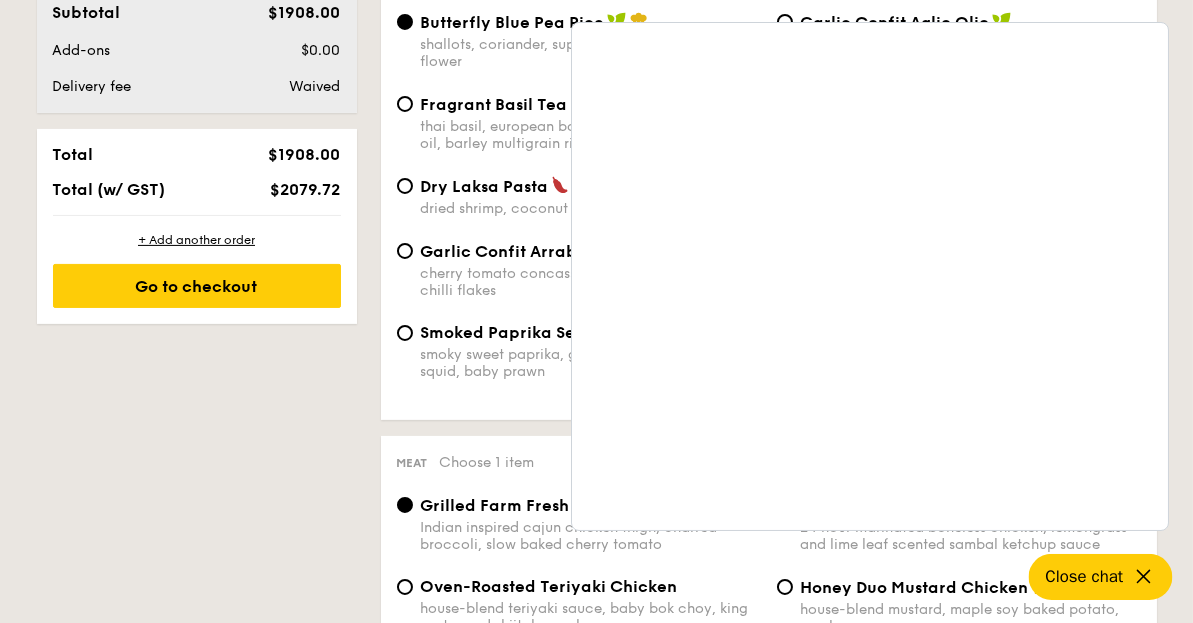 click on "Close chat" at bounding box center [1084, 577] 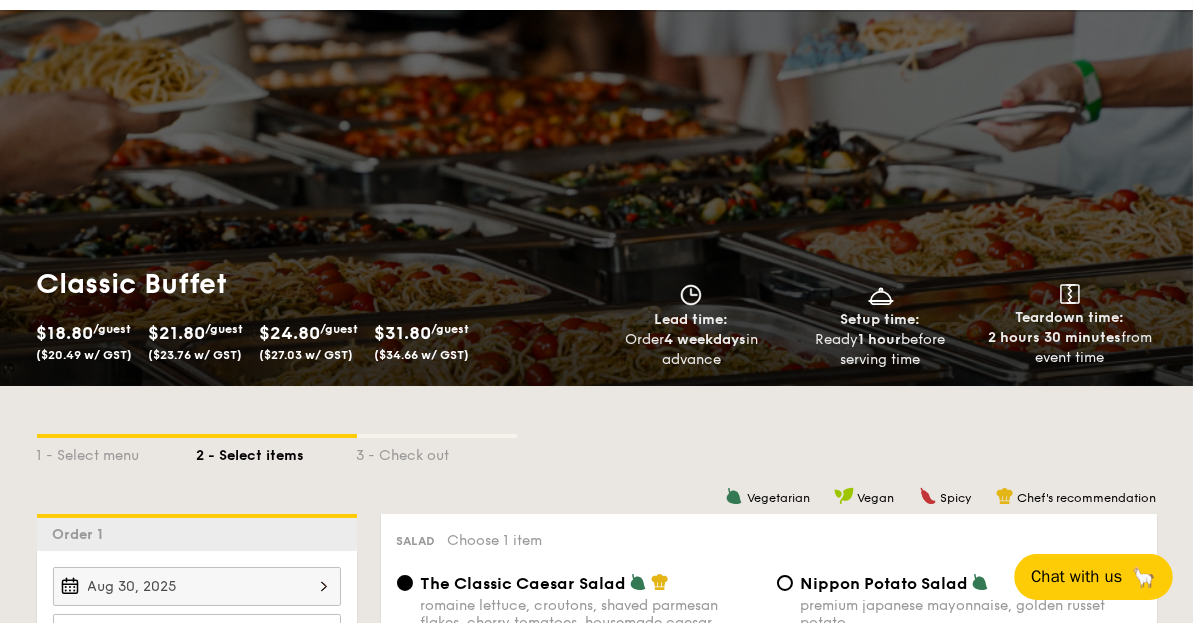 scroll, scrollTop: 0, scrollLeft: 0, axis: both 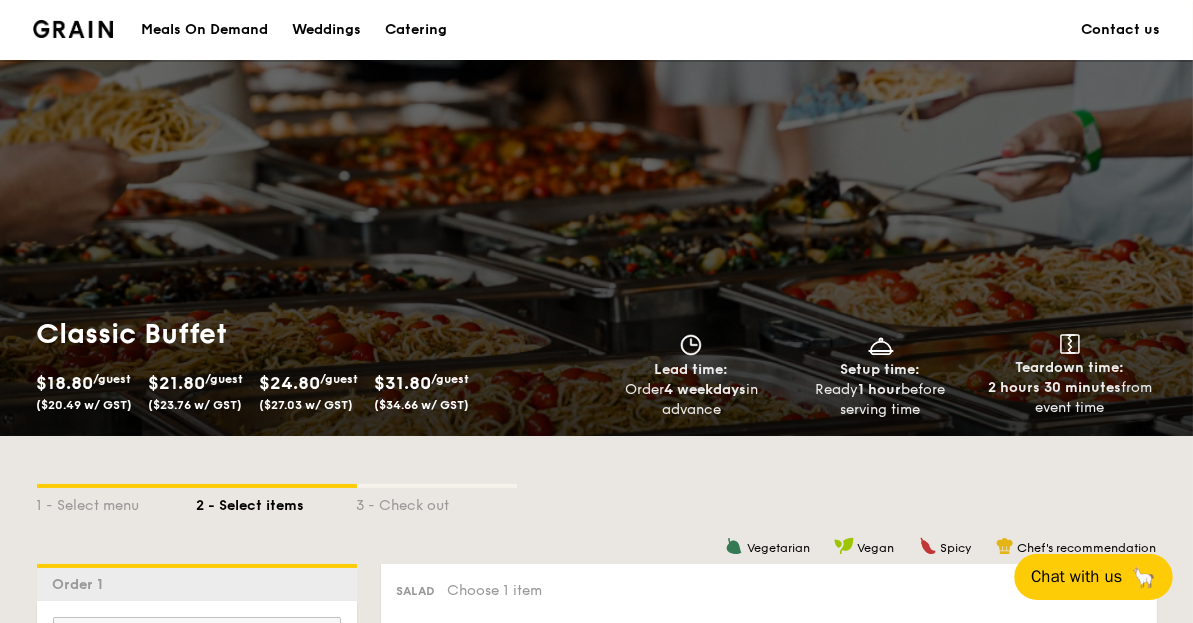click on "Contact us" at bounding box center [1121, 30] 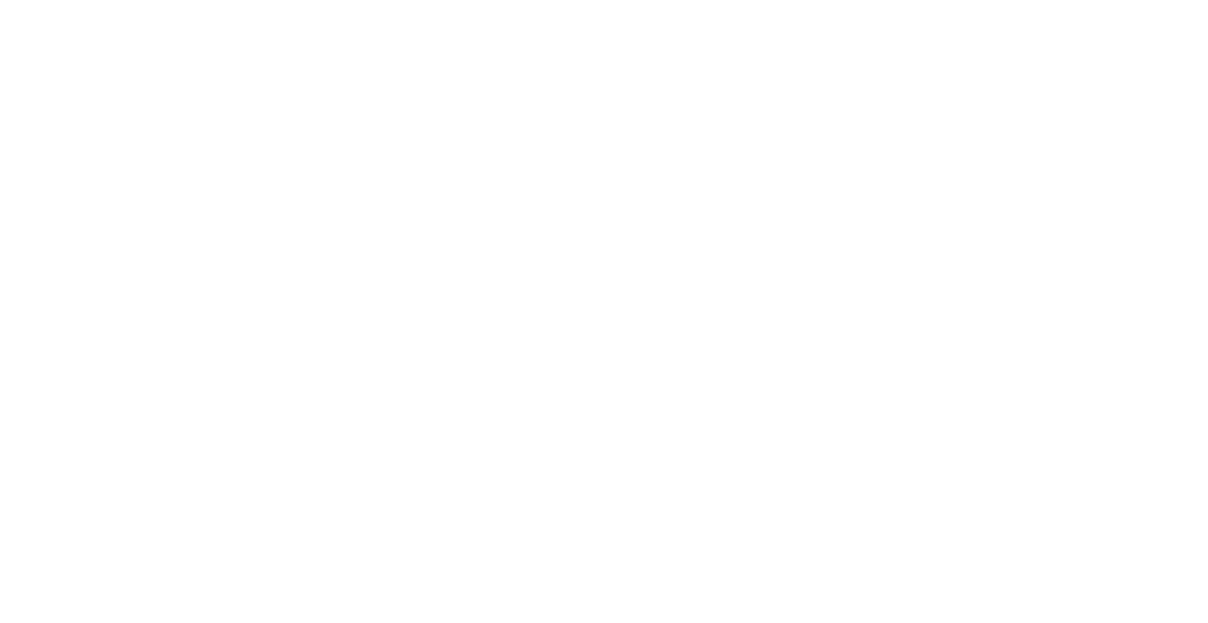 scroll, scrollTop: 0, scrollLeft: 0, axis: both 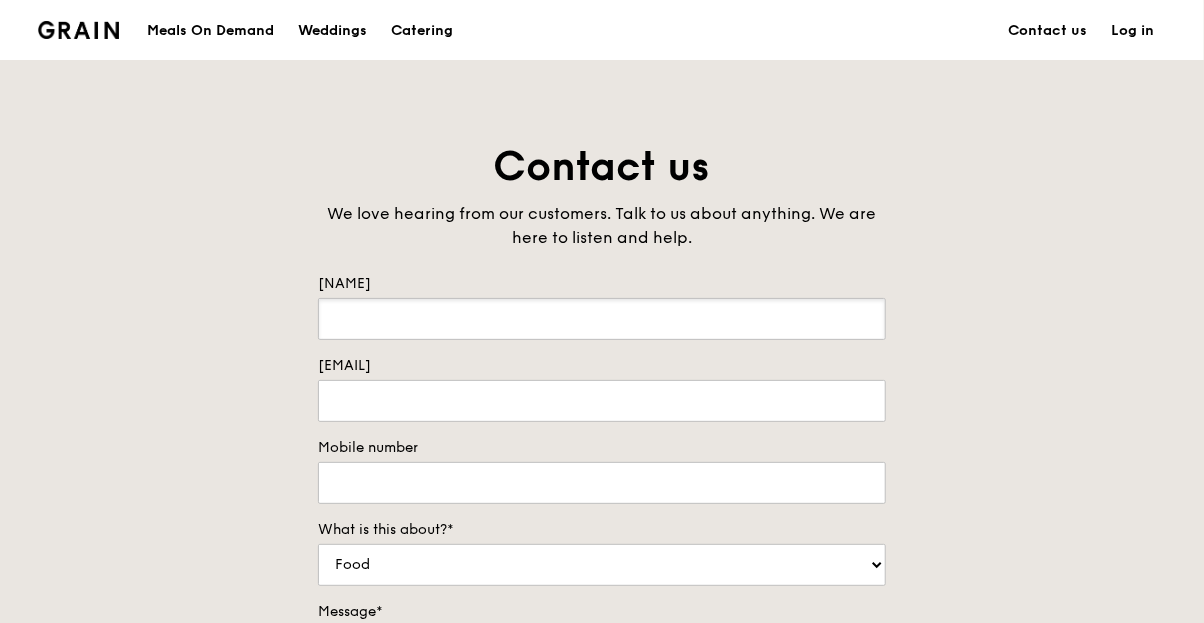 click on "[NAME]" at bounding box center (602, 319) 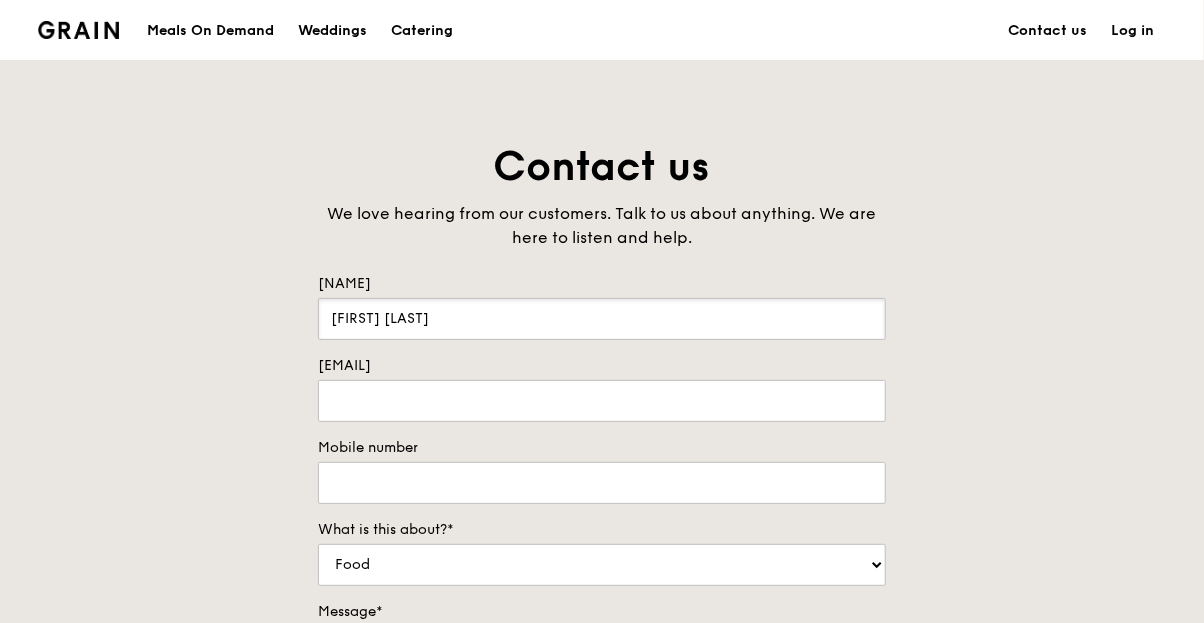 type on "[FIRST] [LAST]" 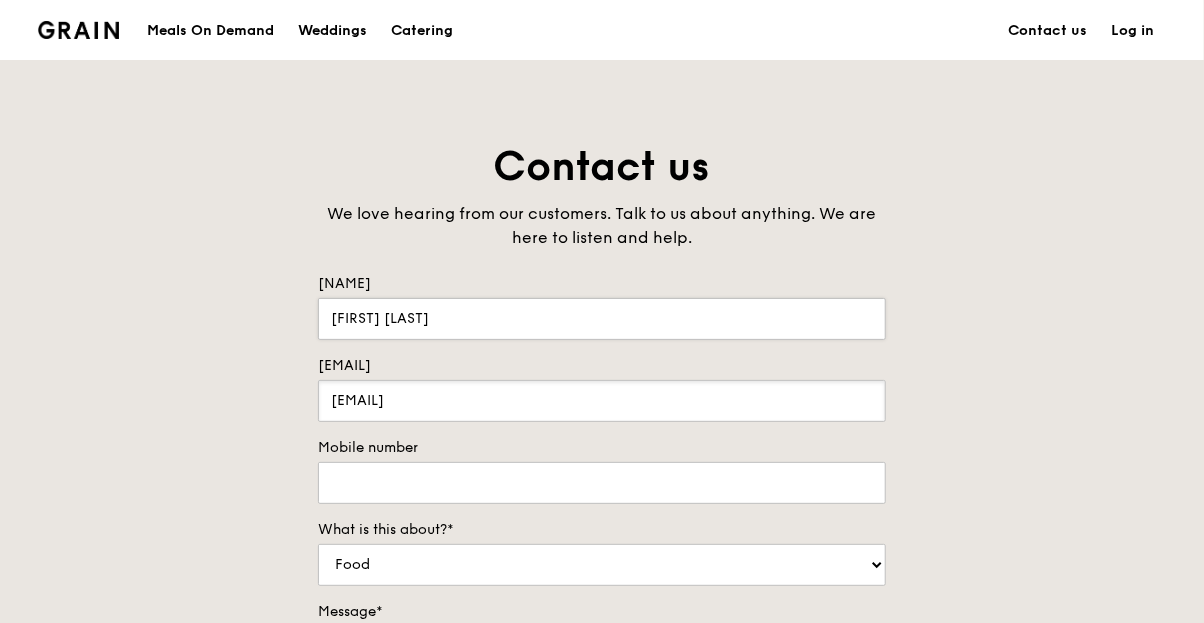 type on "[EMAIL]" 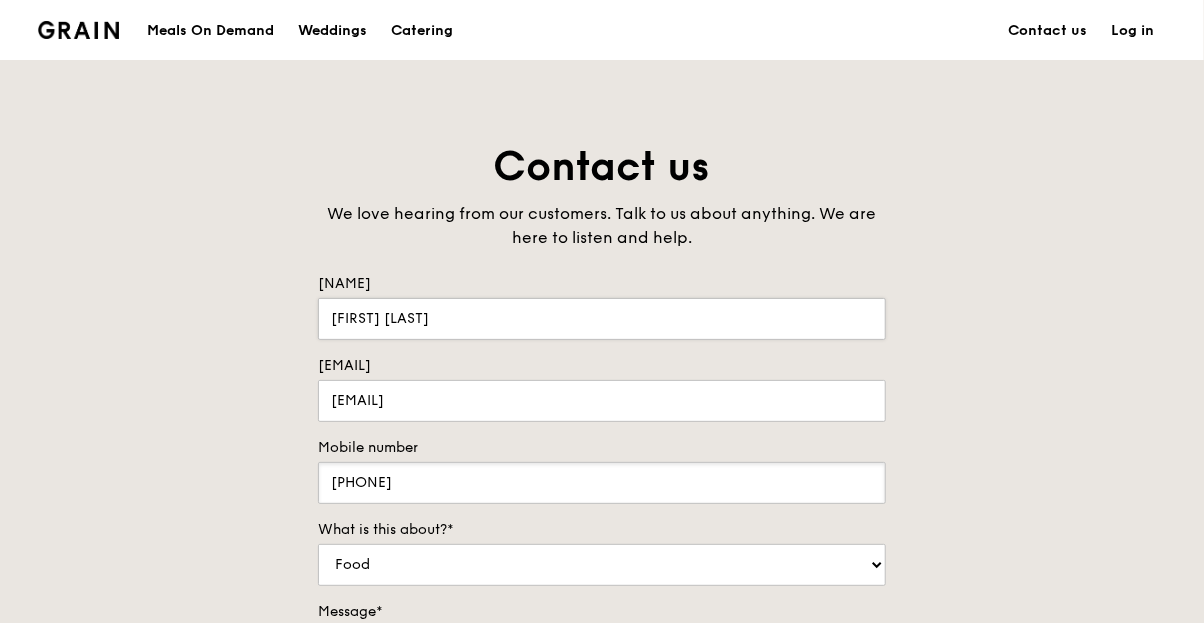 type on "[PHONE]" 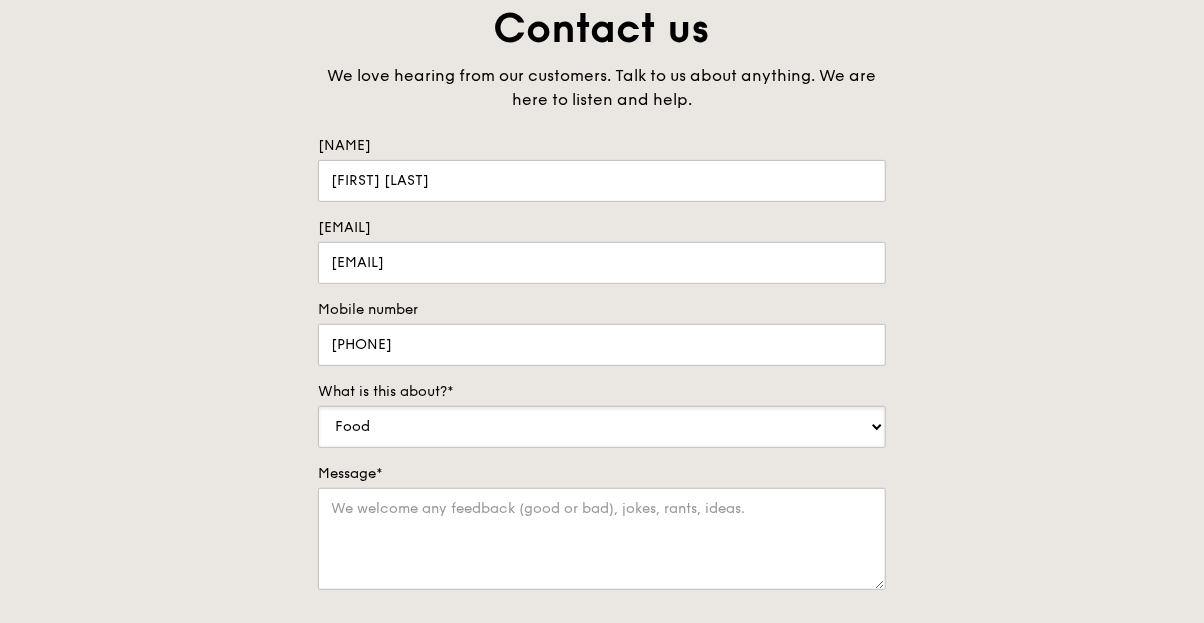 scroll, scrollTop: 266, scrollLeft: 0, axis: vertical 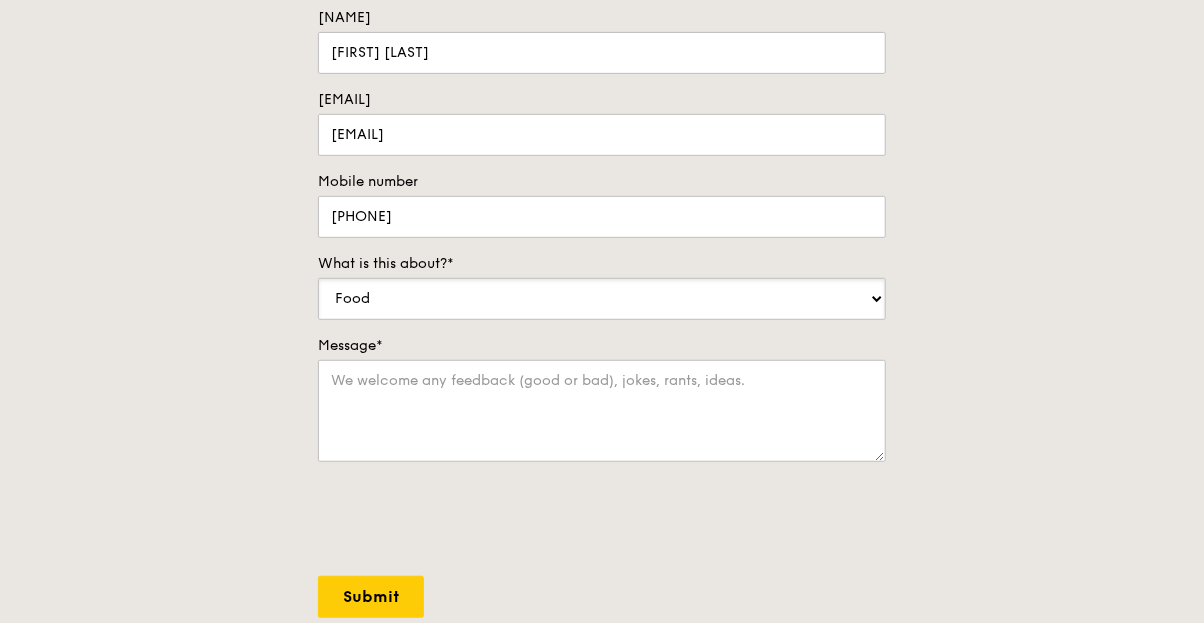 click on "Food
Service
Billing/Payment
Catering
Others" at bounding box center [602, 299] 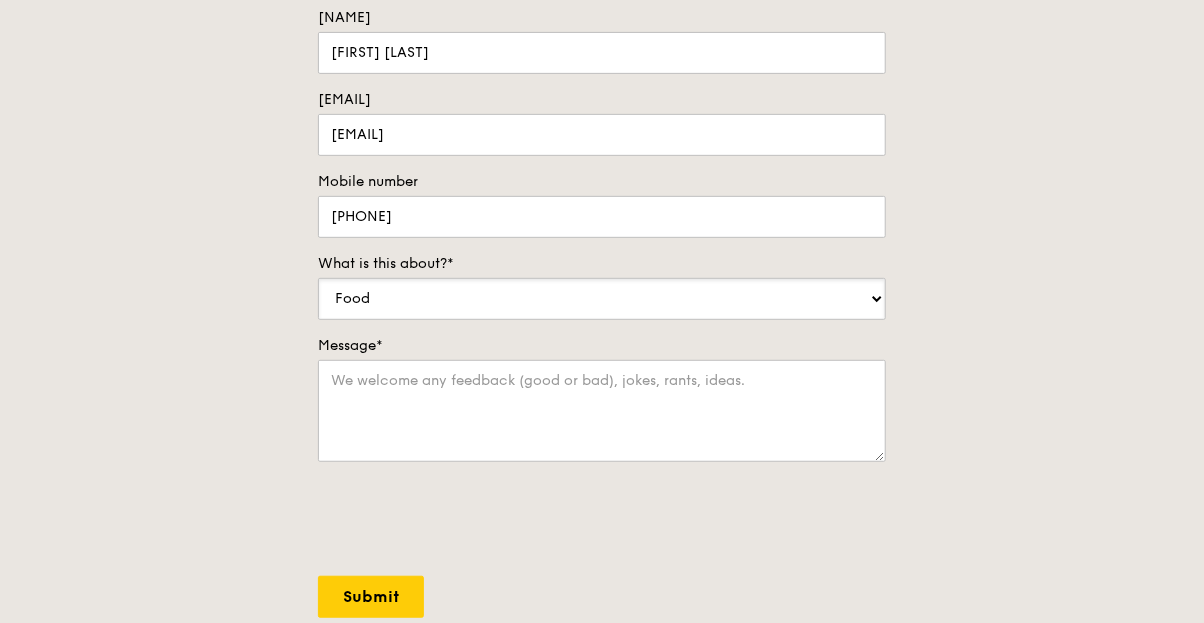select on "Catering" 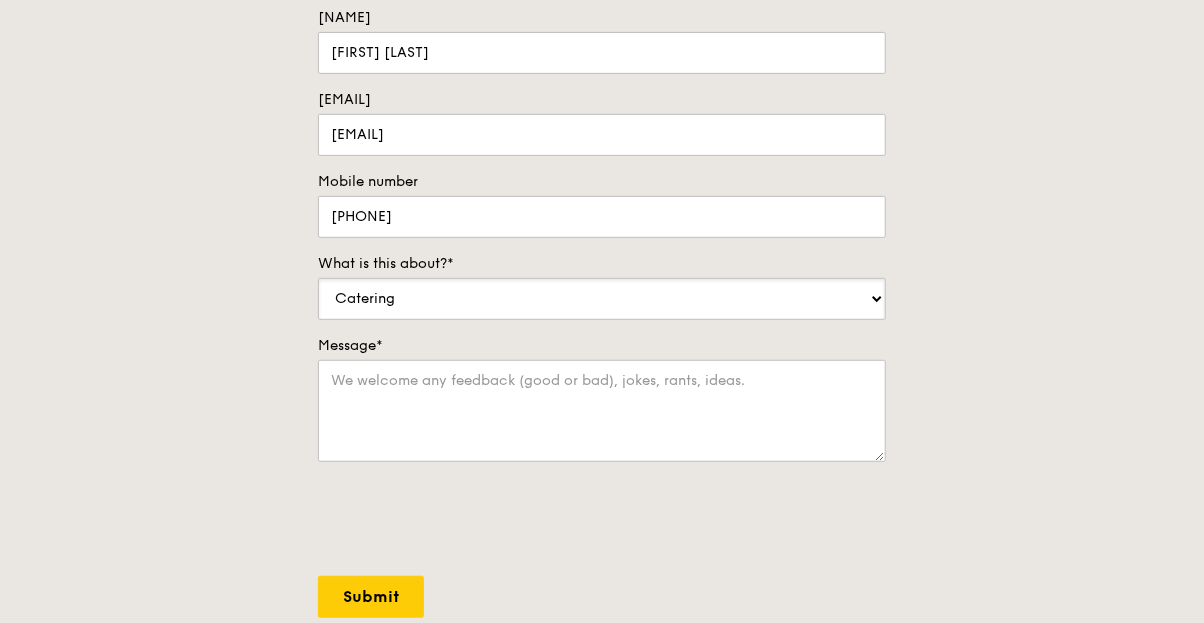click on "Food
Service
Billing/Payment
Catering
Others" at bounding box center [602, 299] 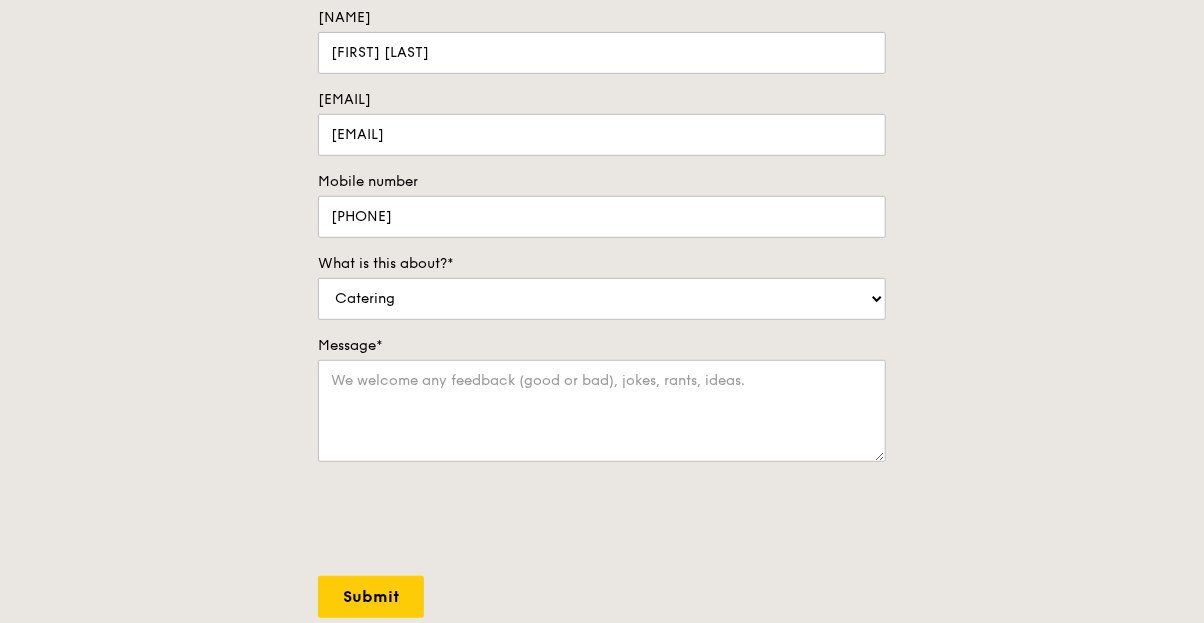 click on "Contact us
We love hearing from our customers. Talk to us about anything. We are here to listen and help.
Name*
[FIRST] [LAST]
Email*
[EMAIL]
Mobile number
[PHONE]
What is this about?*
Food
Service
Billing/Payment
Catering
Others
Message*
Submit Need help? Reach us at  +65 [PHONE]  or  [EMAIL] . Our hotlines are open  Mondays to Saturdays. We try to reply quickly, usually within the  working day." at bounding box center (602, 292) 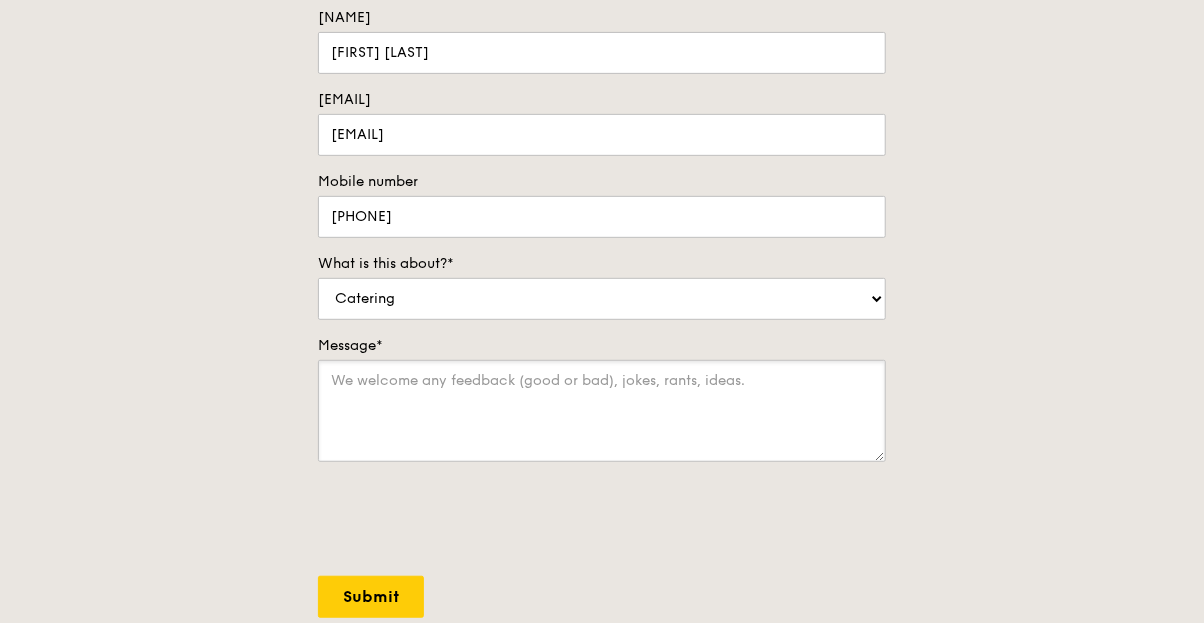click on "Message*" at bounding box center (602, 411) 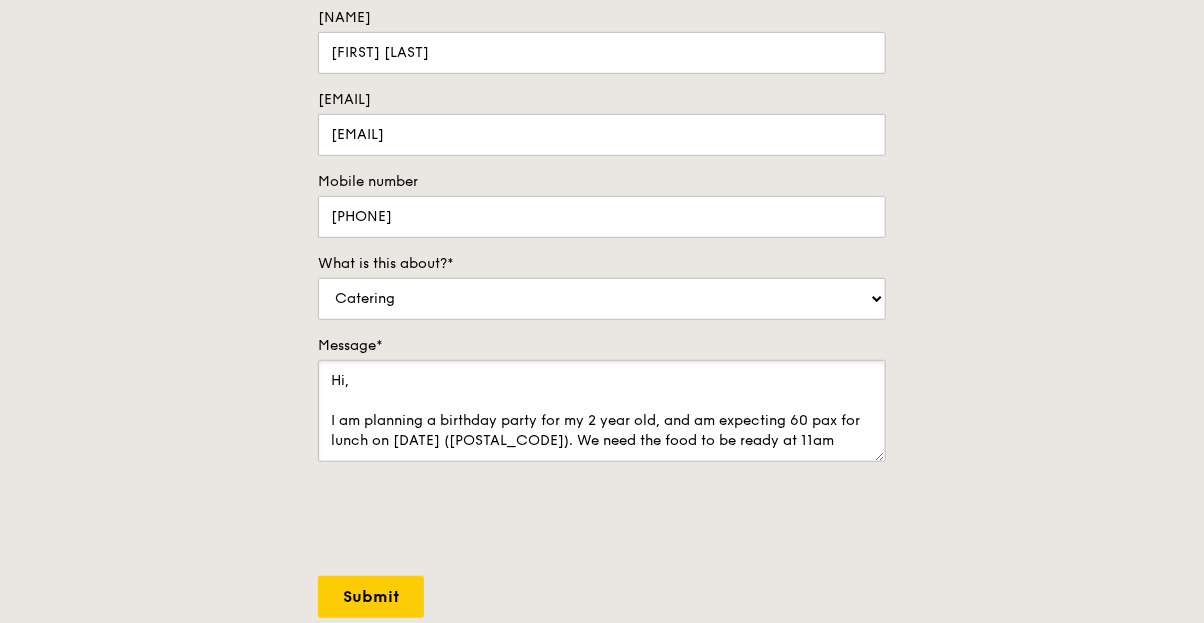 paste on "[POSTAL_CODE]" 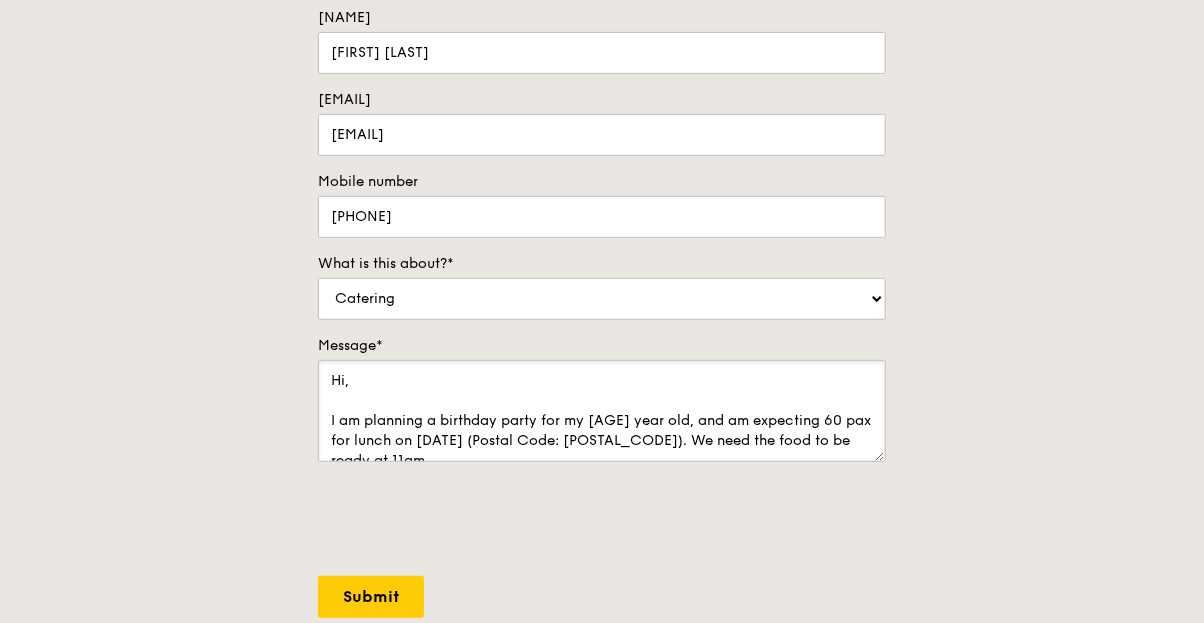 scroll, scrollTop: 7, scrollLeft: 0, axis: vertical 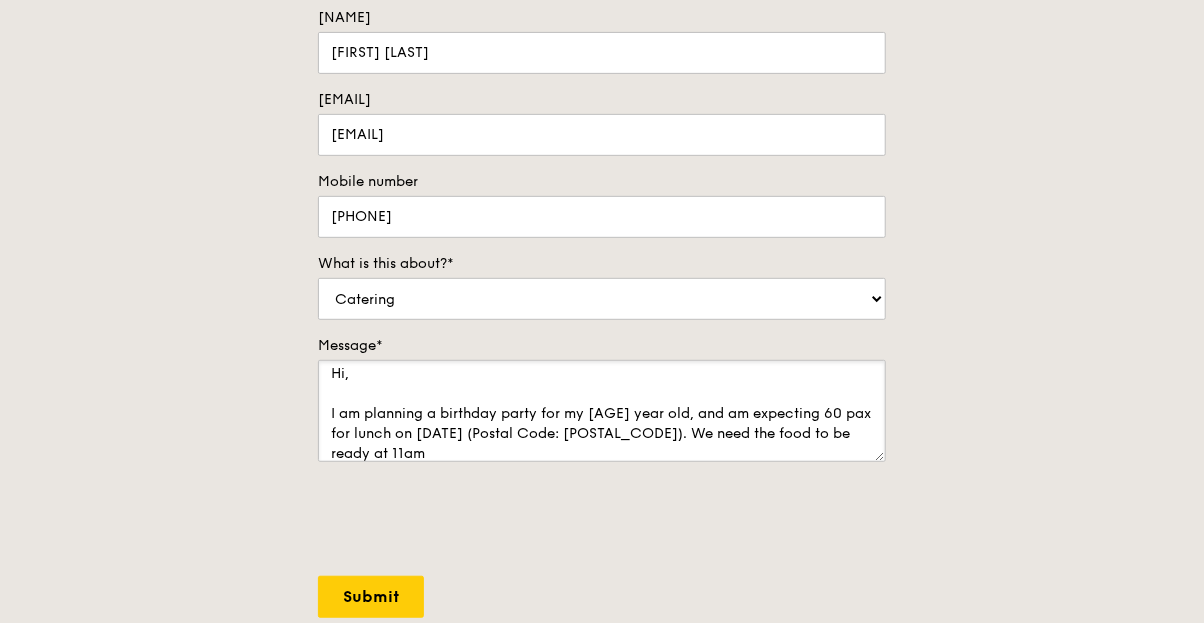 click on "Hi,
I am planning a birthday party for my [AGE] year old, and am expecting 60 pax for lunch on [DATE] (Postal Code: [POSTAL_CODE]). We need the food to be ready at 11am" at bounding box center [602, 411] 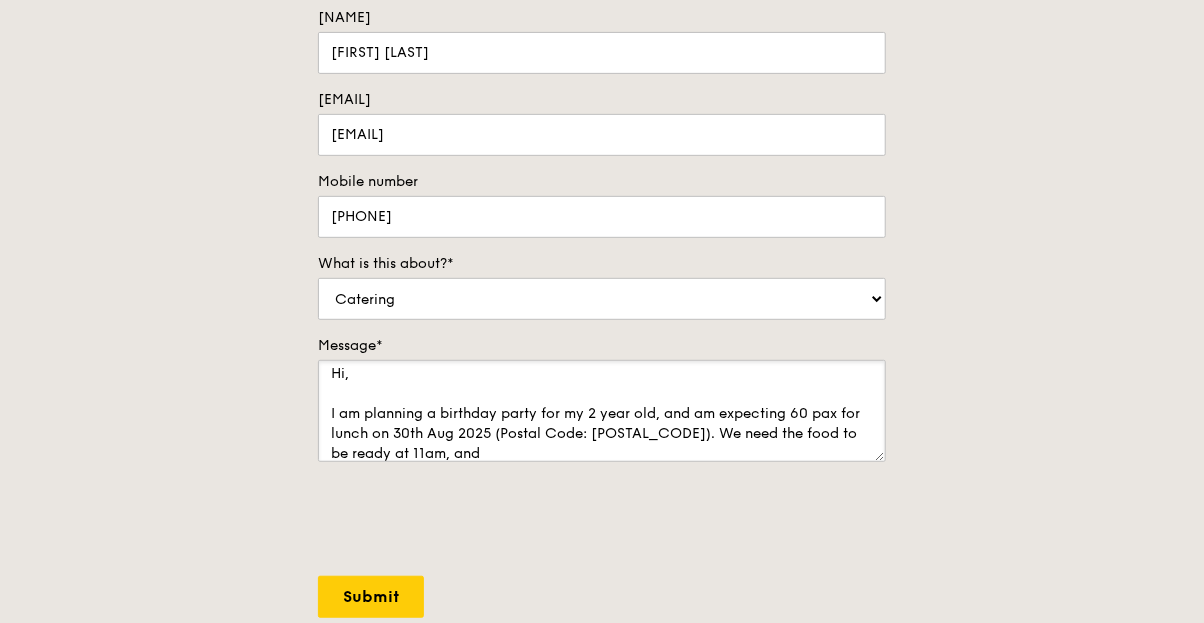 scroll, scrollTop: 0, scrollLeft: 0, axis: both 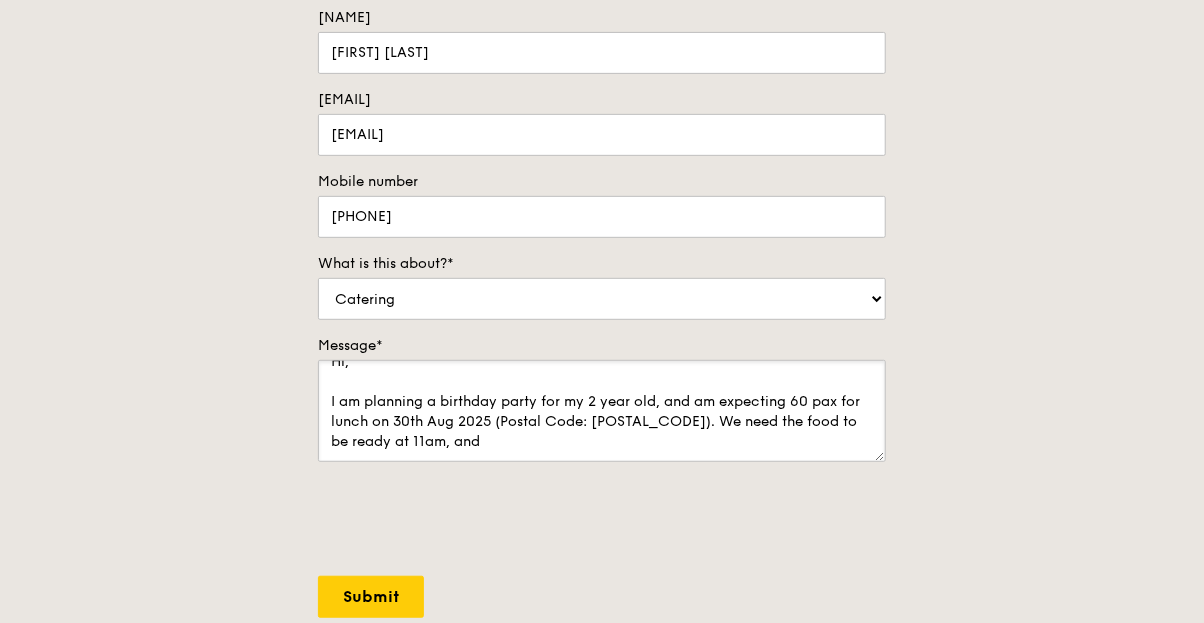 click on "Hi,
I am planning a birthday party for my 2 year old, and am expecting 60 pax for lunch on 30th Aug 2025 (Postal Code: [POSTAL_CODE]). We need the food to be ready at 11am, and" at bounding box center [602, 411] 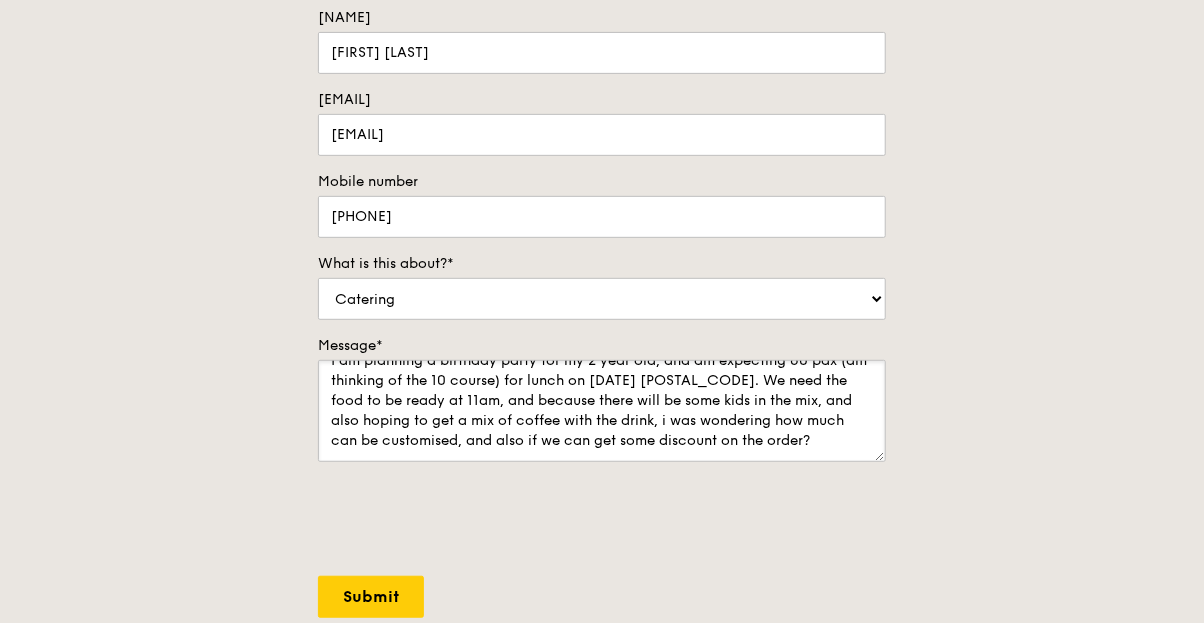 scroll, scrollTop: 107, scrollLeft: 0, axis: vertical 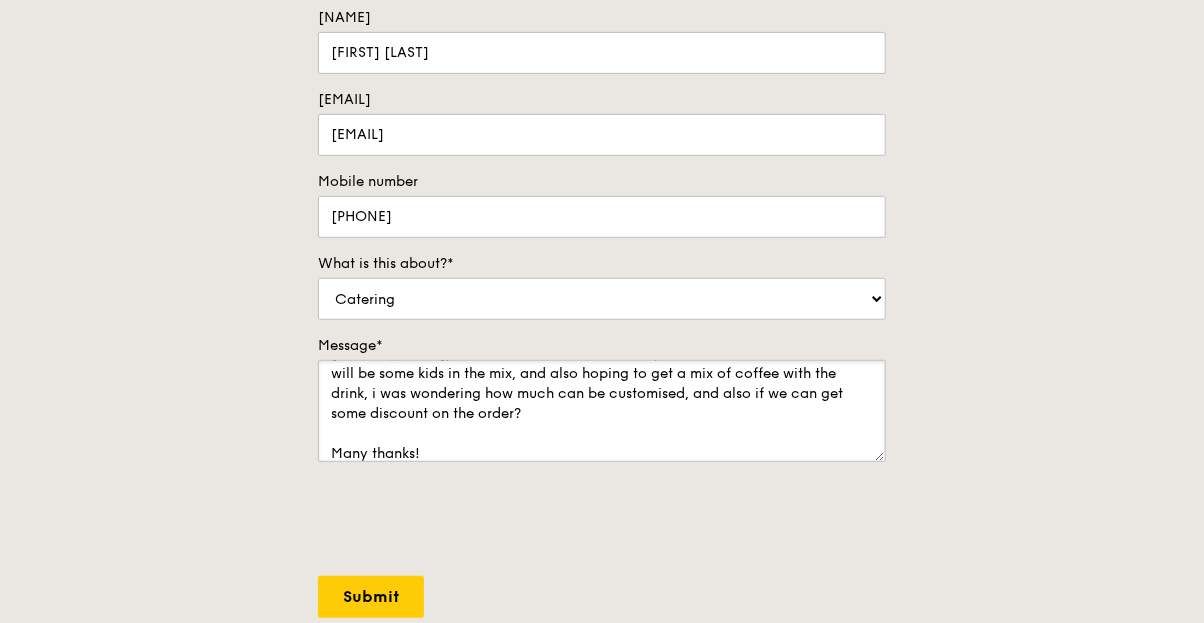 type on "Hi,
I am planning a birthday party for my 2 year old, and am expecting 60 pax (am thinking of the 10 course) for lunch on 30th Aug 2025 (Postal Code: [POSTAL_CODE]). We need the food to be ready at 11am, and because there will be some kids in the mix, and also hoping to get a mix of coffee with the drink, i was wondering how much can be customised, and also if we can get some discount on the order?
Many thanks!" 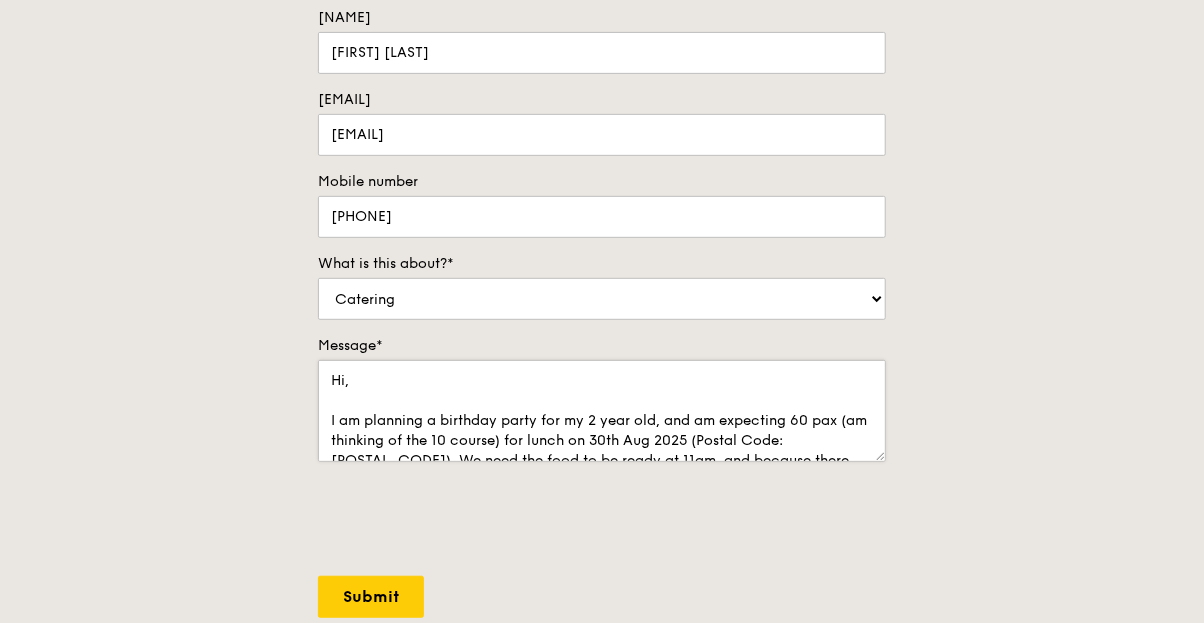 scroll, scrollTop: 119, scrollLeft: 0, axis: vertical 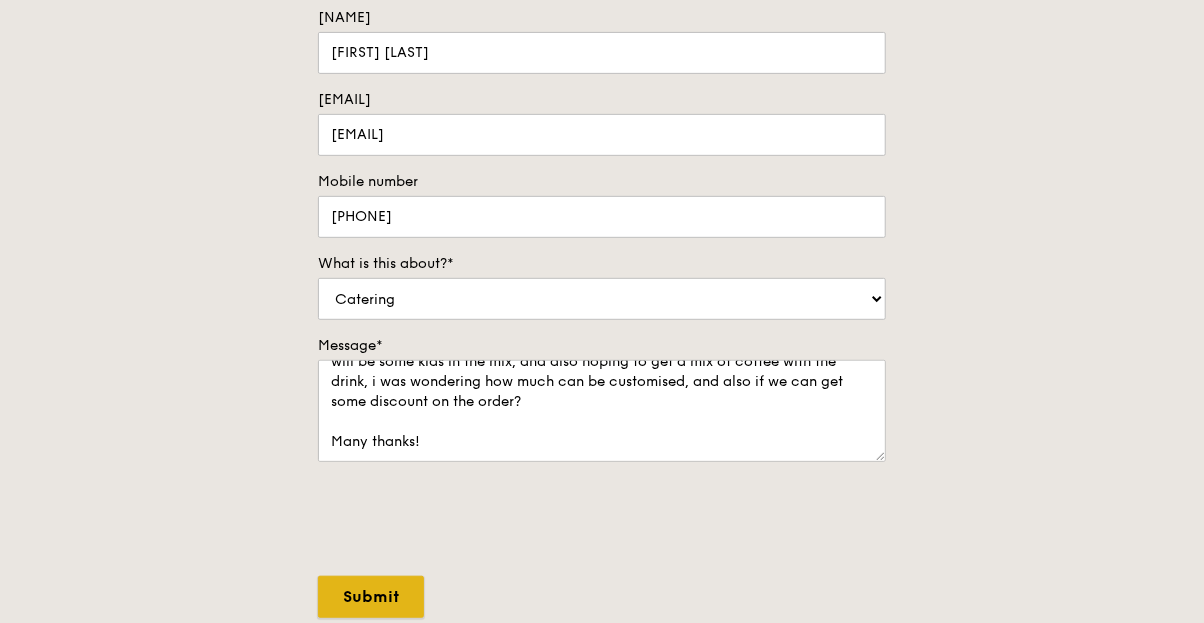 click on "Submit" at bounding box center (371, 597) 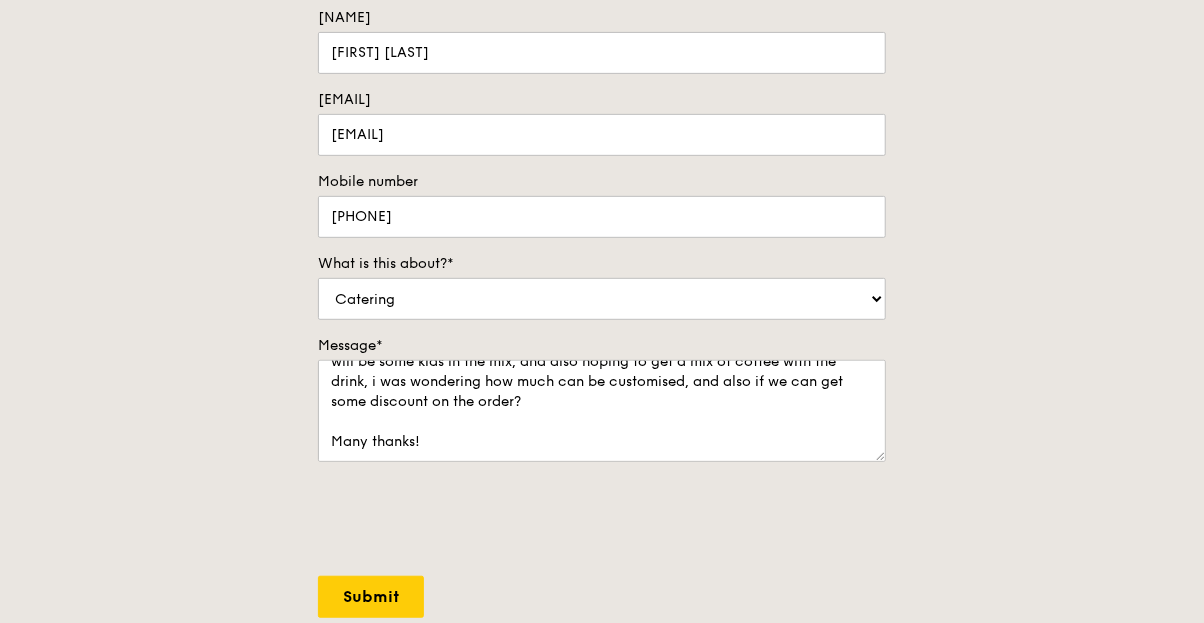 select on "Food" 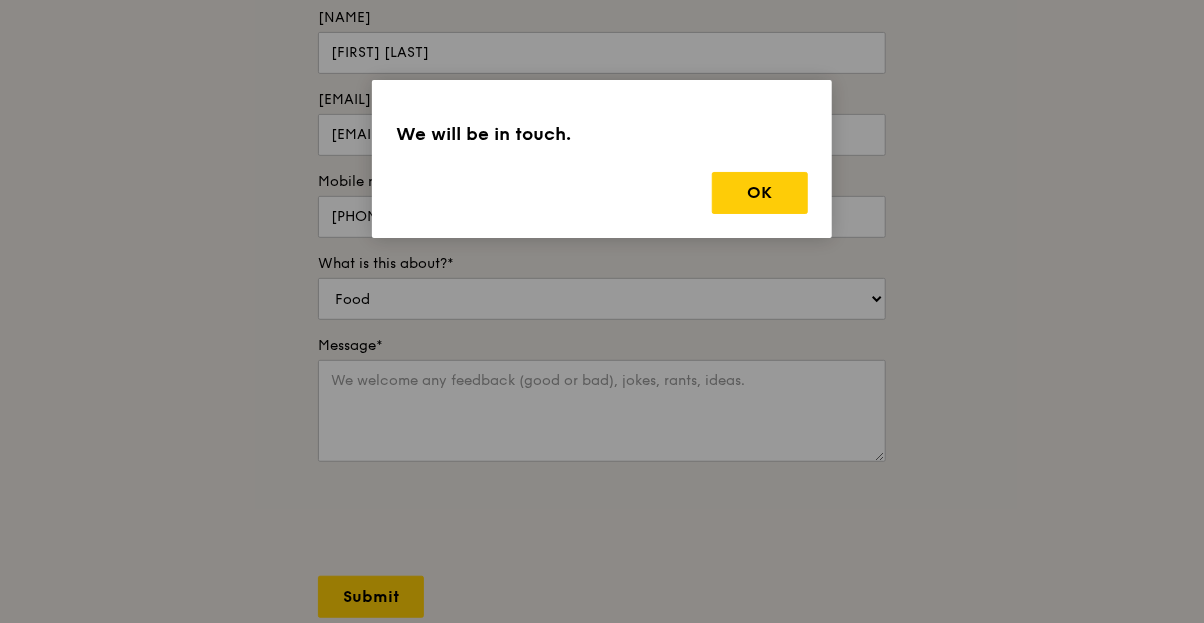 scroll, scrollTop: 0, scrollLeft: 0, axis: both 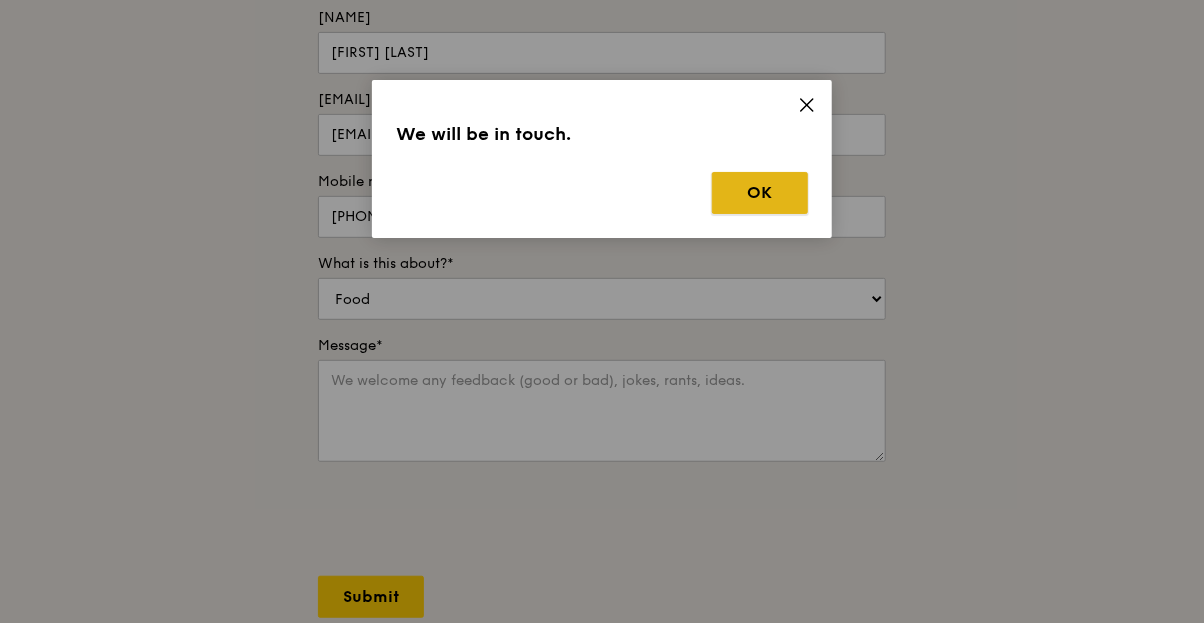 click on "OK" at bounding box center [760, 193] 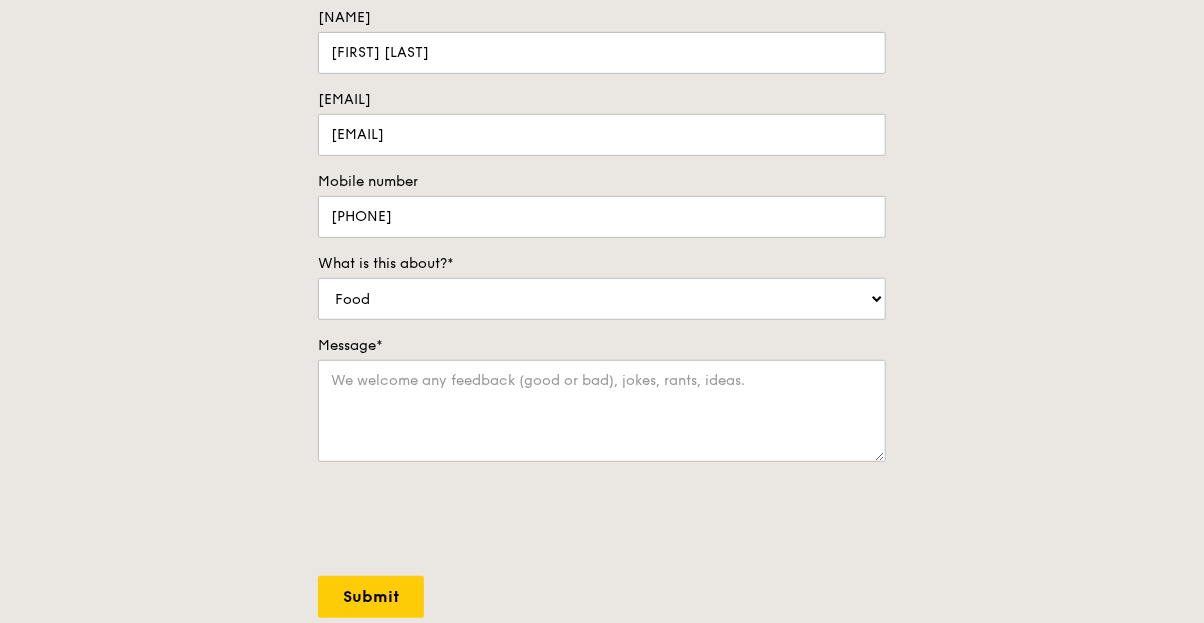 click on "Mobile number" at bounding box center [602, 182] 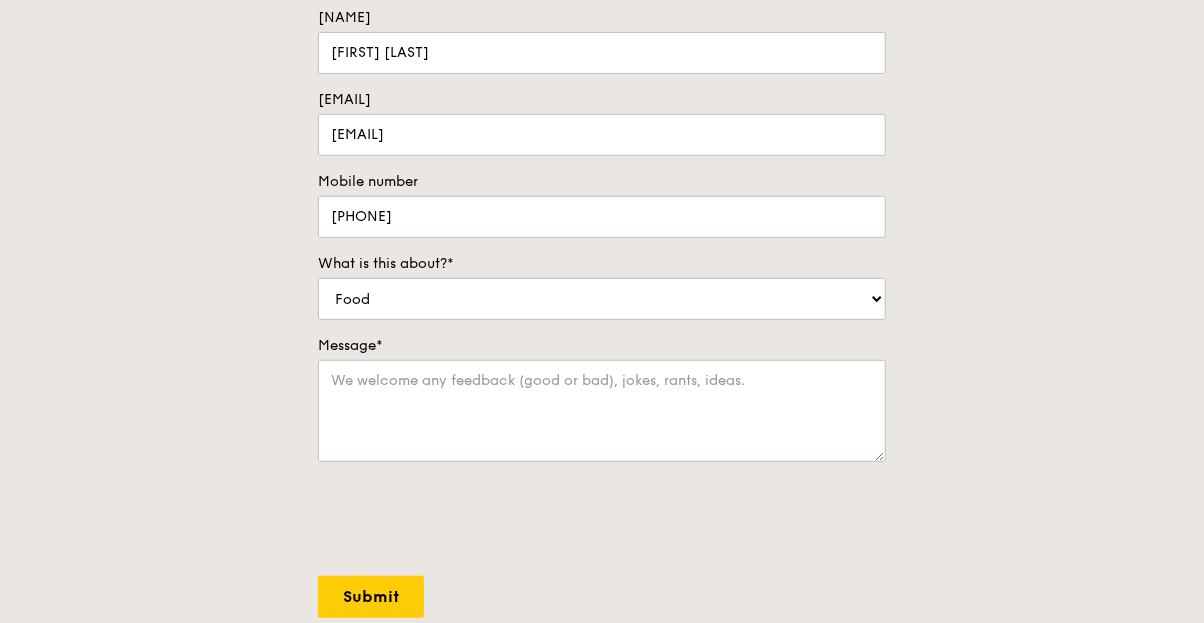 click on "Contact us
We love hearing from our customers. Talk to us about anything. We are here to listen and help.
Name*
[FIRST] [LAST]
Email*
[EMAIL]
Mobile number
[PHONE]
What is this about?*
Food
Service
Billing/Payment
Catering
Others
Message*
Submit Need help? Reach us at  +65 [PHONE]  or  [EMAIL] . Our hotlines are open  Mondays to Saturdays. We try to reply quickly, usually within the  working day." at bounding box center (602, 292) 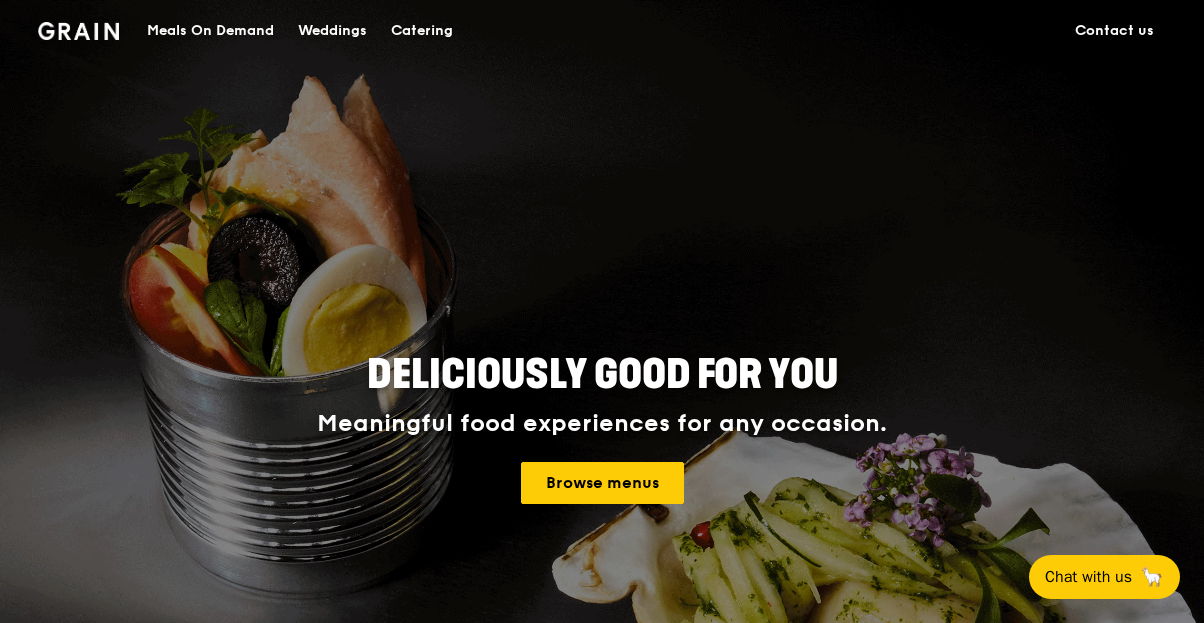 scroll, scrollTop: 0, scrollLeft: 0, axis: both 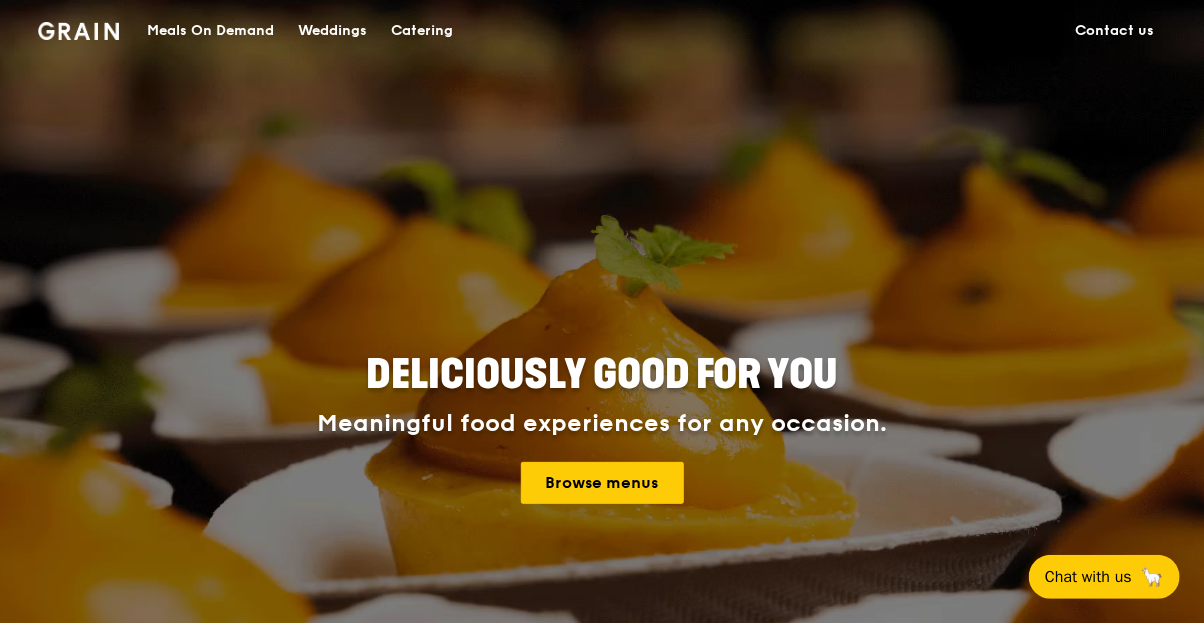 click on "Catering" at bounding box center [422, 31] 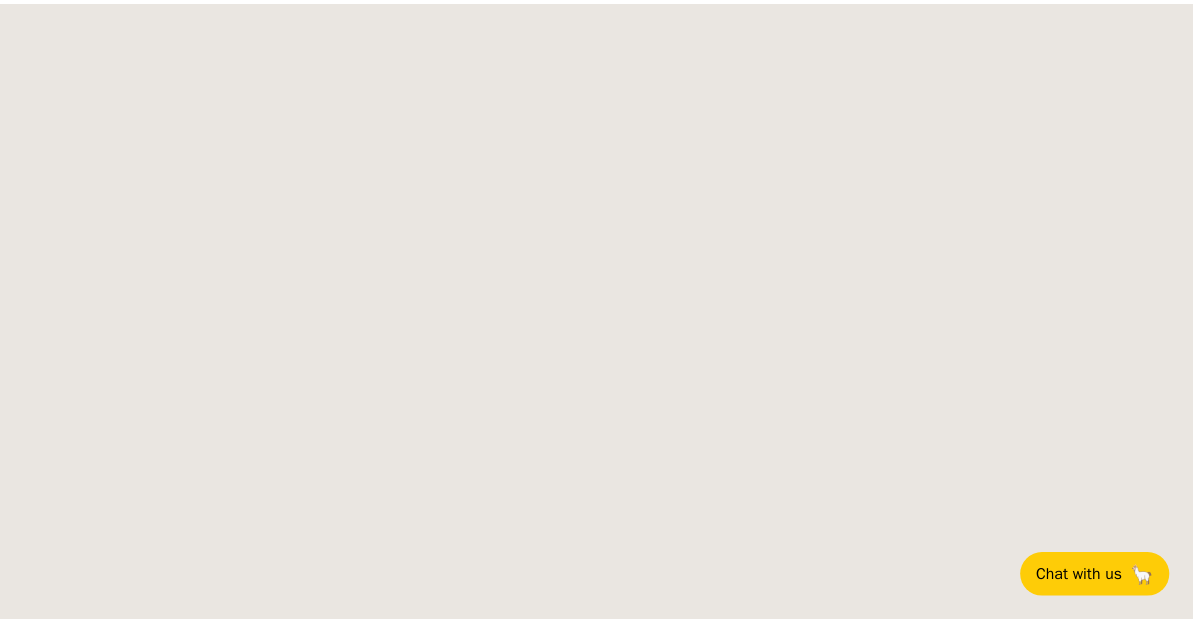scroll, scrollTop: 0, scrollLeft: 0, axis: both 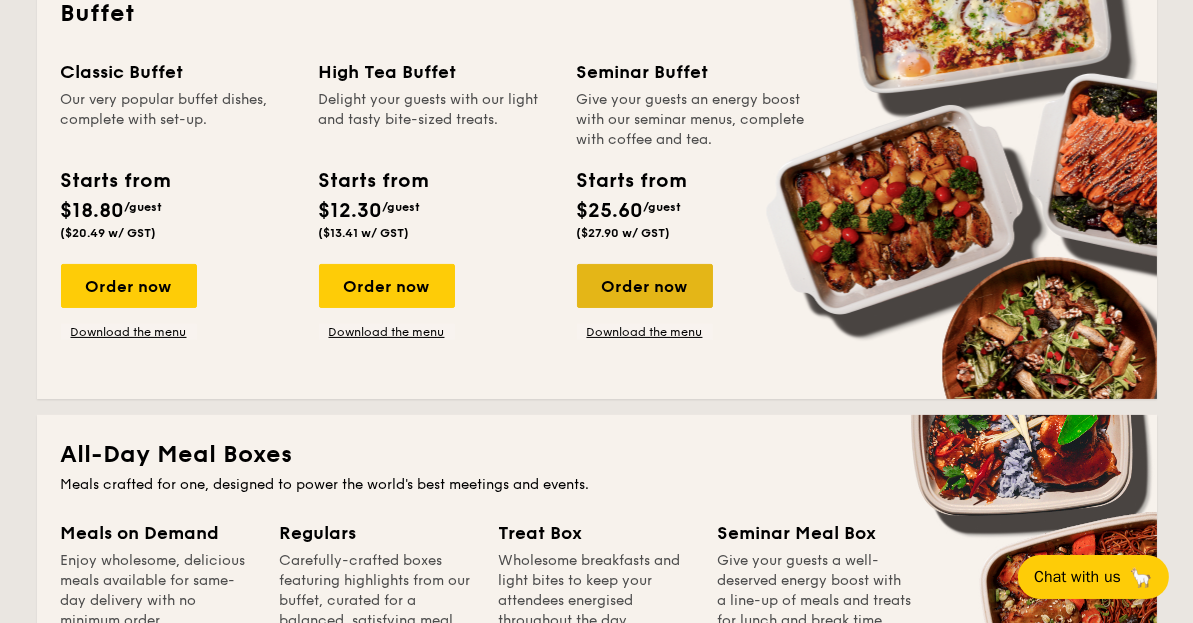 click on "Order now" at bounding box center [645, 286] 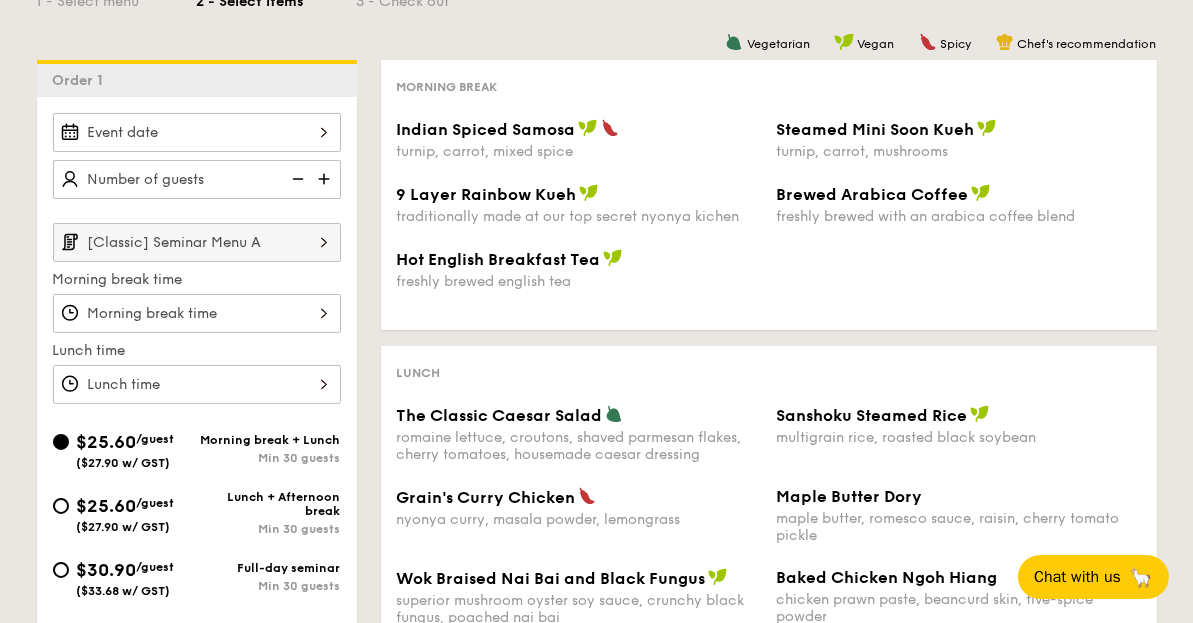 scroll, scrollTop: 400, scrollLeft: 0, axis: vertical 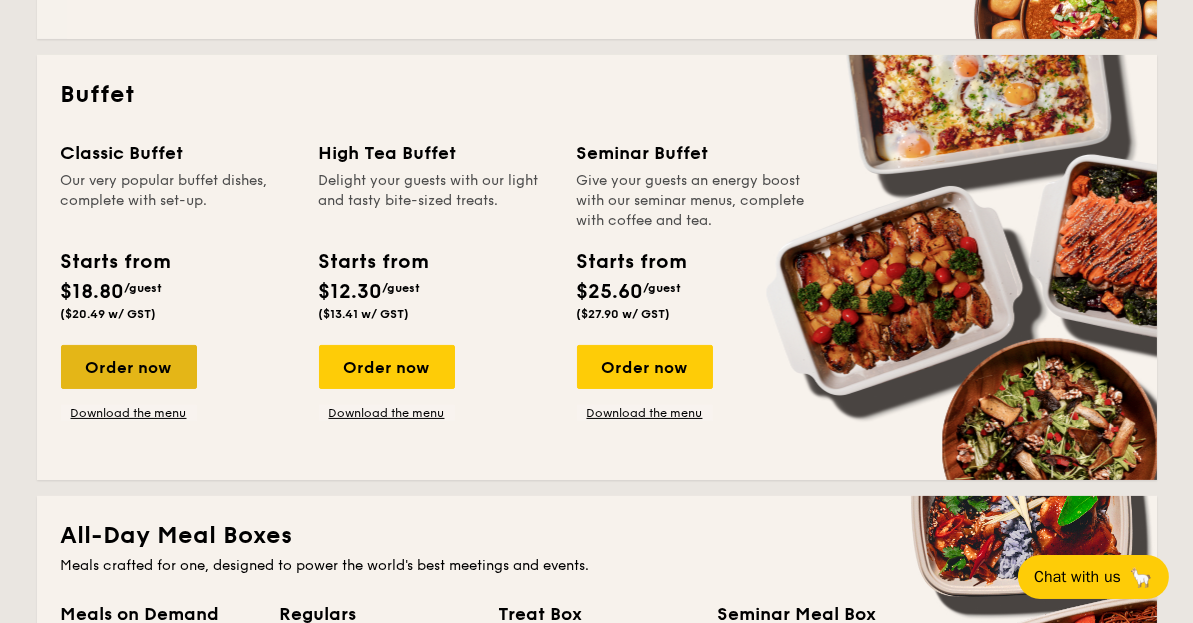 click on "Order now" at bounding box center [129, 367] 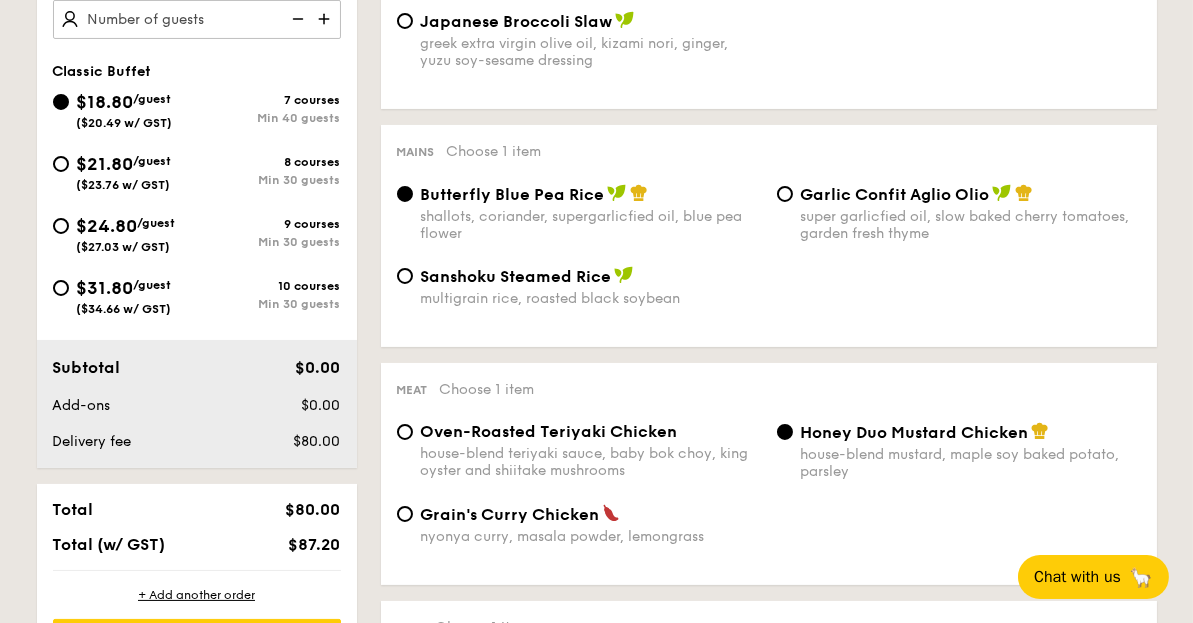 scroll, scrollTop: 666, scrollLeft: 0, axis: vertical 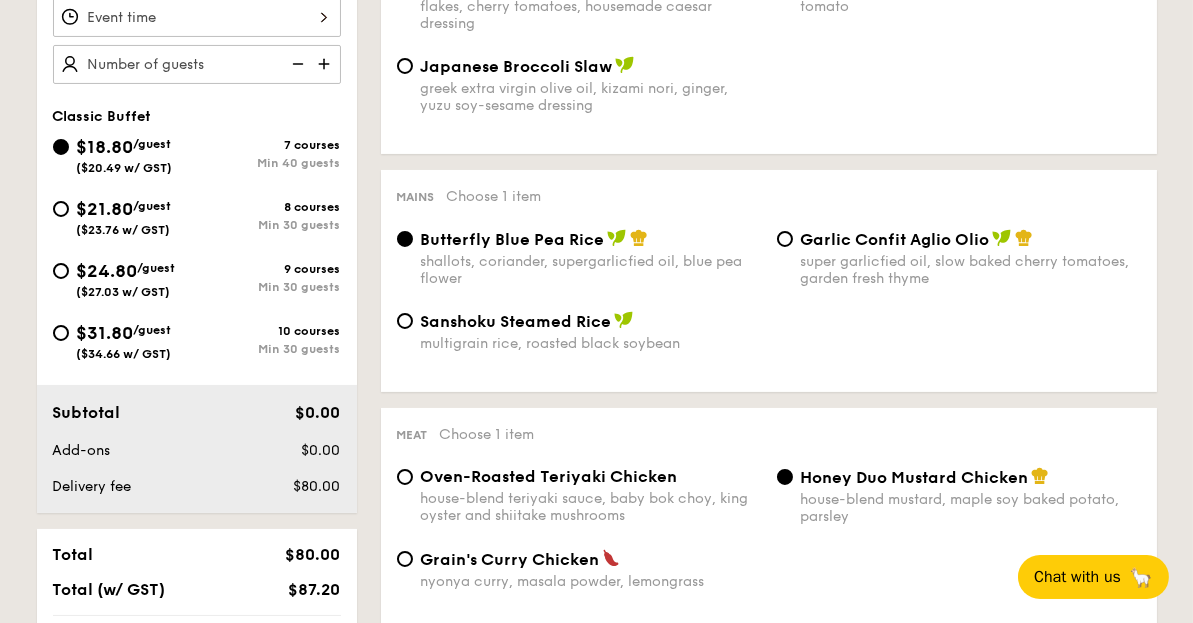 drag, startPoint x: 72, startPoint y: 335, endPoint x: 437, endPoint y: 336, distance: 365.00137 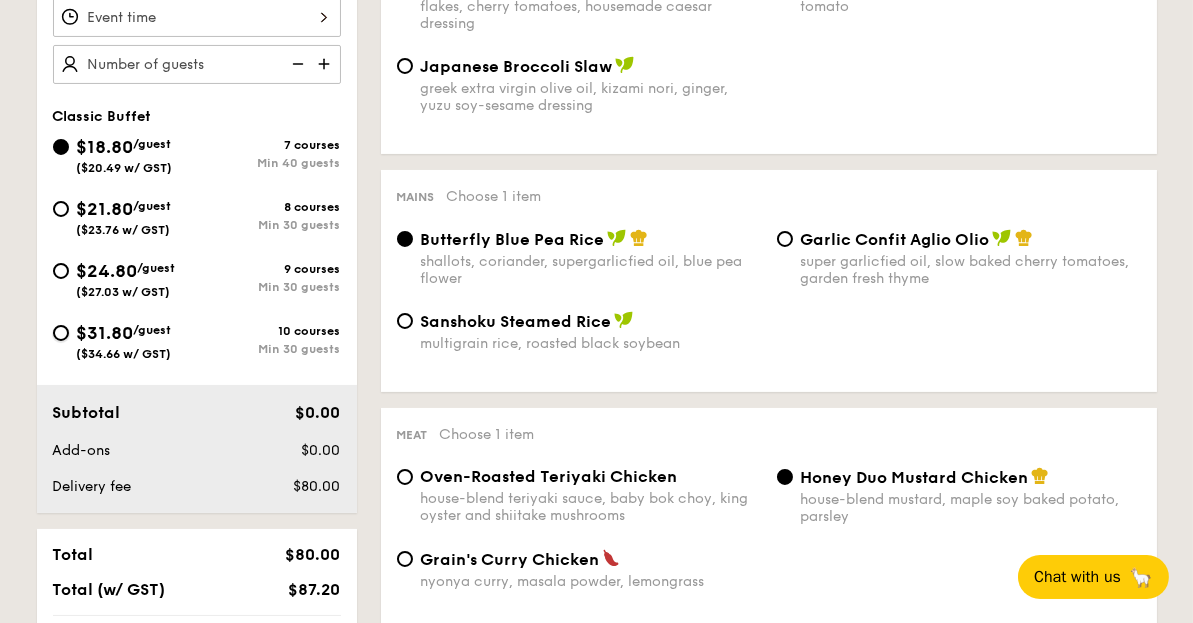 click on "$31.80
/guest
($34.66 w/ GST)
10 courses
Min 30 guests" at bounding box center [61, 333] 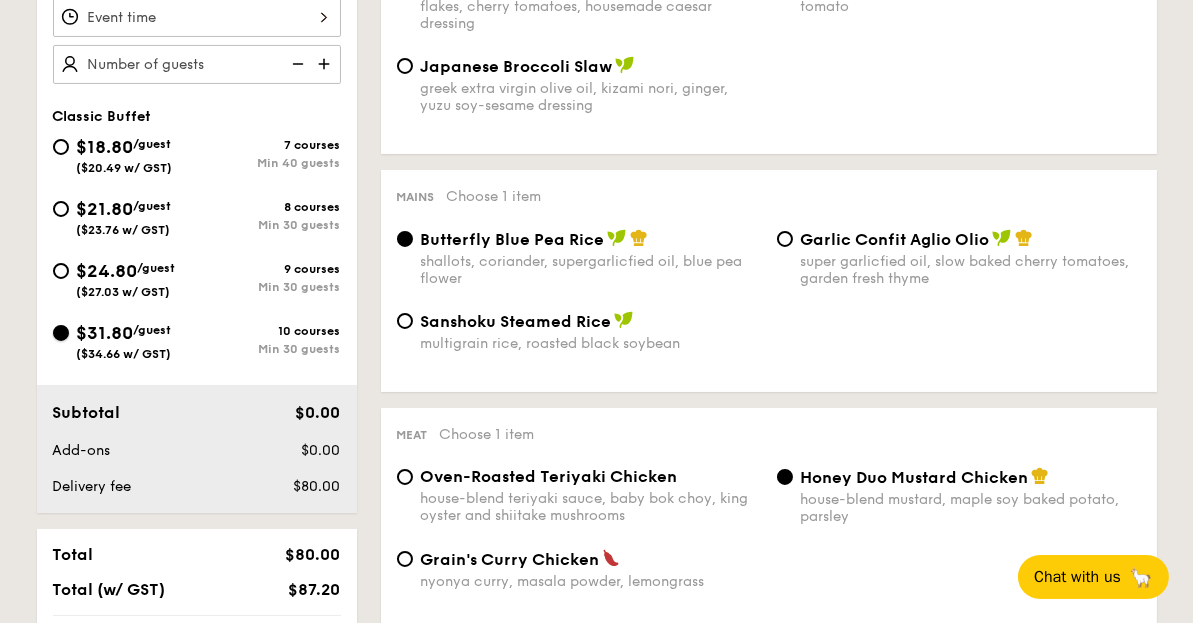 radio on "true" 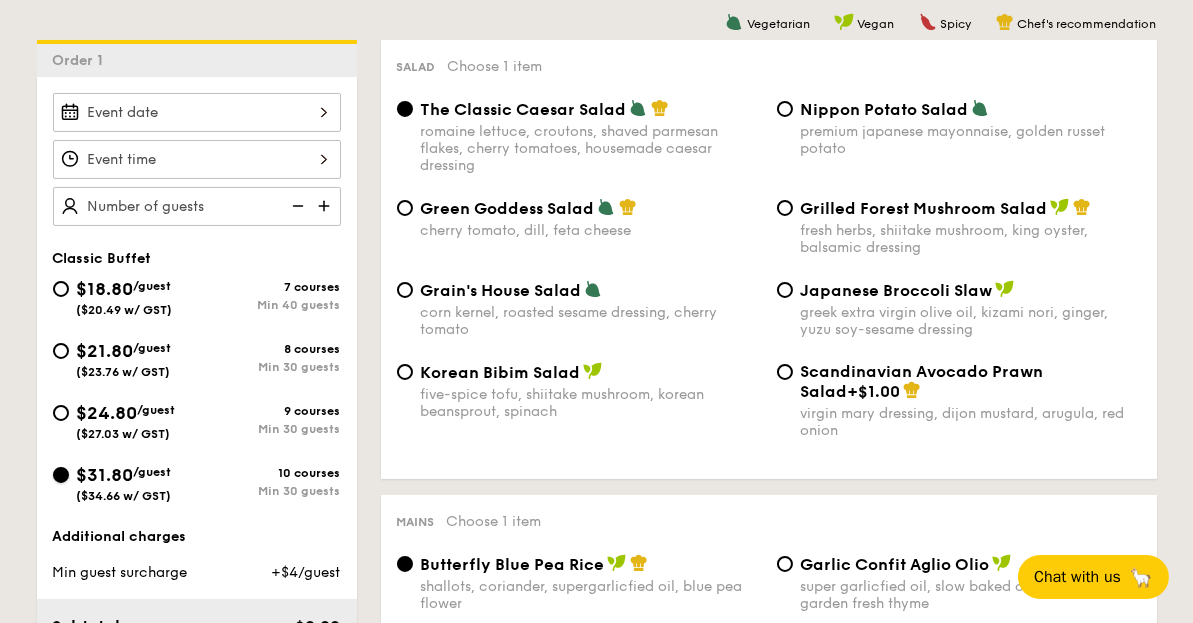 scroll, scrollTop: 400, scrollLeft: 0, axis: vertical 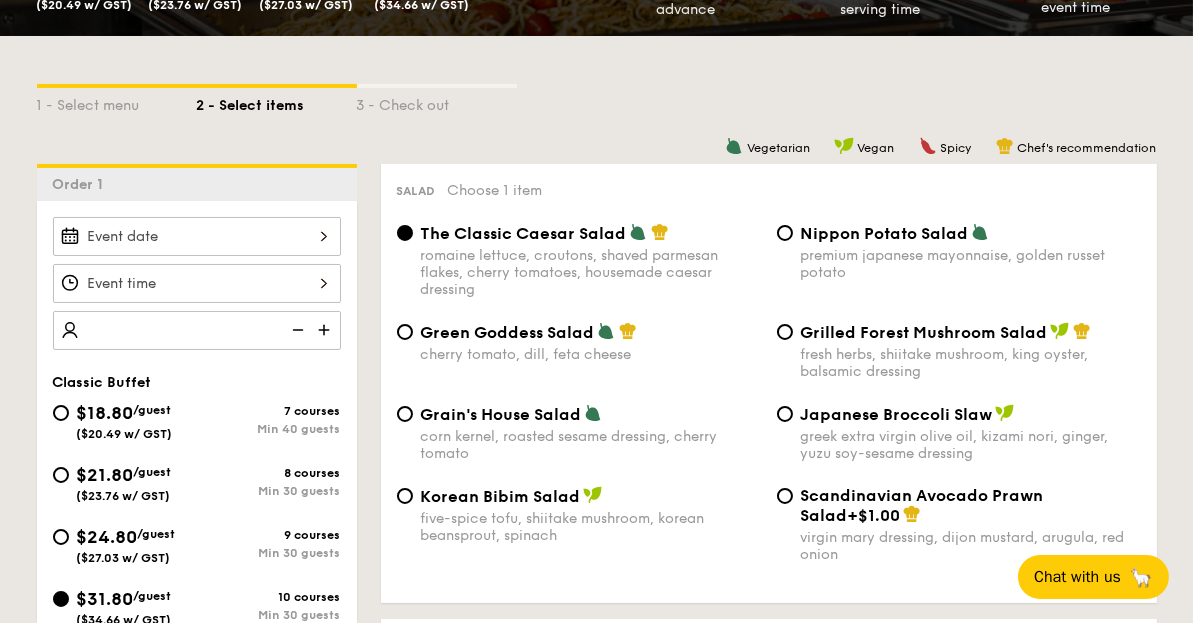 click at bounding box center [197, 330] 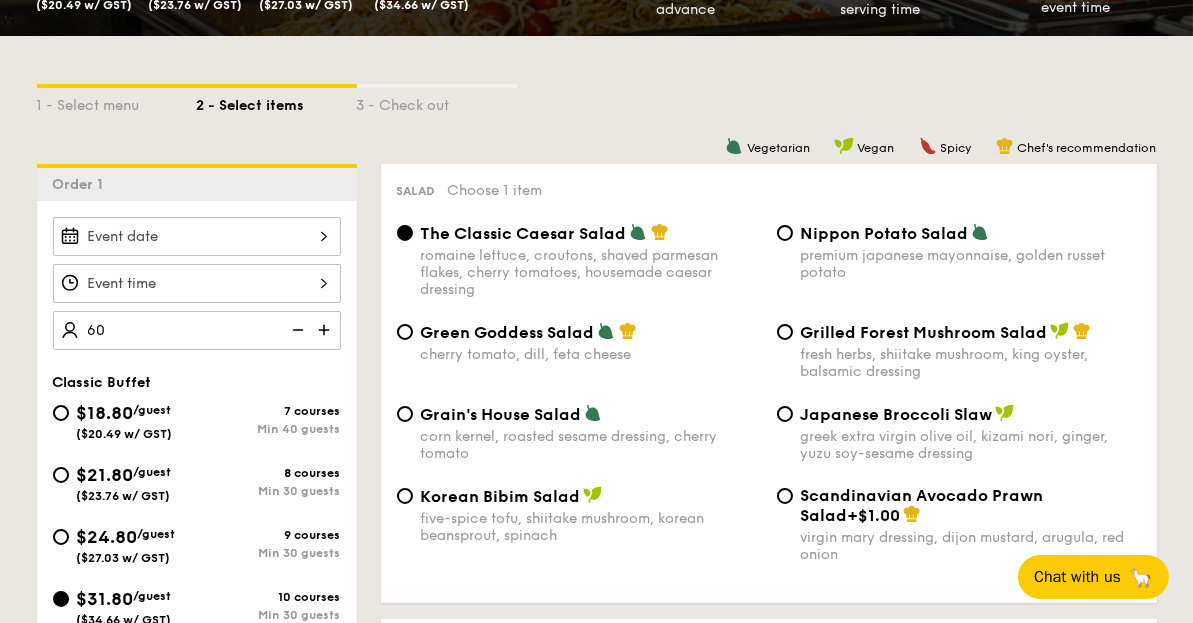 type on "60 guests" 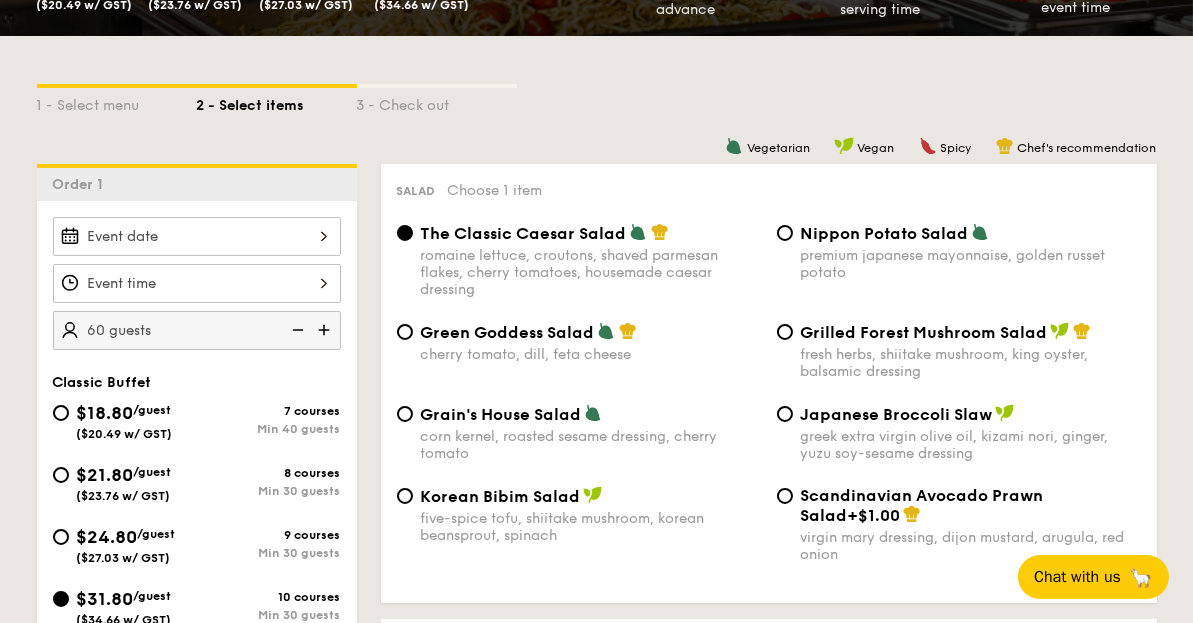click on "Classic Buffet" at bounding box center [197, 382] 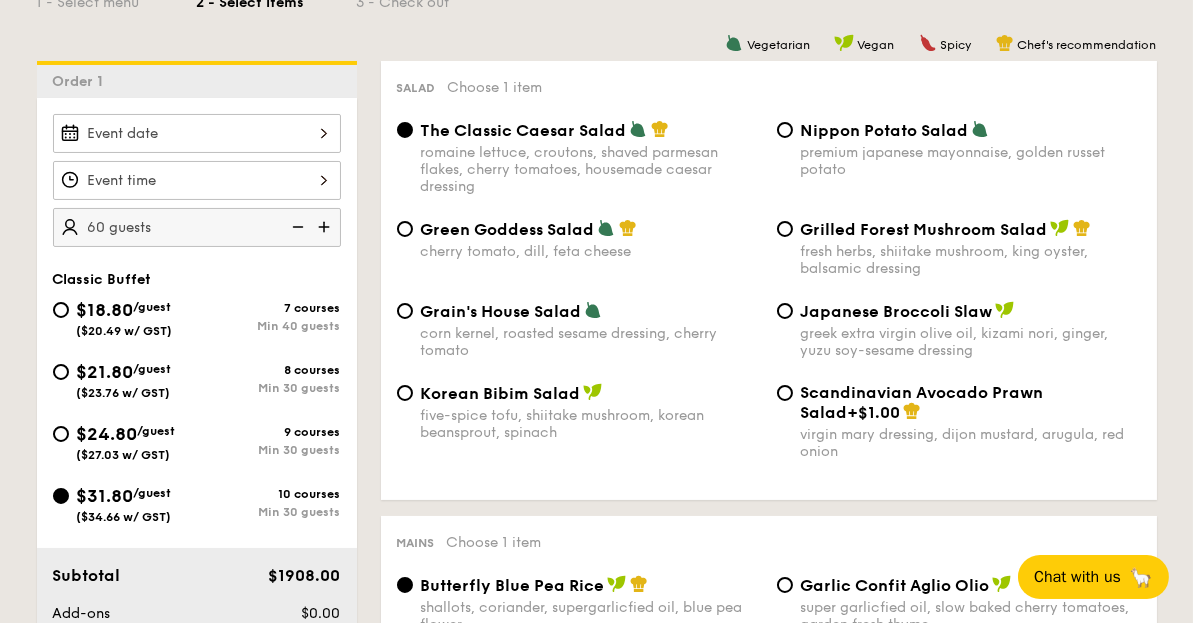 scroll, scrollTop: 533, scrollLeft: 0, axis: vertical 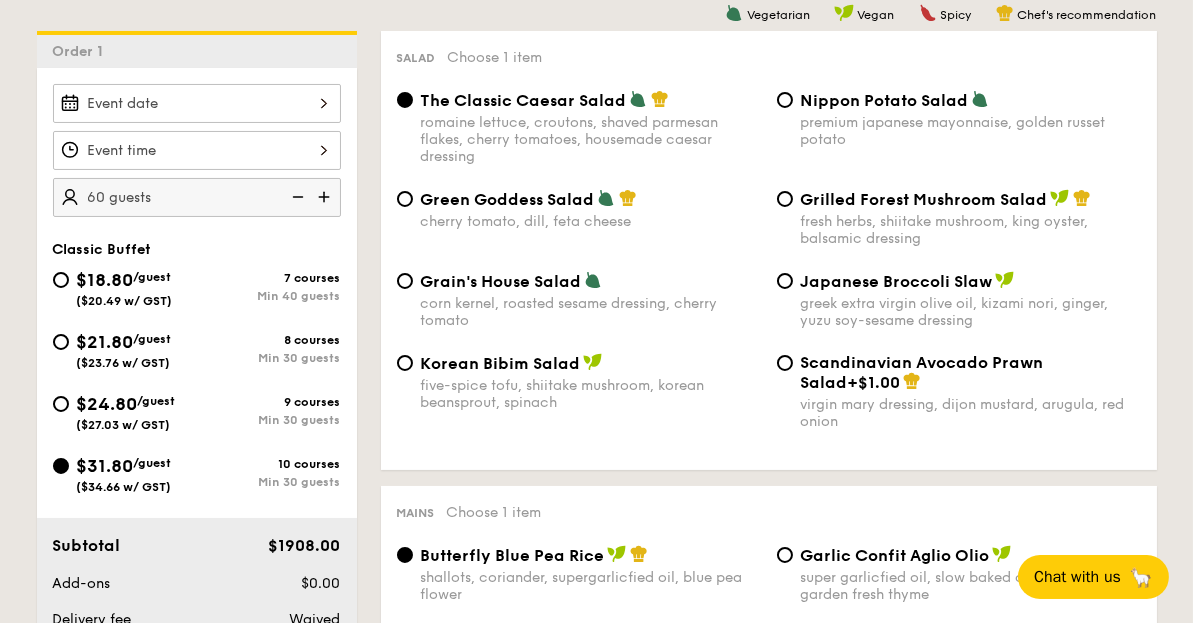 click on "$24.80
/guest
($27.03 w/ GST)" at bounding box center [125, 411] 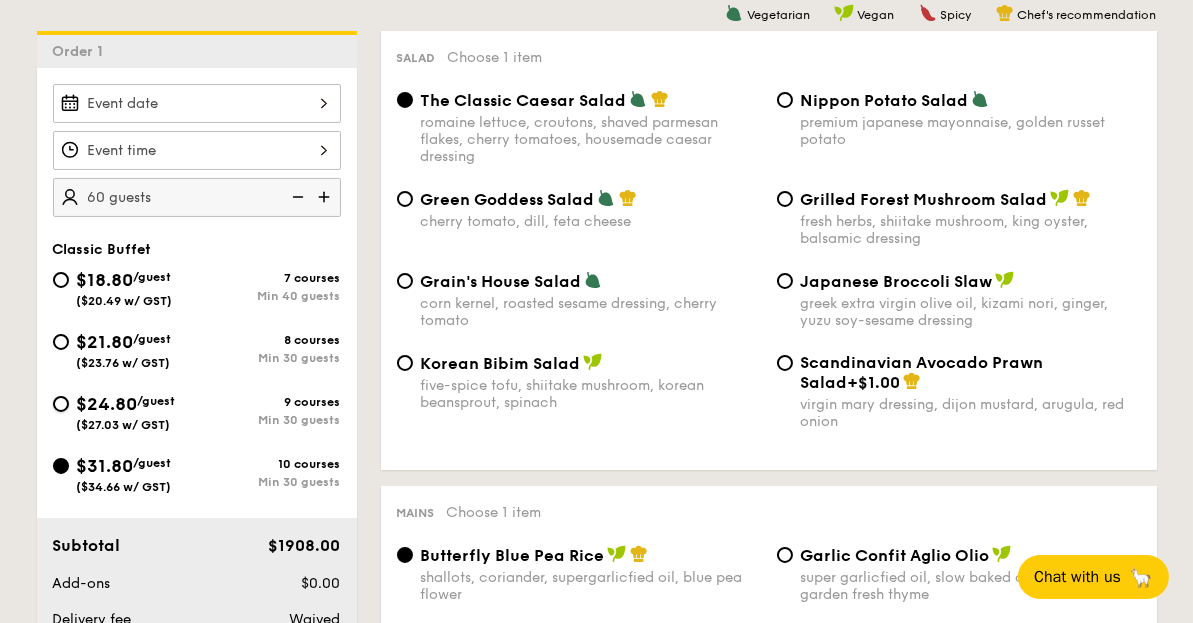 click on "$24.80
/guest
($27.03 w/ GST)
9 courses
Min 30 guests" at bounding box center [61, 404] 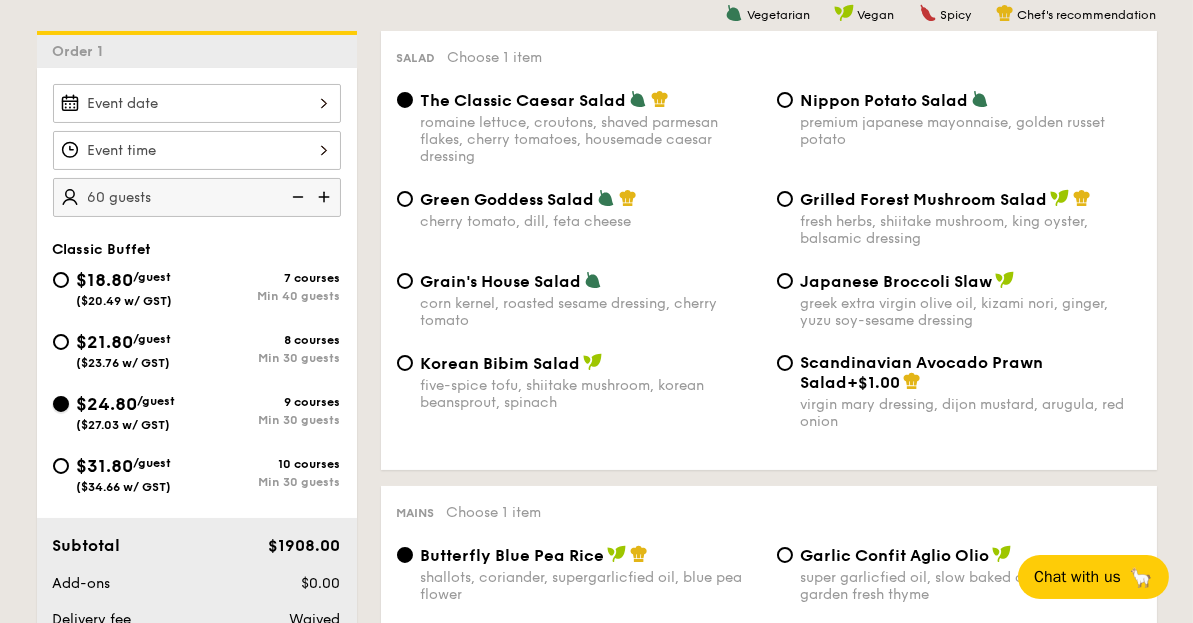 radio on "true" 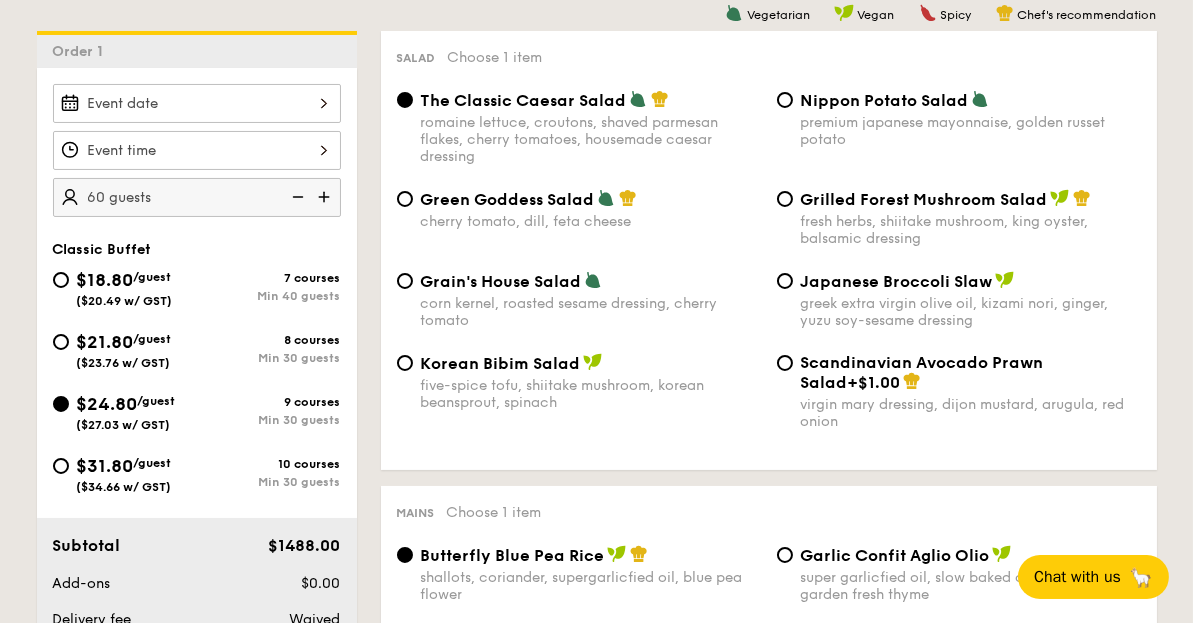 click on "$31.80
/guest
($34.66 w/ GST)" at bounding box center [125, 473] 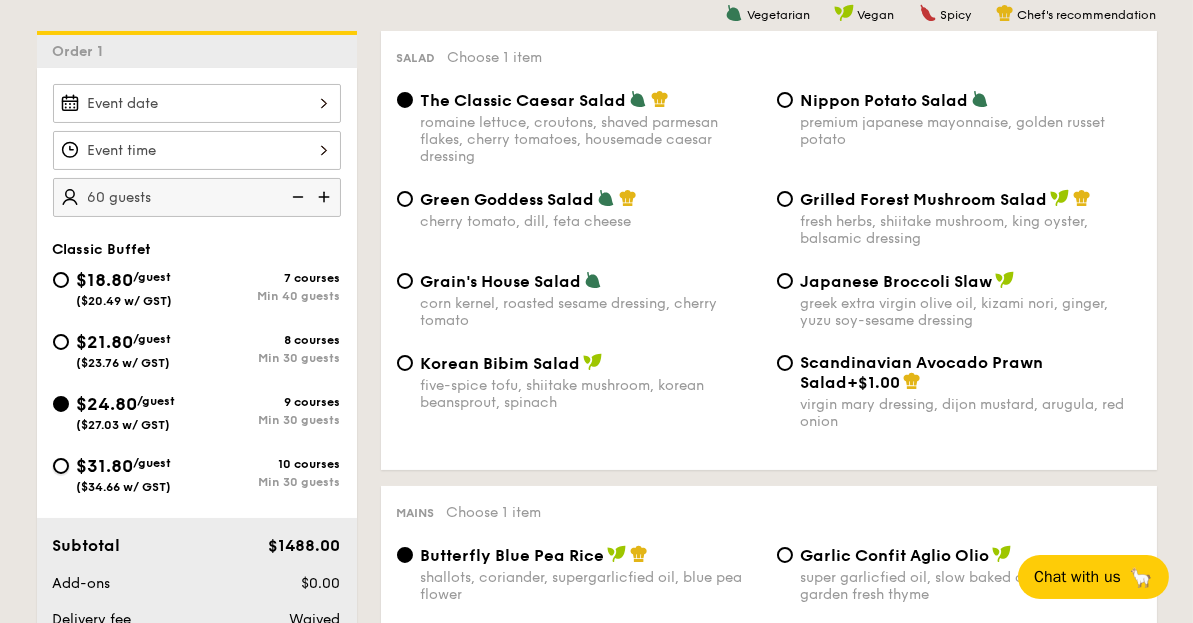 click on "$31.80
/guest
($34.66 w/ GST)
10 courses
Min 30 guests" at bounding box center [61, 466] 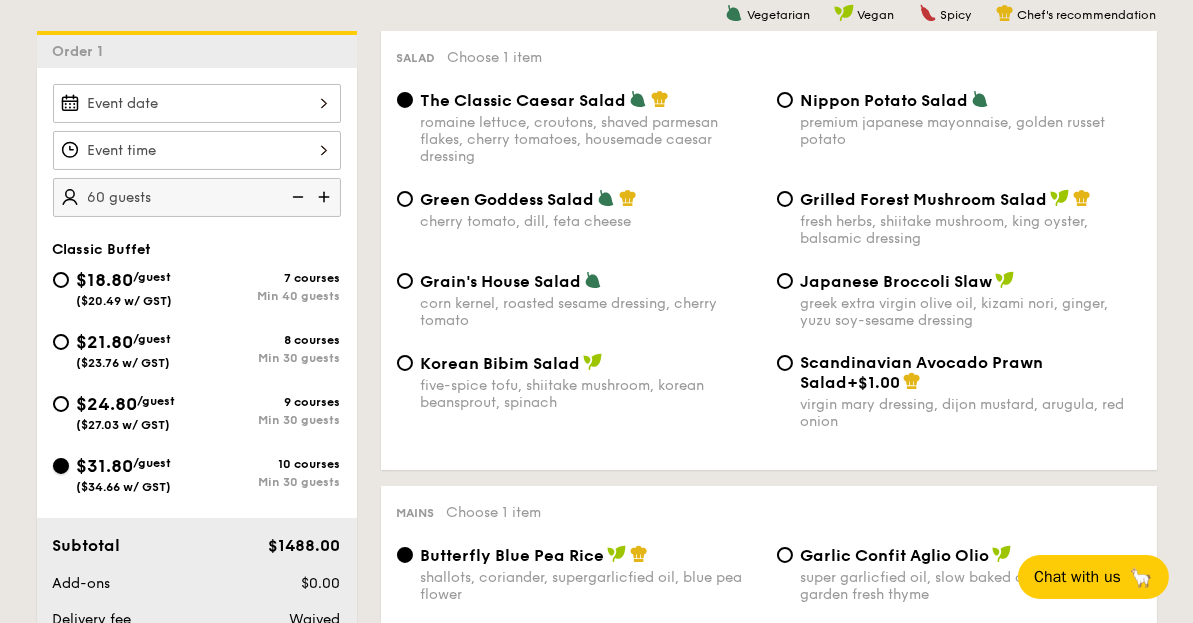 radio on "true" 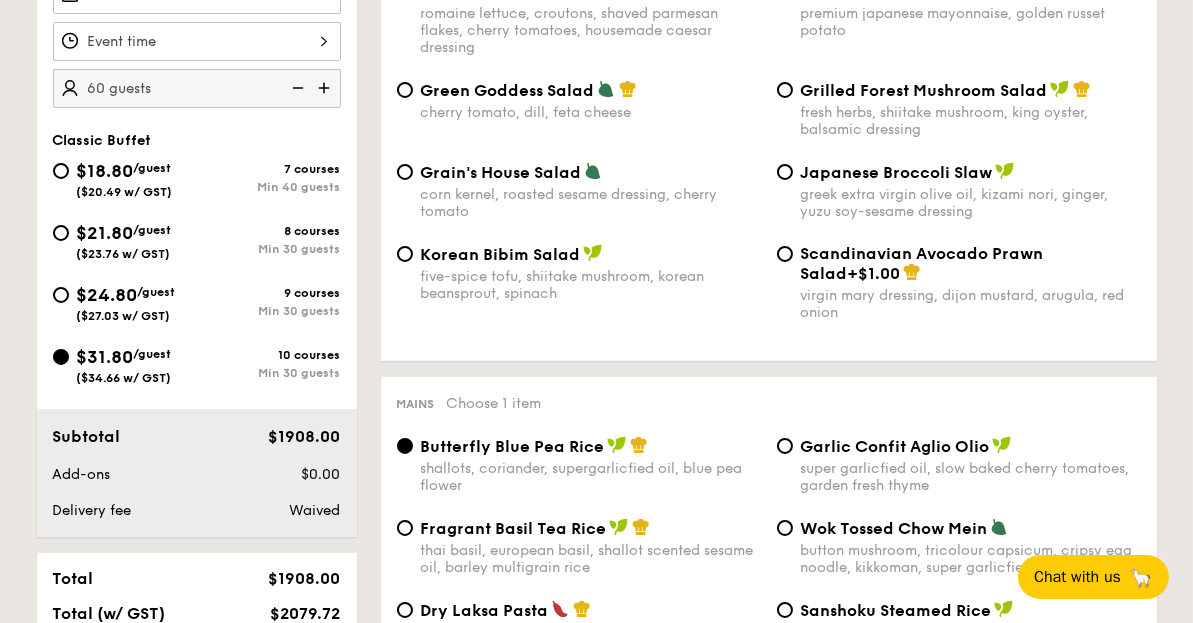 scroll, scrollTop: 533, scrollLeft: 0, axis: vertical 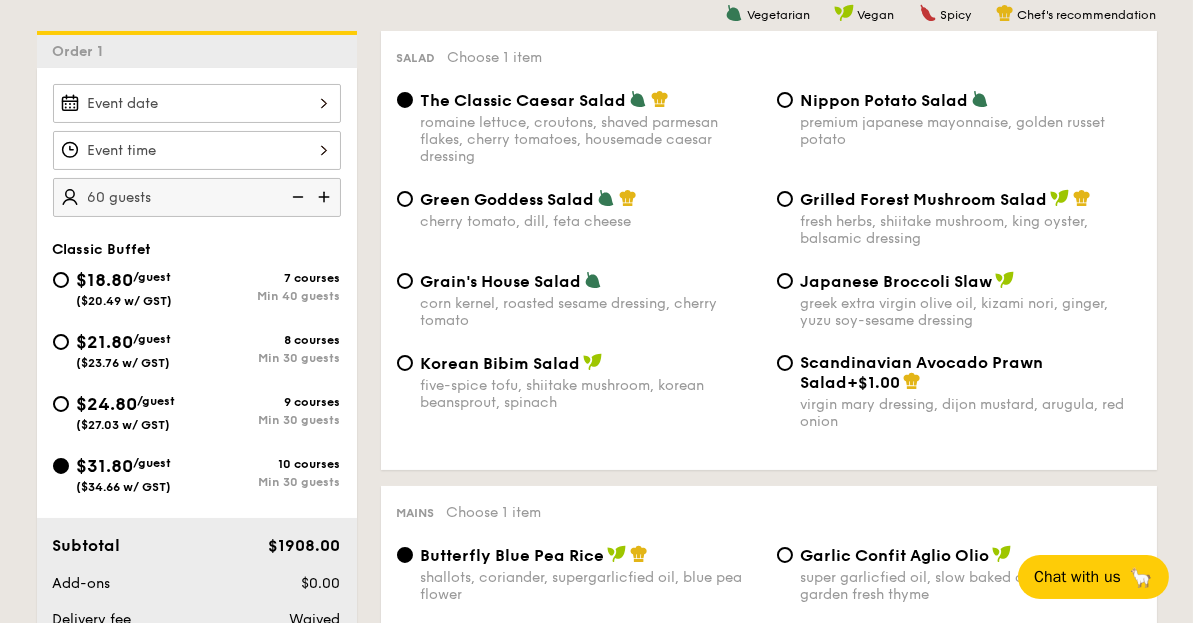 click on "$24.80
/guest
($27.03 w/ GST)" at bounding box center [125, 411] 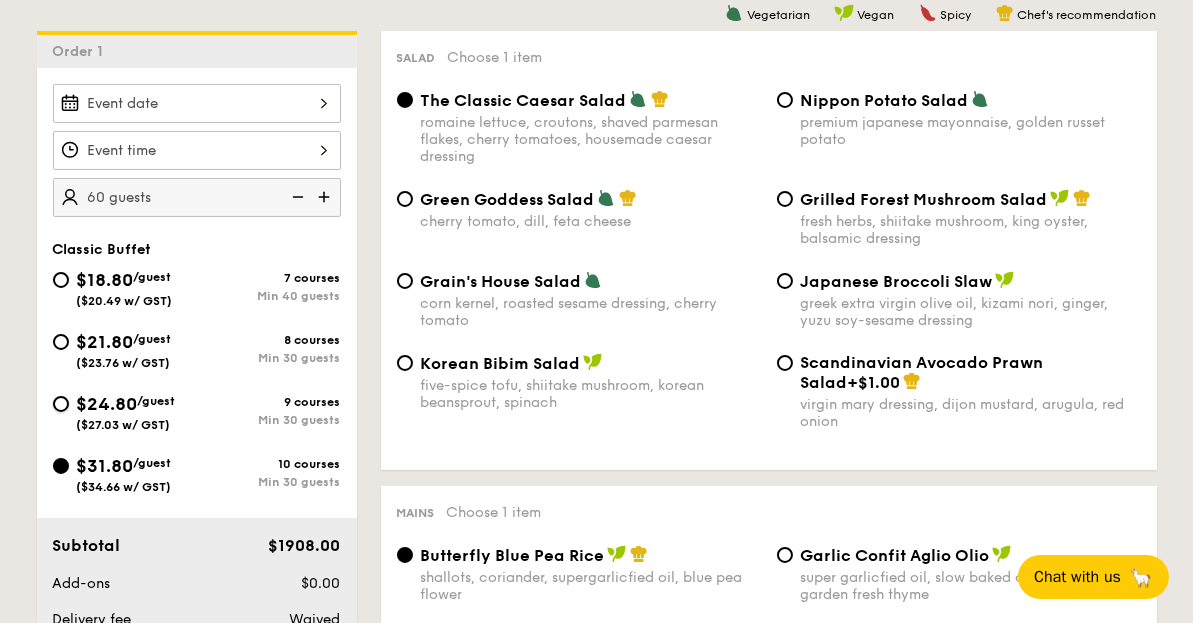 click on "$24.80
/guest
($27.03 w/ GST)
9 courses
Min 30 guests" at bounding box center [61, 404] 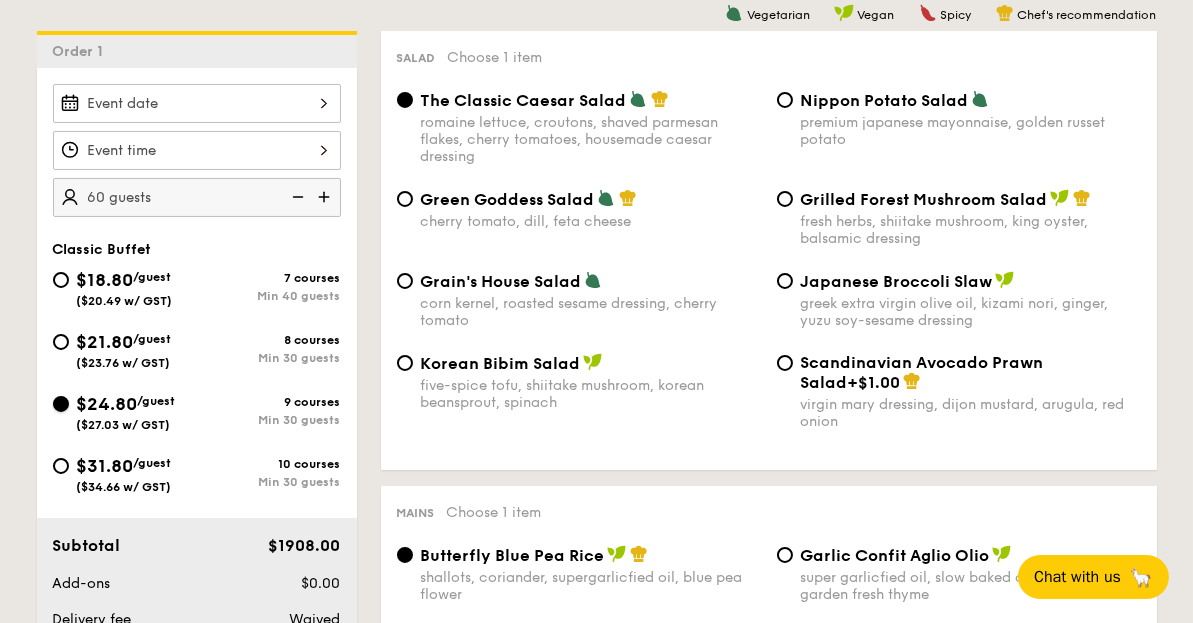 radio on "true" 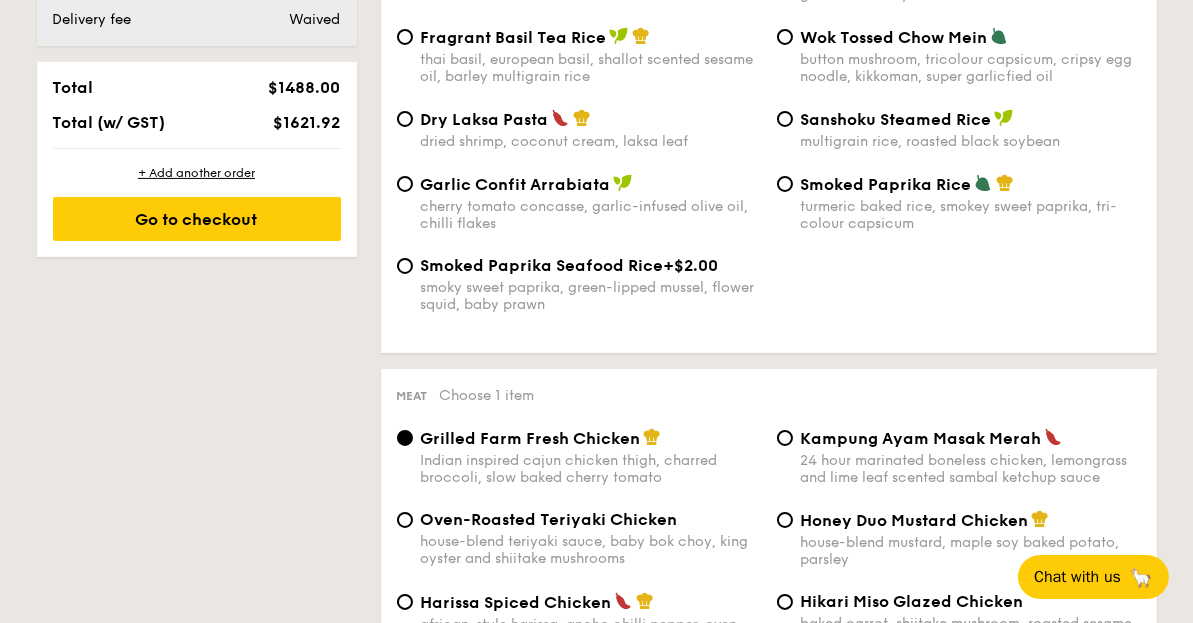 scroll, scrollTop: 933, scrollLeft: 0, axis: vertical 